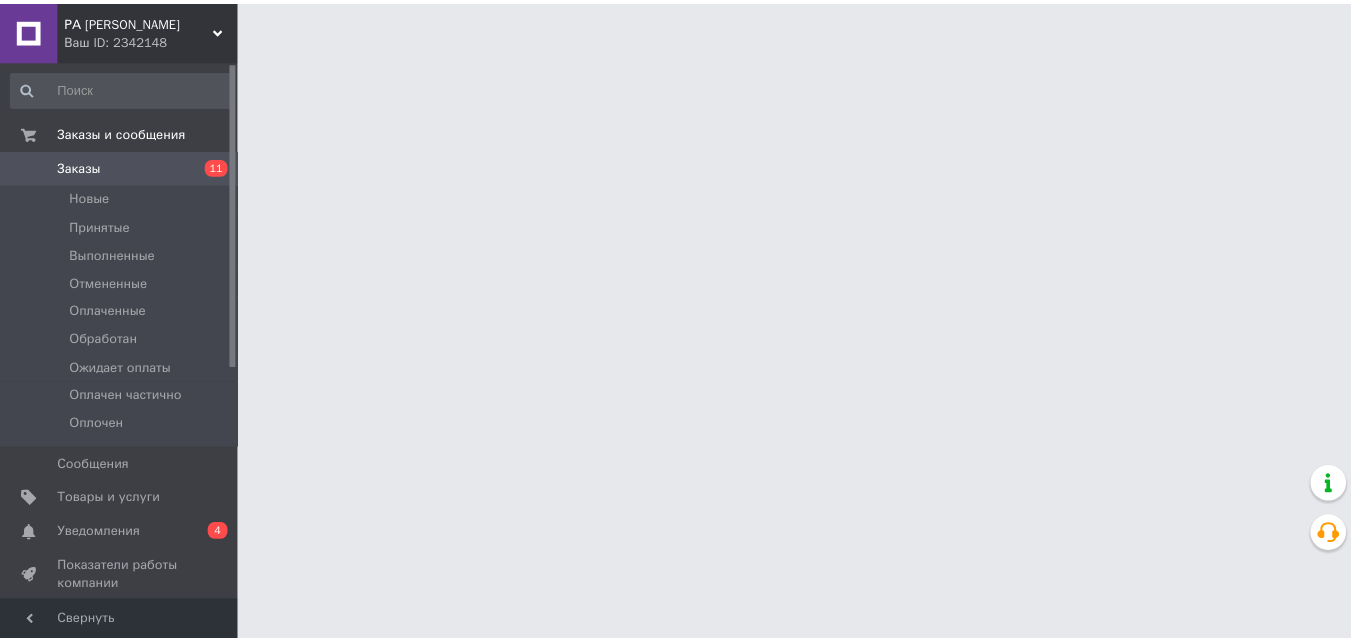 scroll, scrollTop: 0, scrollLeft: 0, axis: both 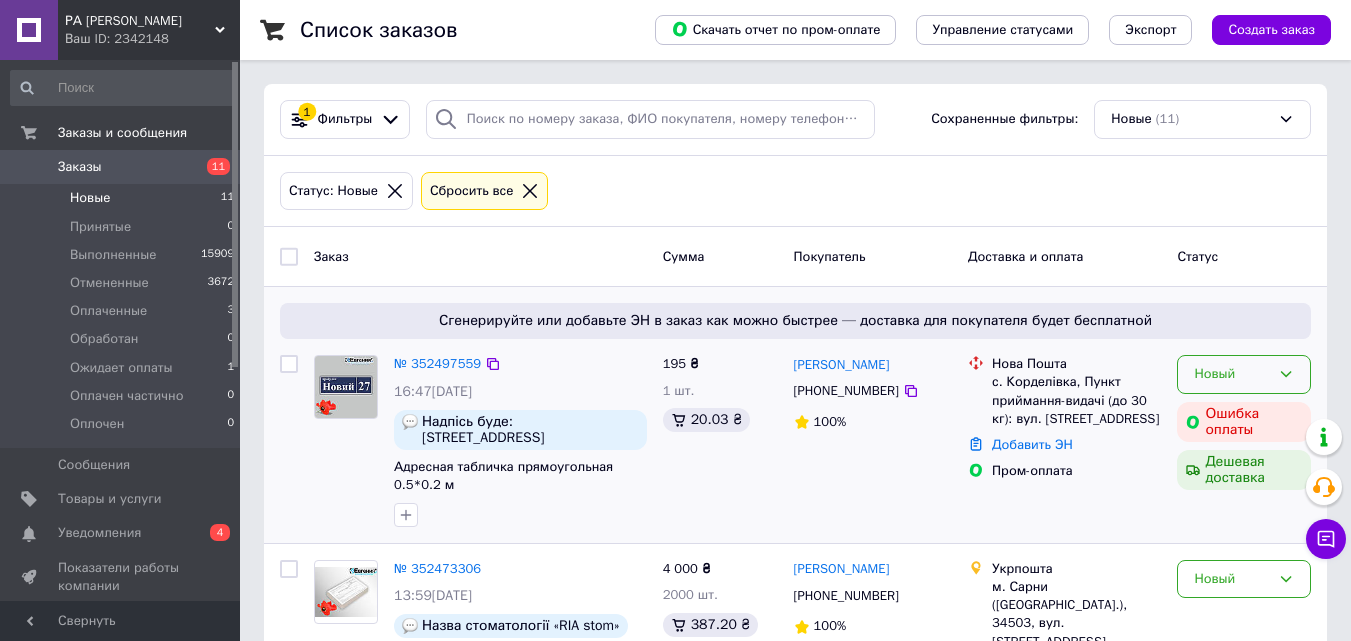 click on "Новый" at bounding box center (1232, 374) 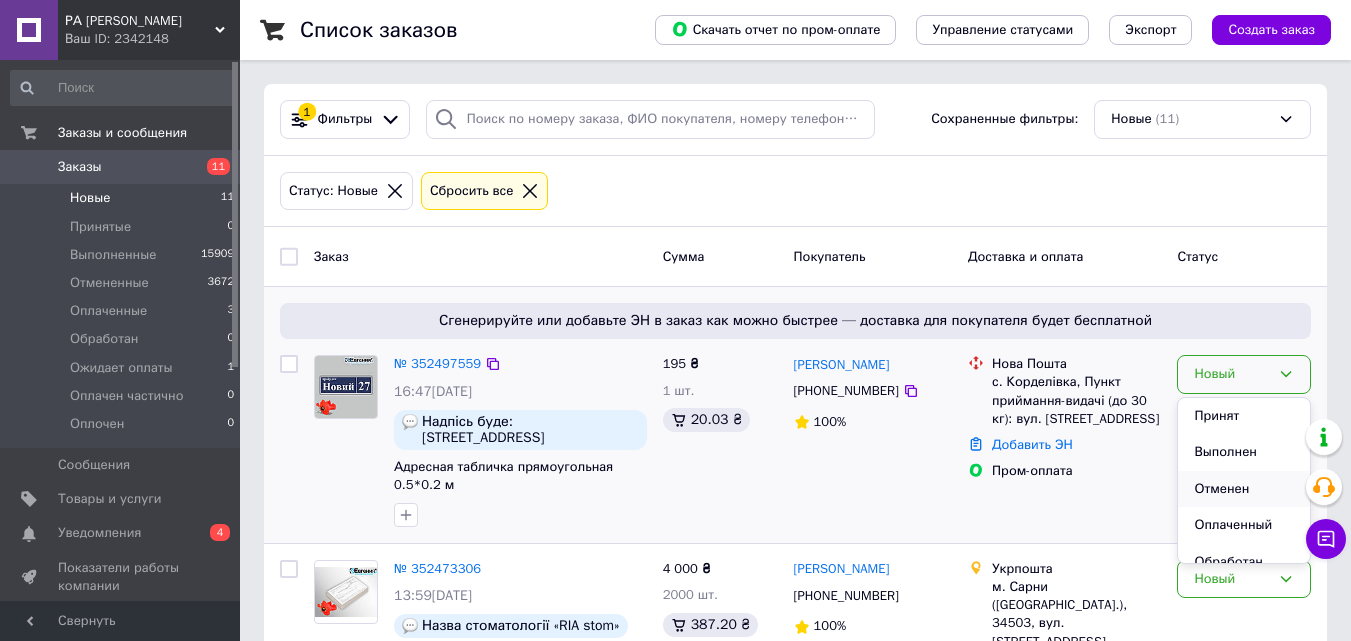 click on "Отменен" at bounding box center [1244, 489] 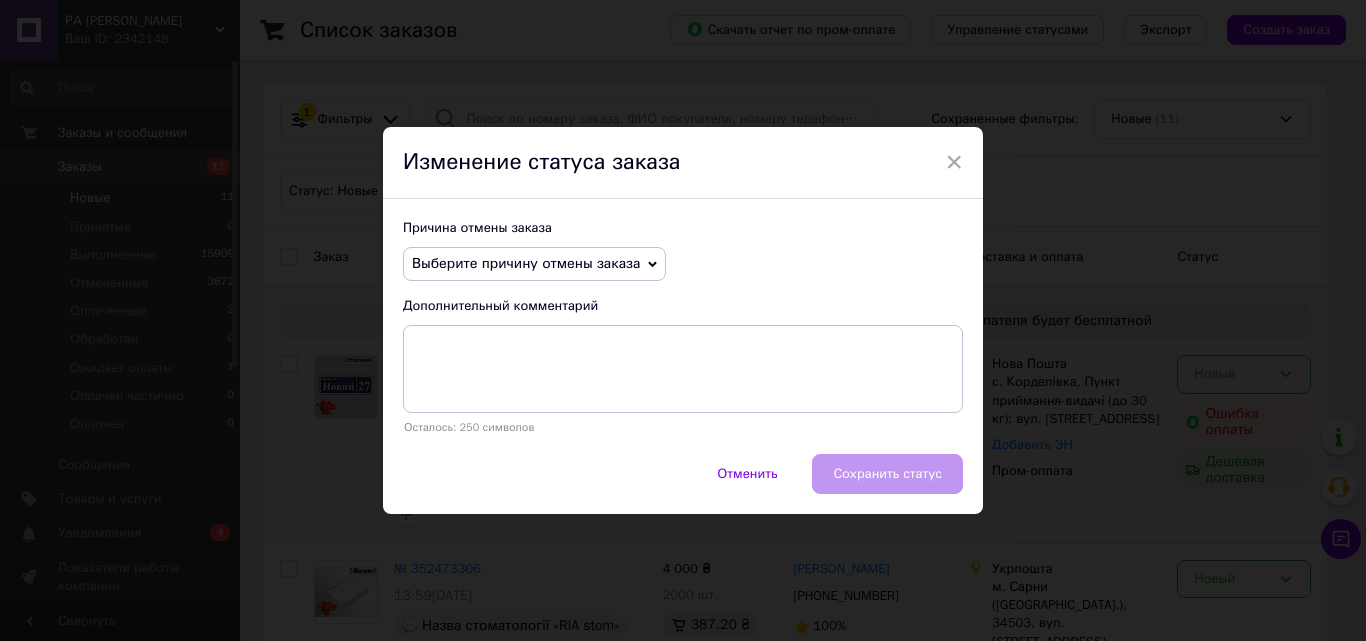 click on "Выберите причину отмены заказа" at bounding box center [526, 263] 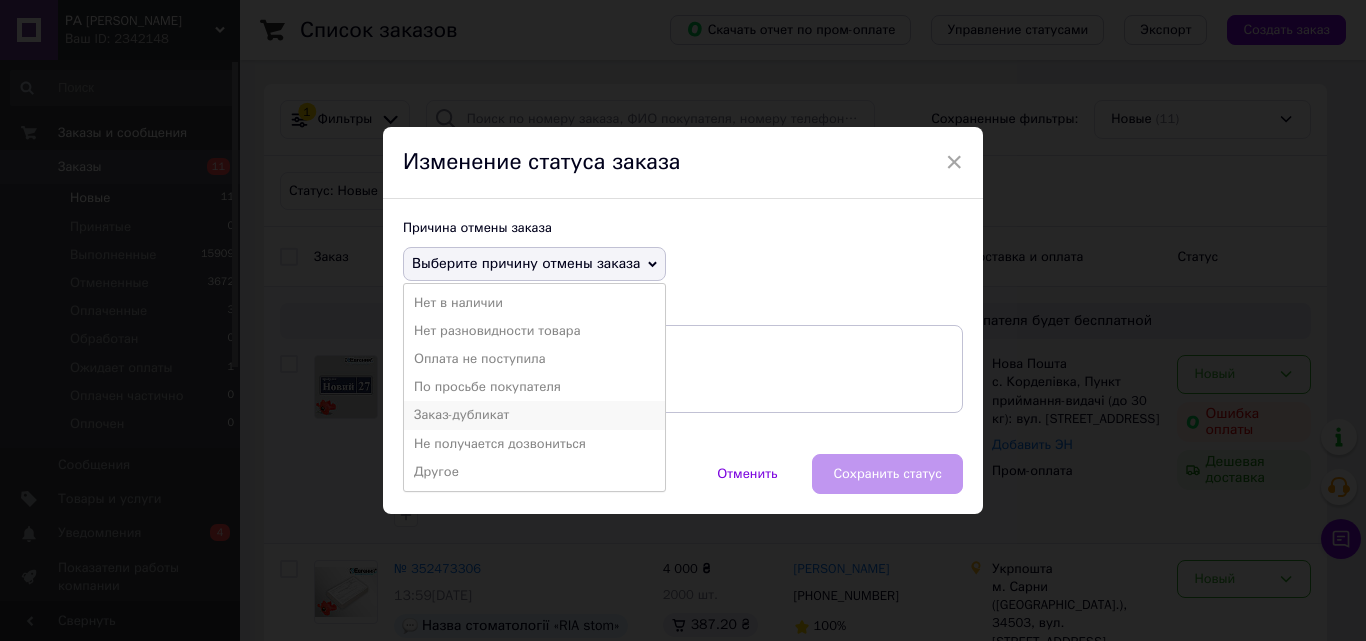 click on "Заказ-дубликат" at bounding box center (534, 415) 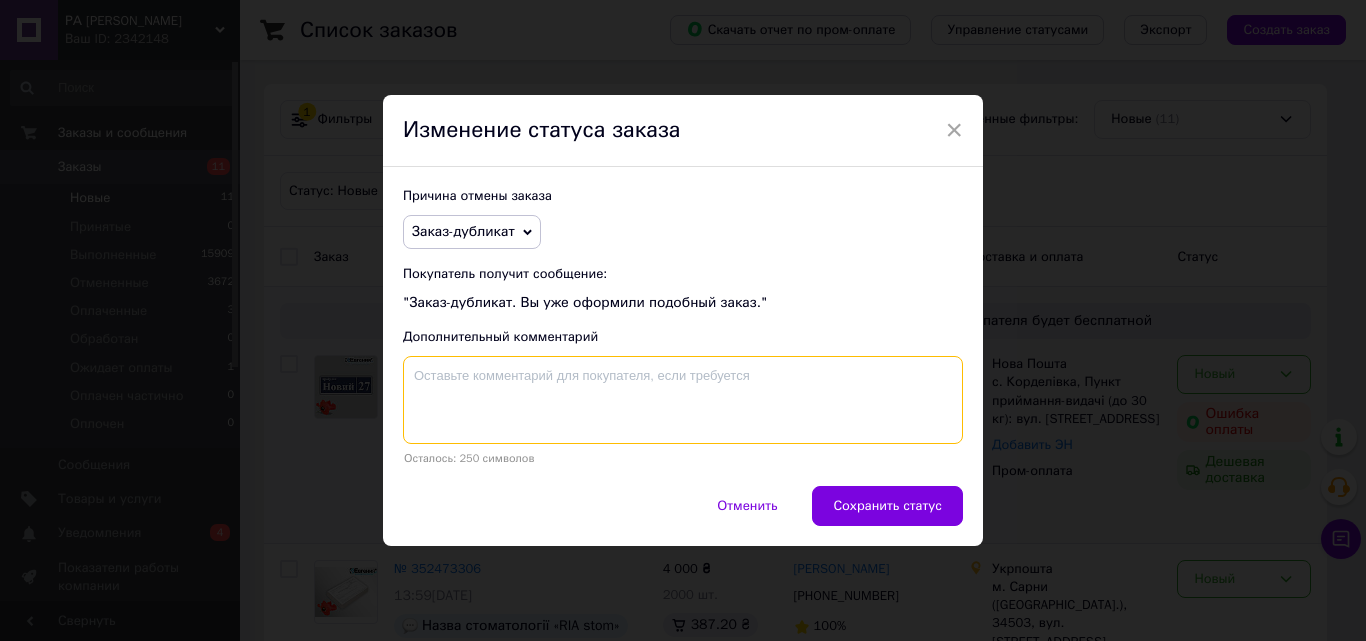 click at bounding box center [683, 400] 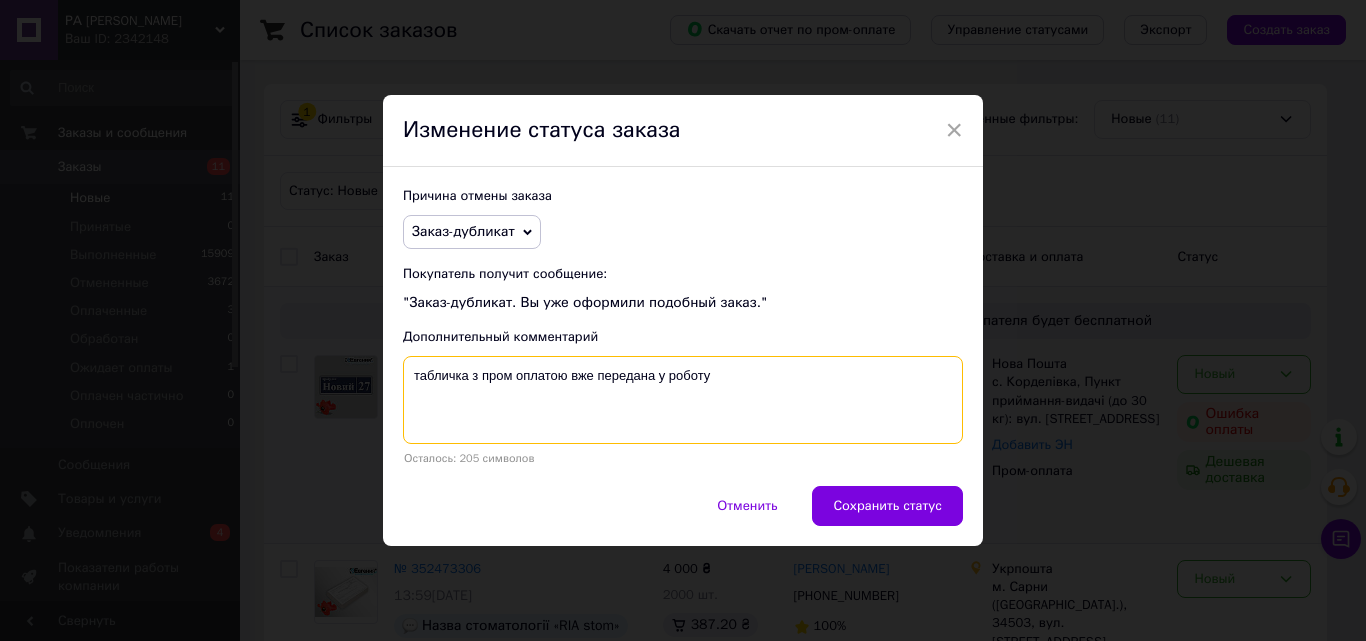 type on "табличка з пром оплатою вже передана у роботу" 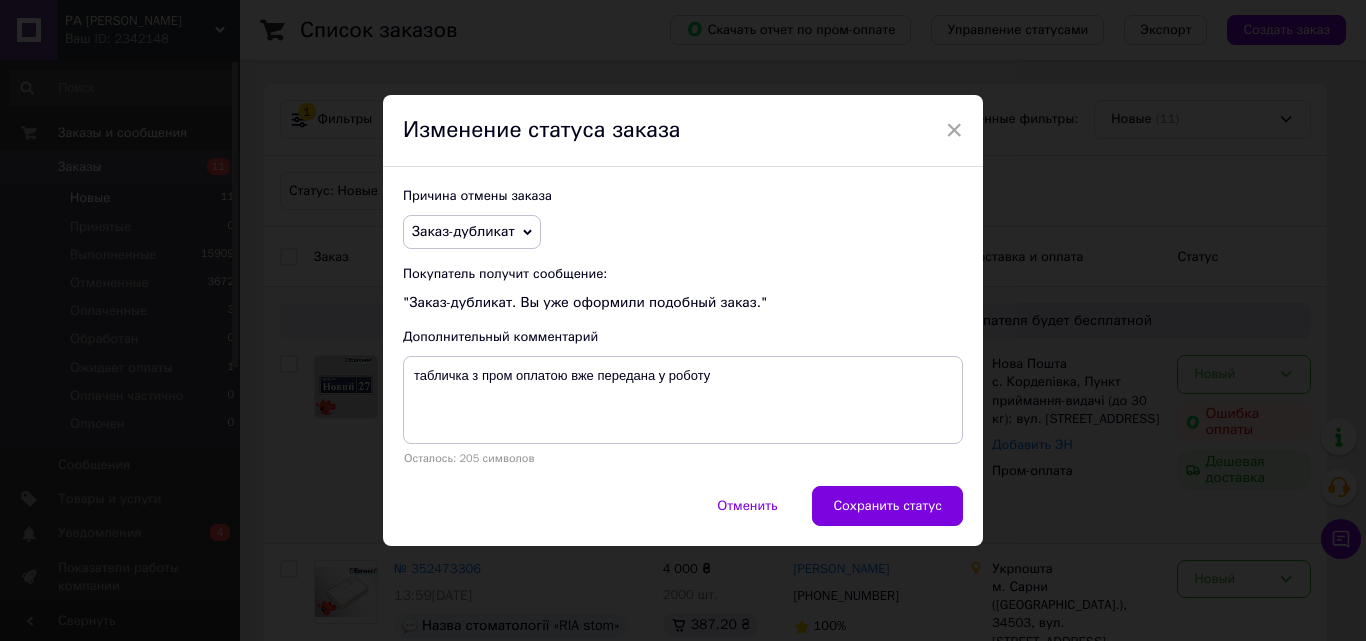 click on "Причина отмены заказа Заказ-дубликат Нет в наличии Нет разновидности товара Оплата не поступила По просьбе покупателя Не получается дозвониться Другое Покупатель получит сообщение: "Заказ-дубликат. Вы уже оформили подобный заказ." Дополнительный комментарий табличка з пром оплатою вже передана у роботу Осталось: 205 символов" at bounding box center (683, 326) 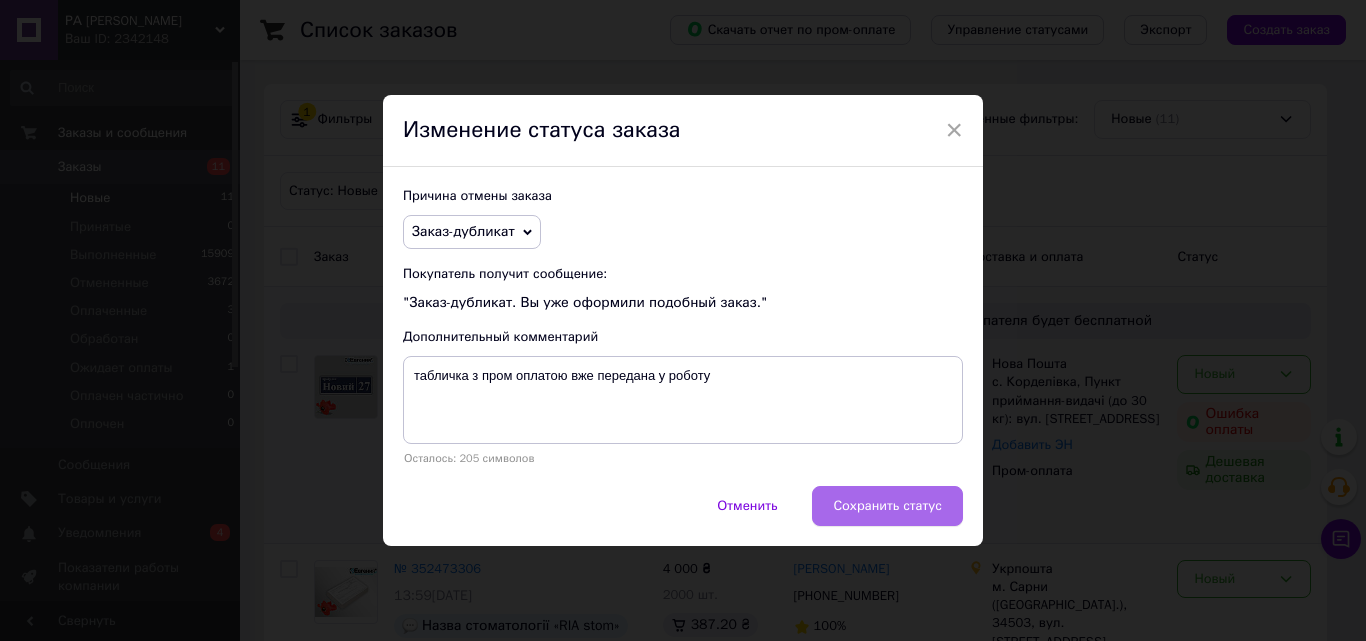click on "Сохранить статус" at bounding box center [887, 506] 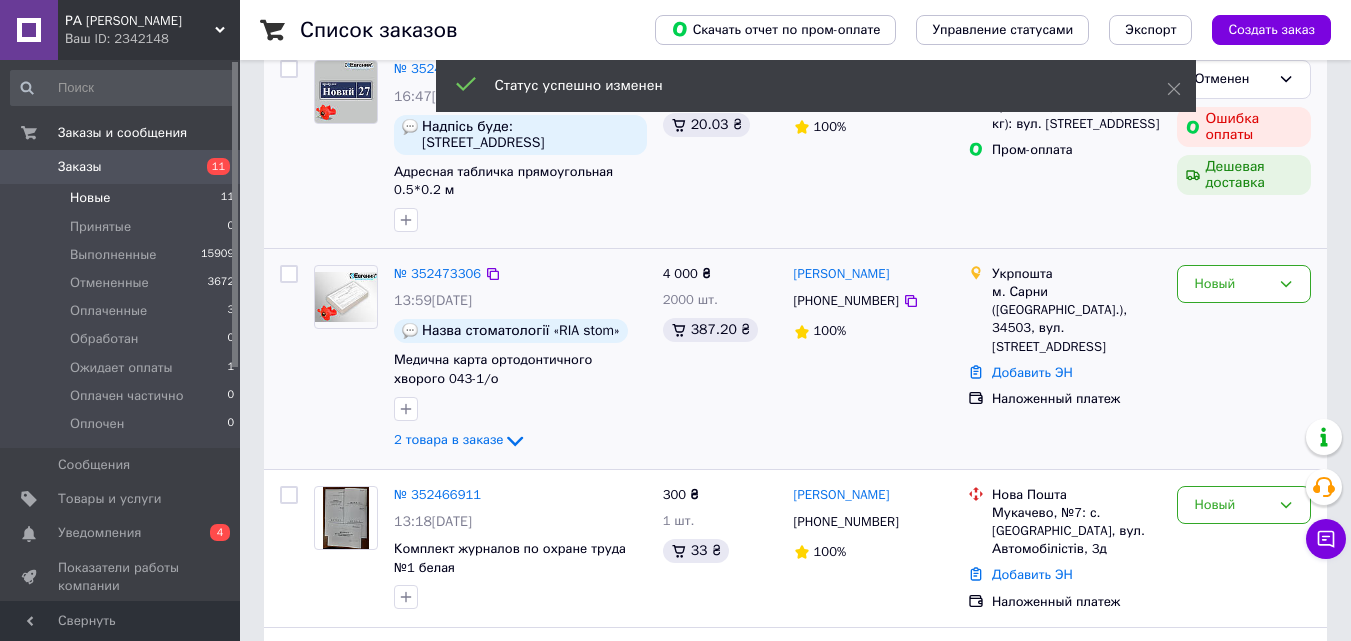 scroll, scrollTop: 400, scrollLeft: 0, axis: vertical 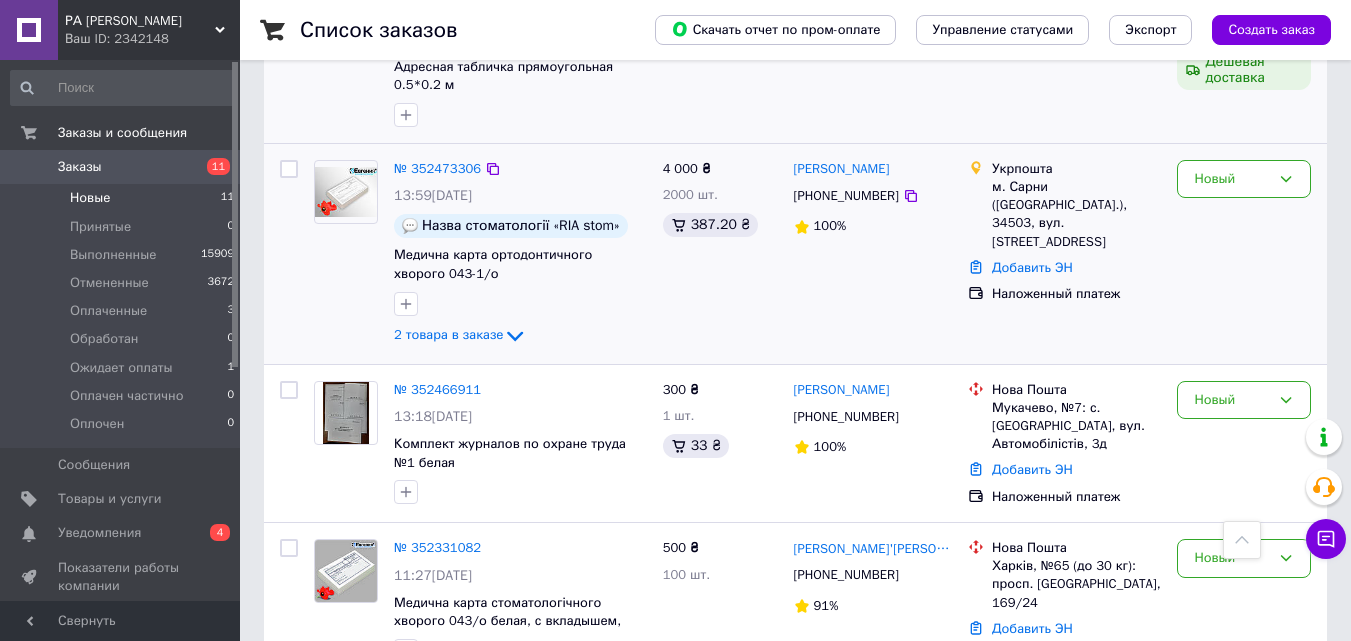 click on "[PERSON_NAME] [PHONE_NUMBER] 100%" at bounding box center [873, 254] 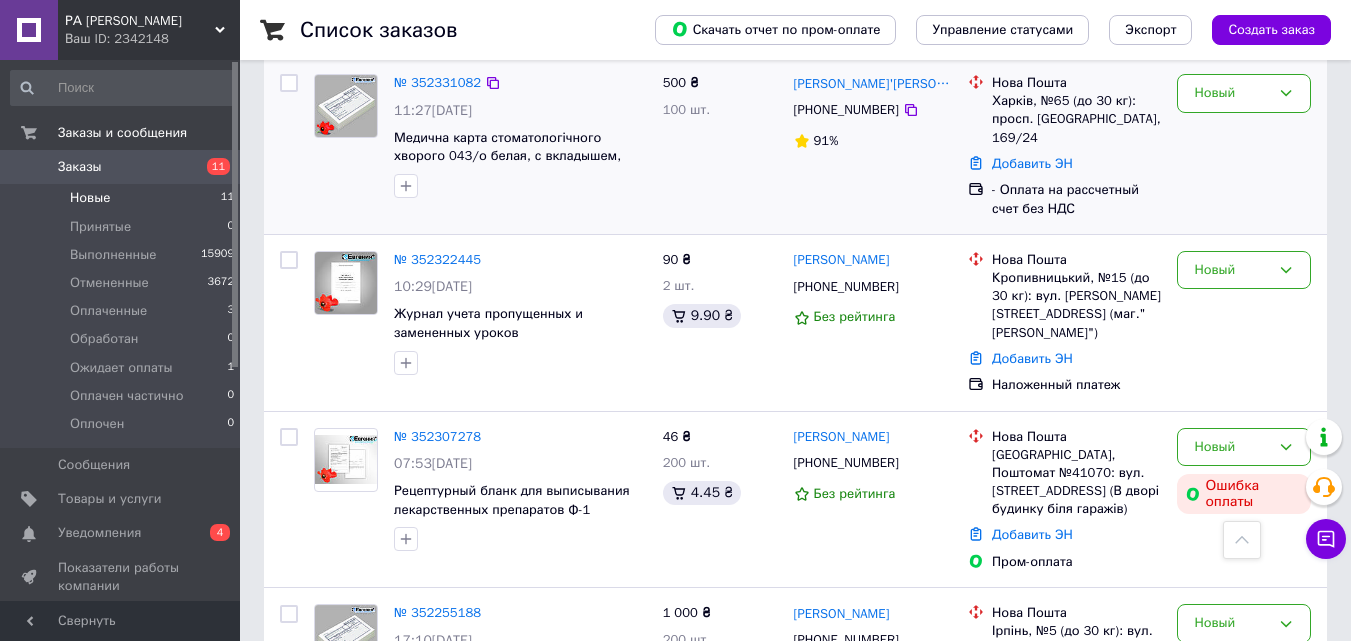 scroll, scrollTop: 900, scrollLeft: 0, axis: vertical 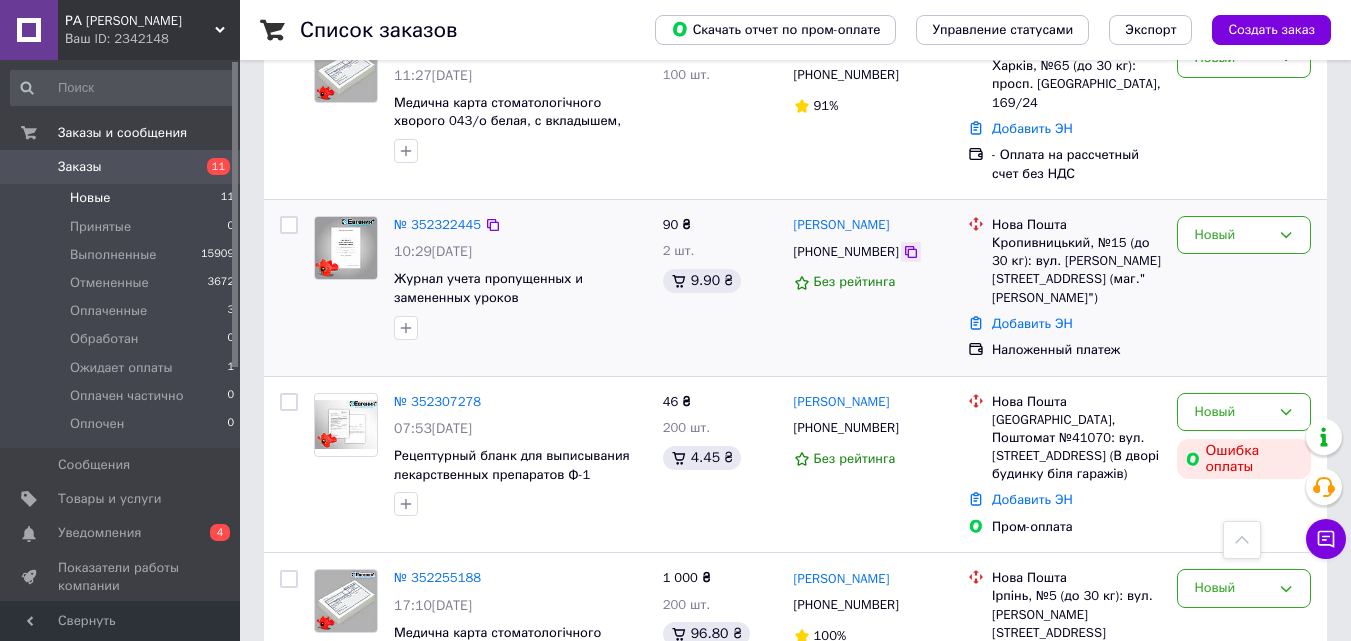 click 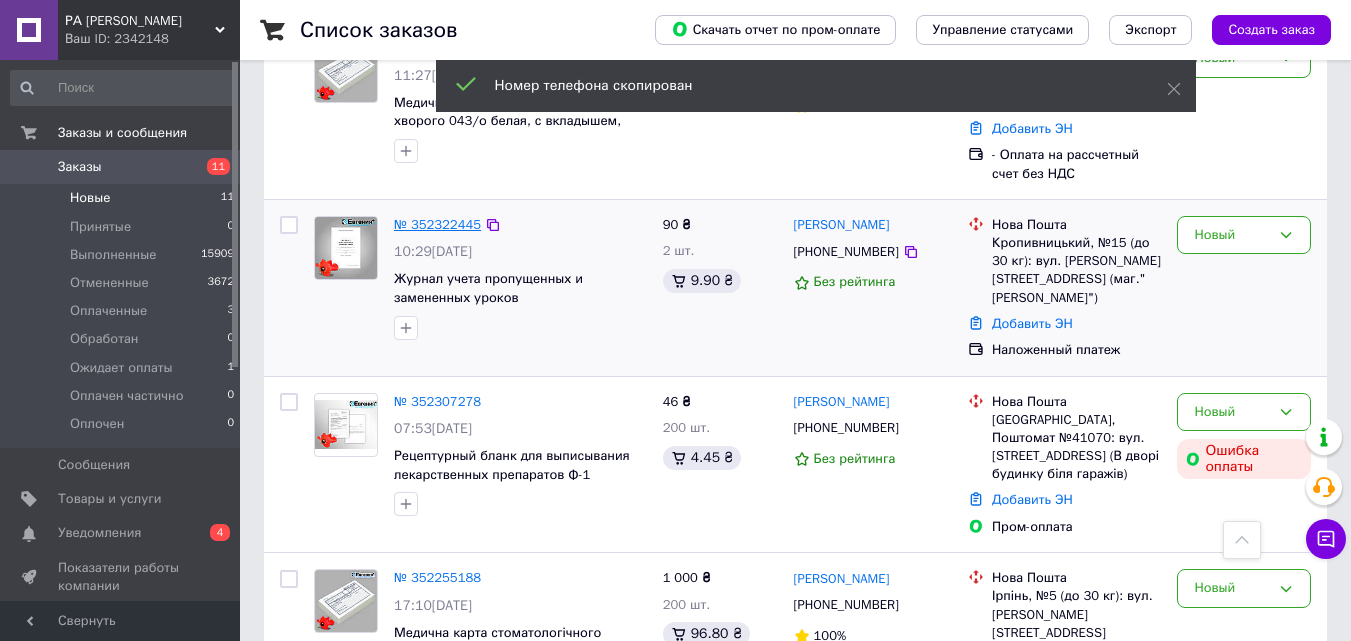 click on "№ 352322445" at bounding box center (437, 224) 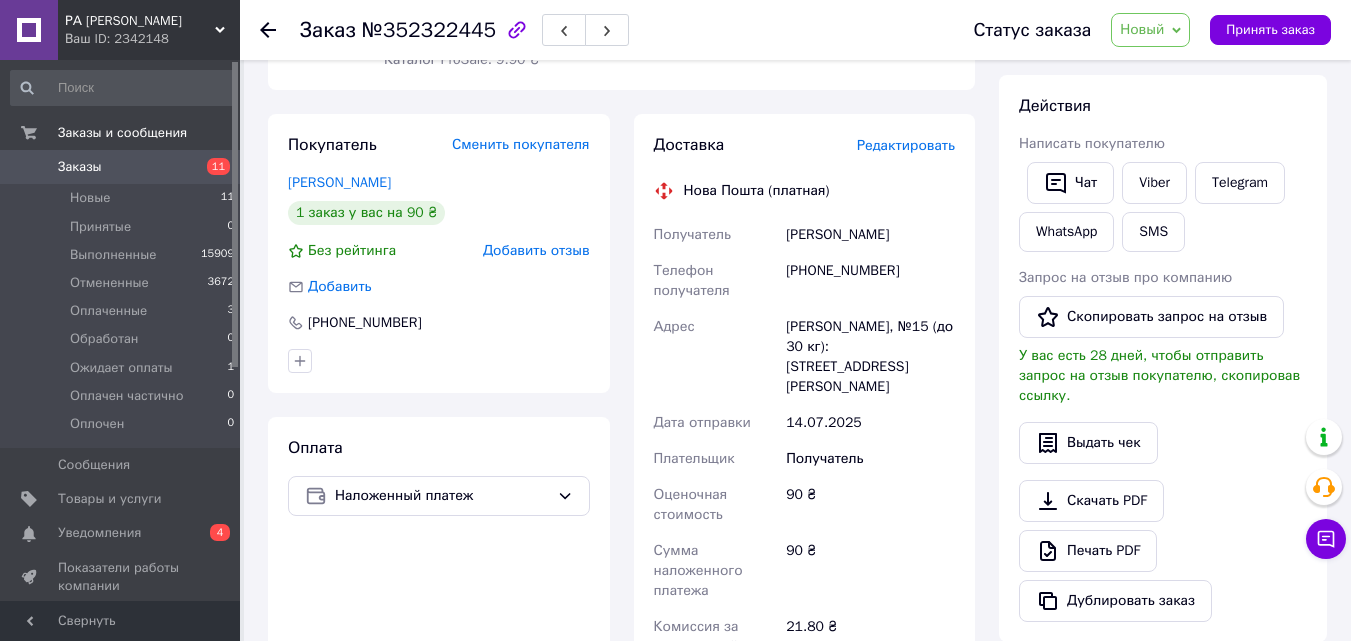 scroll, scrollTop: 500, scrollLeft: 0, axis: vertical 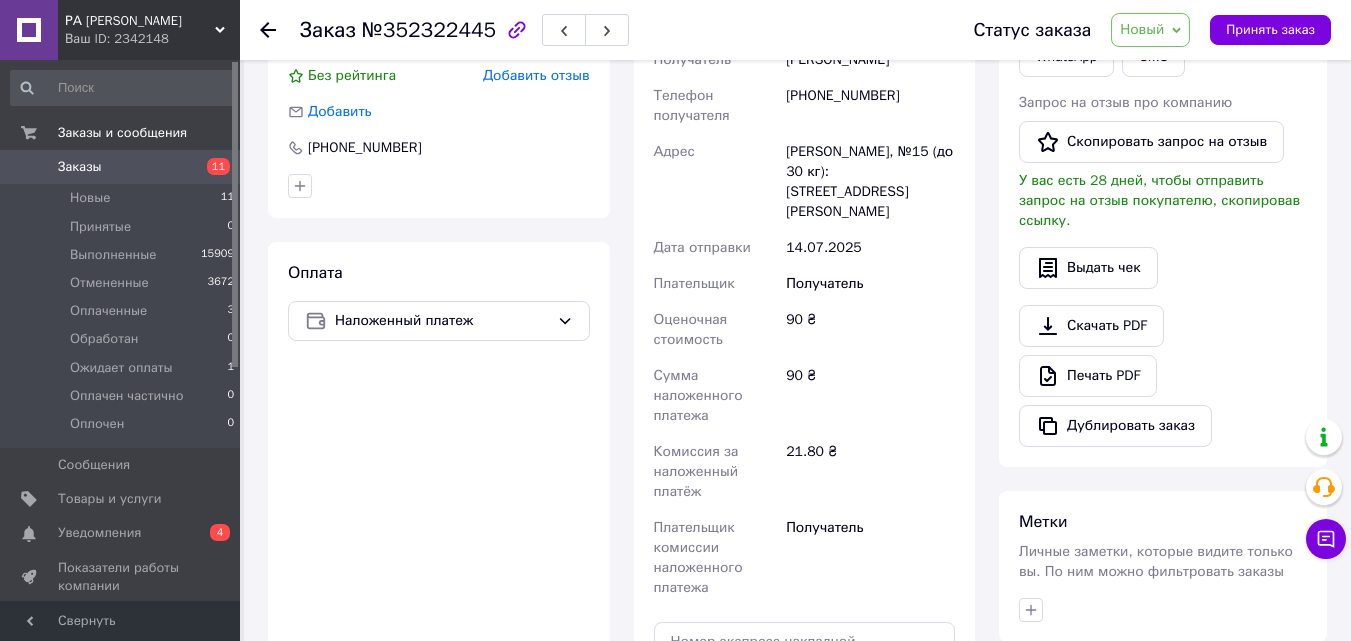 click 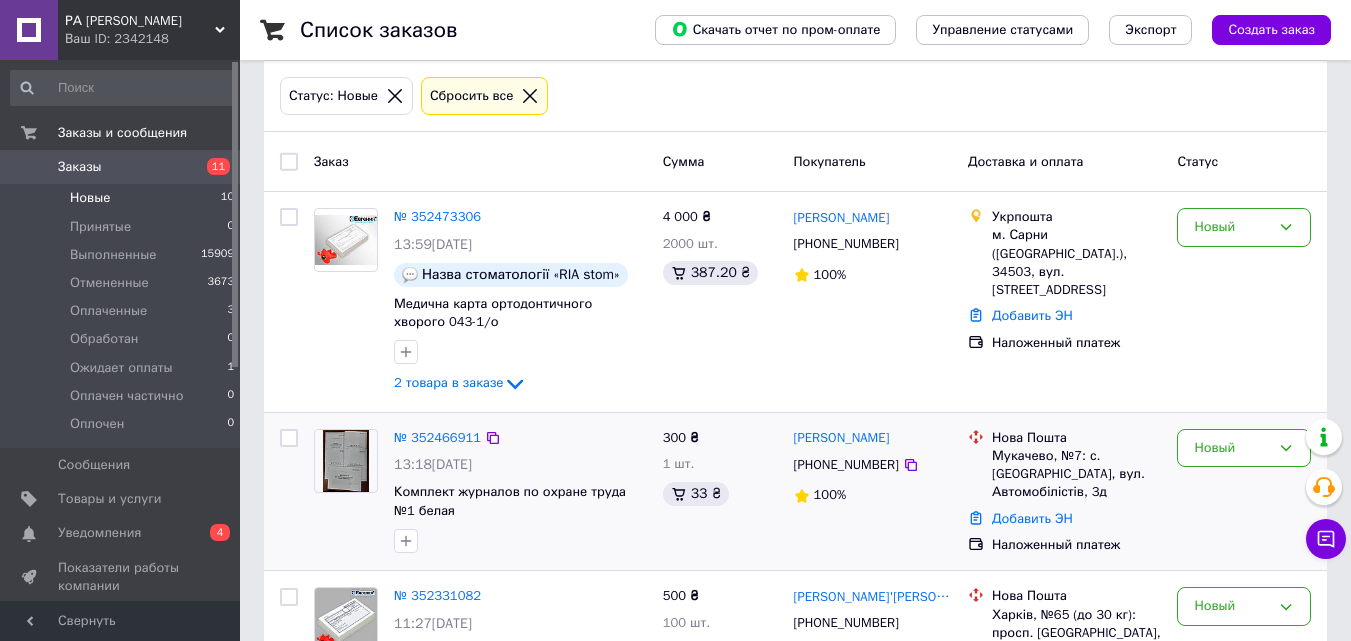 scroll, scrollTop: 200, scrollLeft: 0, axis: vertical 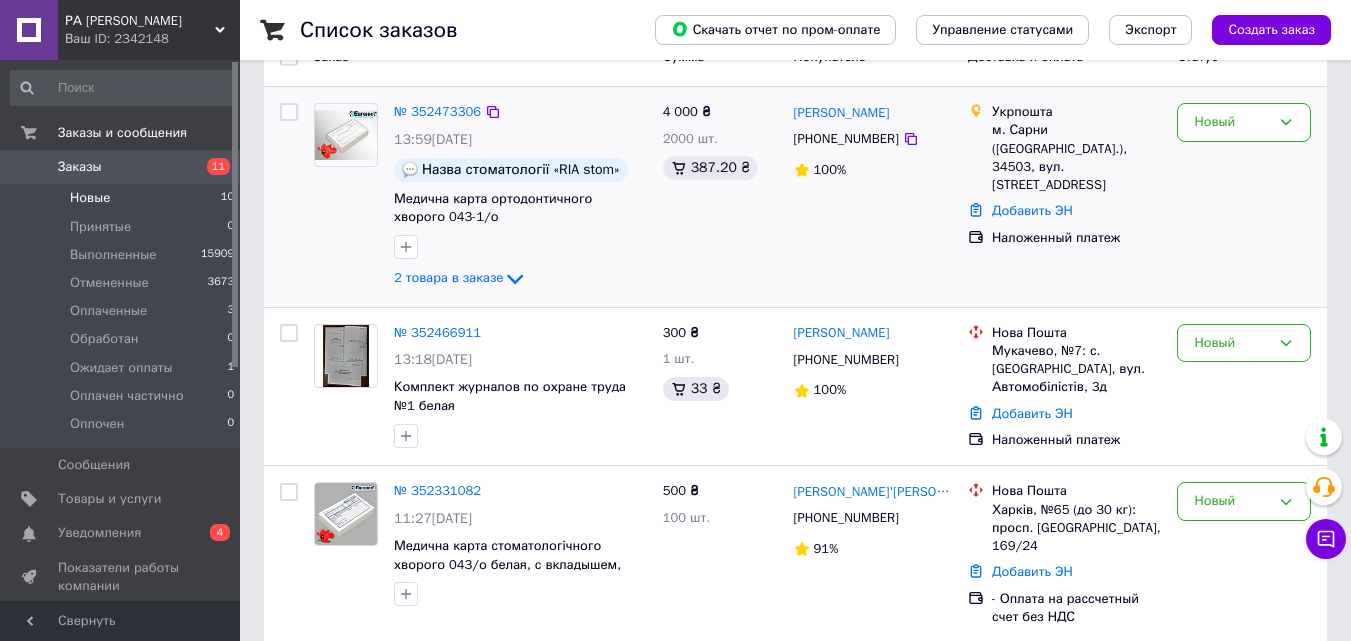 click on "4 000 ₴ 2000 шт. 387.20 ₴" at bounding box center (720, 197) 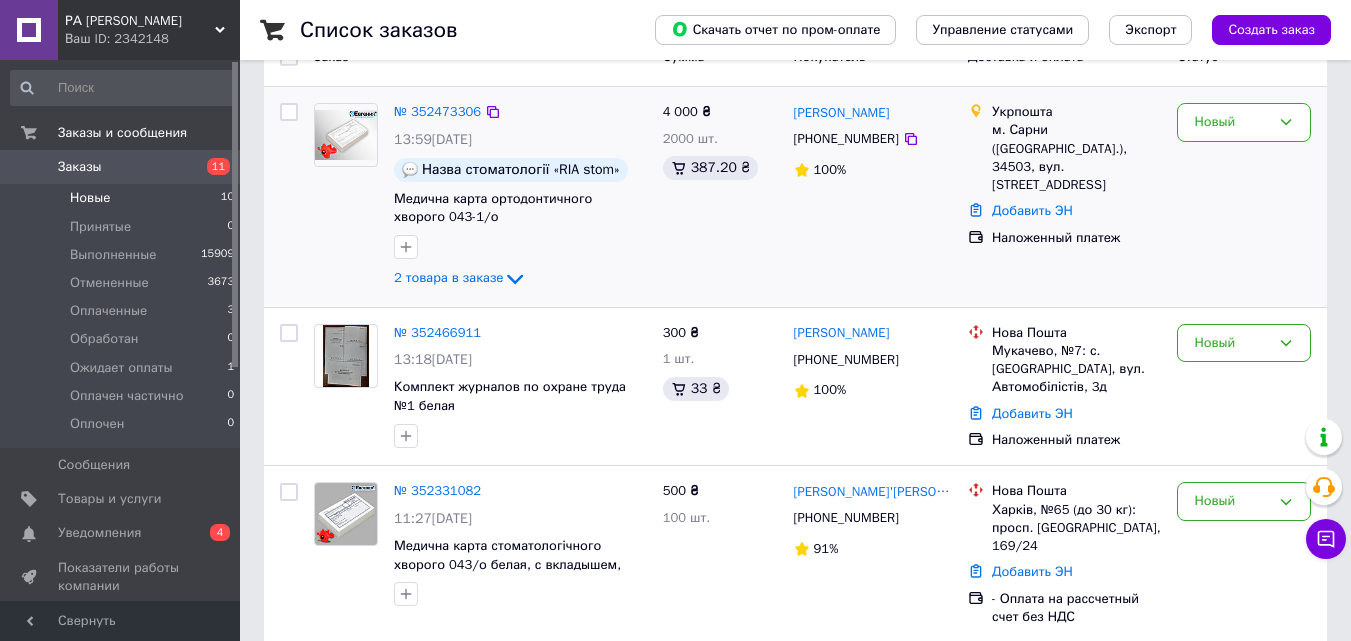 click on "4 000 ₴ 2000 шт. 387.20 ₴" at bounding box center [720, 197] 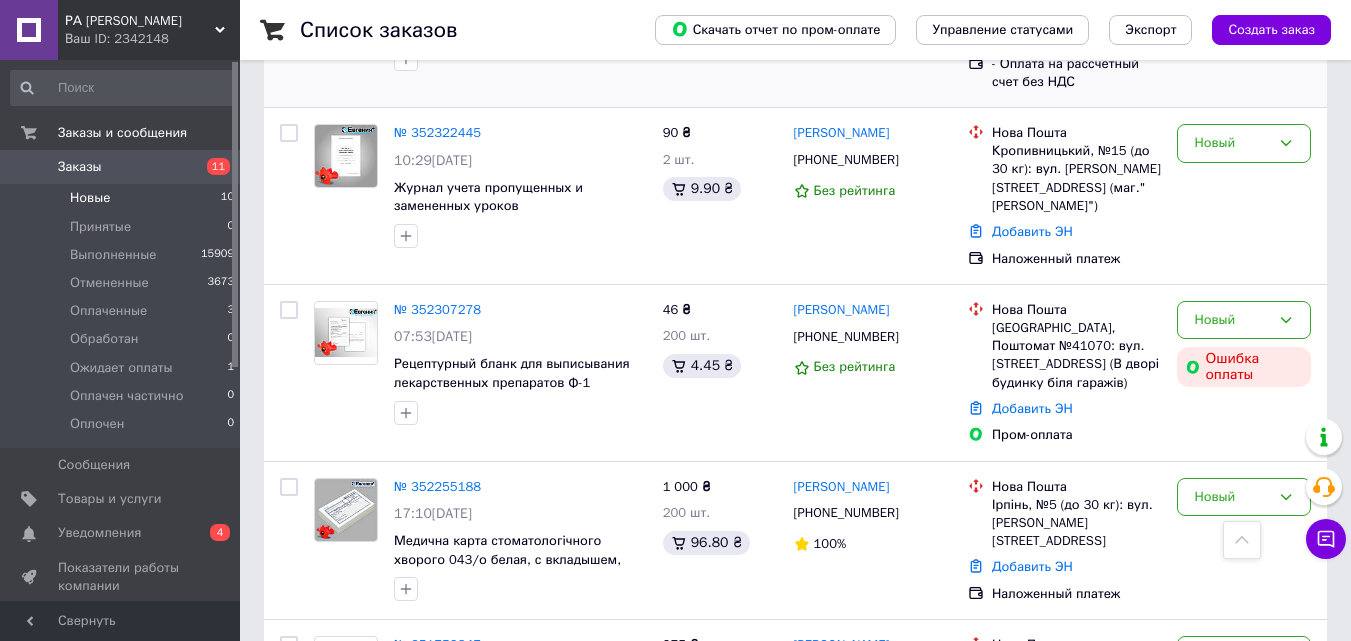 scroll, scrollTop: 800, scrollLeft: 0, axis: vertical 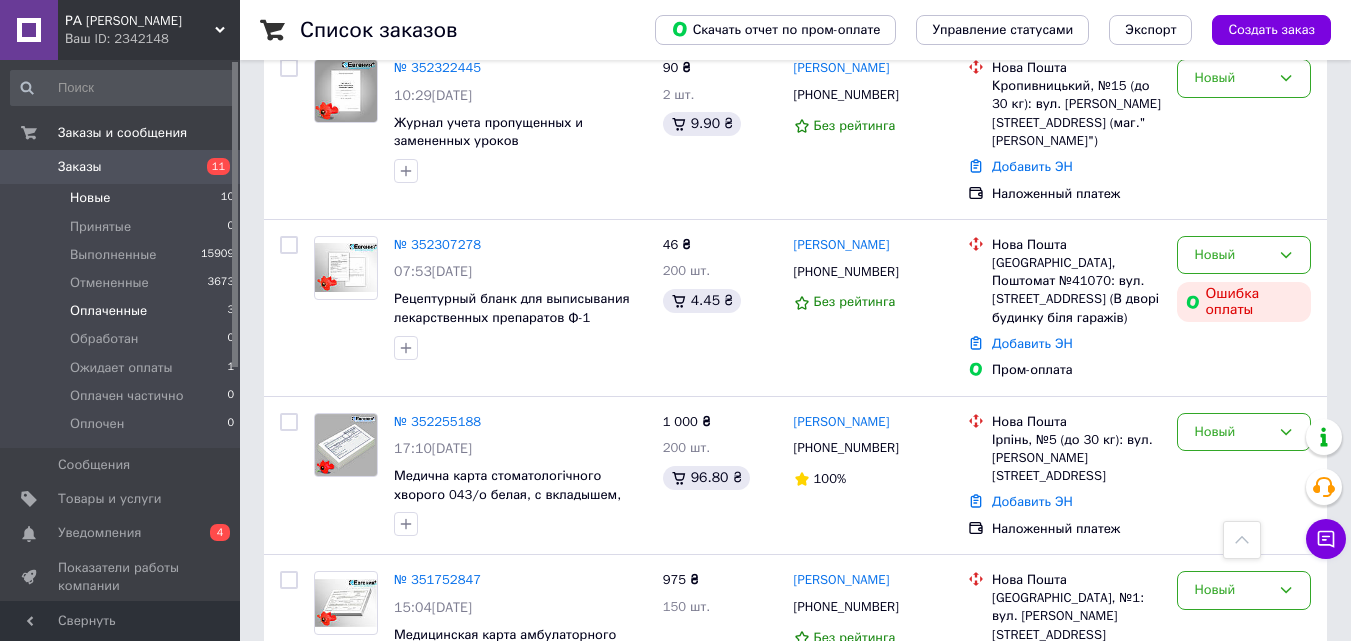 click on "Оплаченные 3" at bounding box center [123, 311] 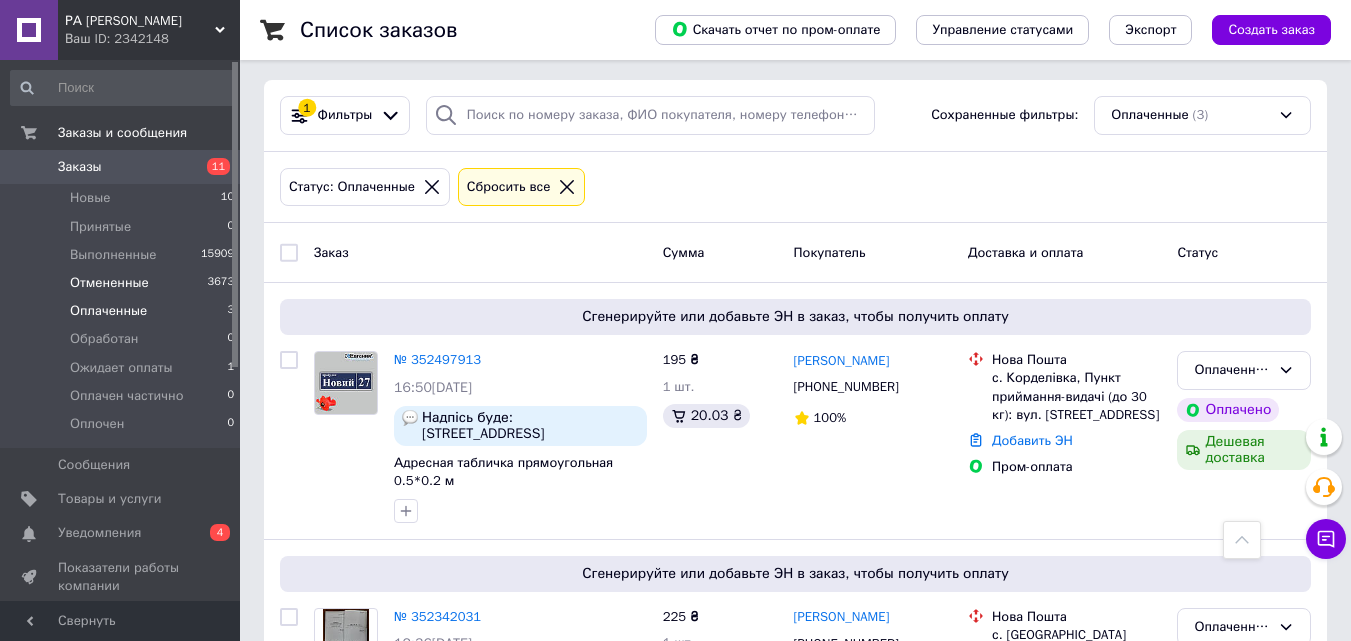 scroll, scrollTop: 0, scrollLeft: 0, axis: both 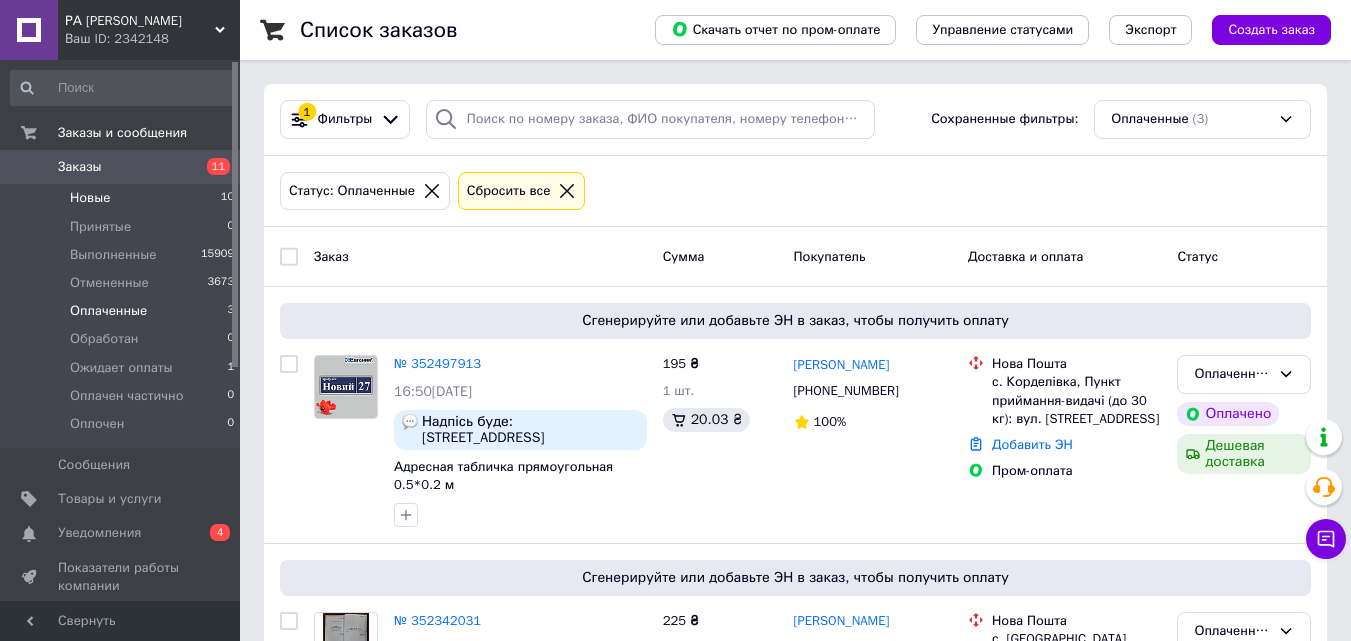 click on "Новые 10" at bounding box center (123, 198) 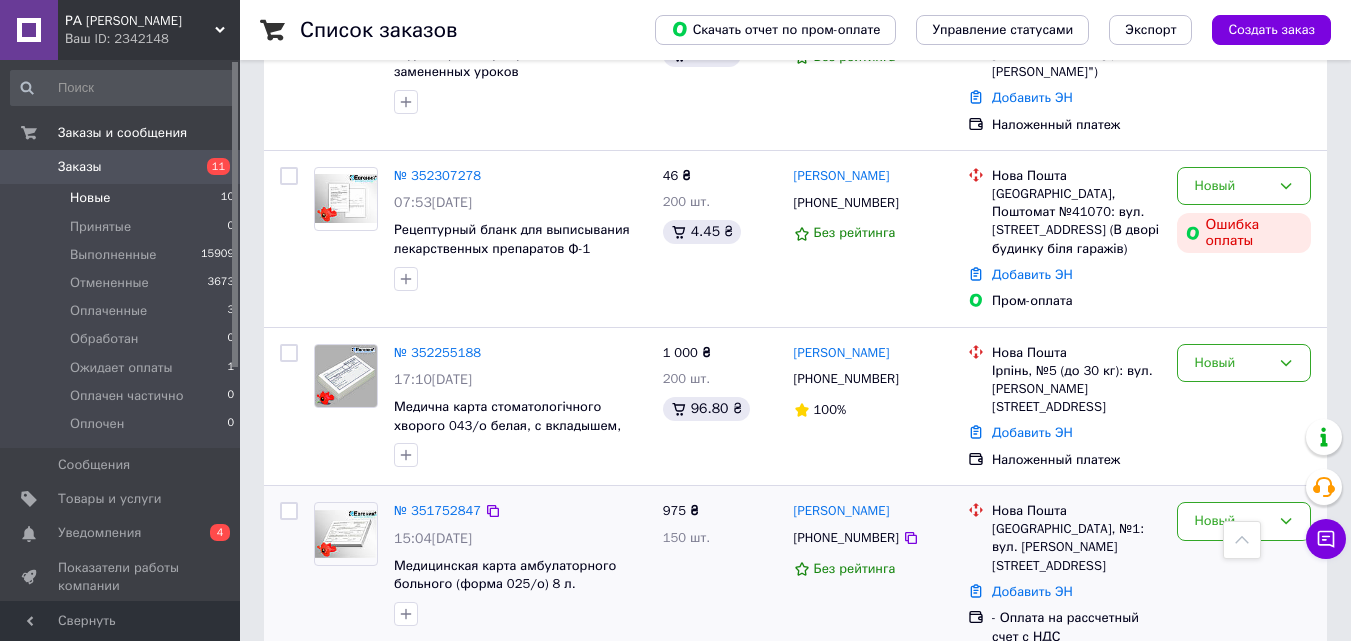 scroll, scrollTop: 849, scrollLeft: 0, axis: vertical 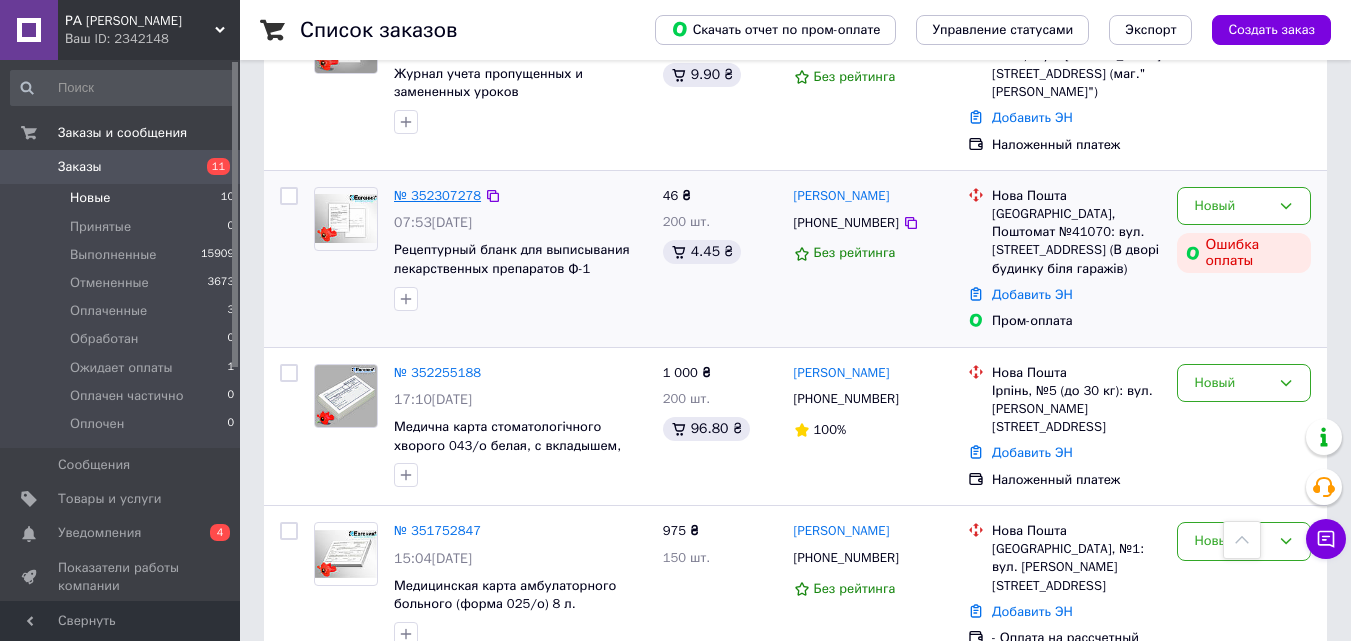 click on "№ 352307278" at bounding box center [437, 195] 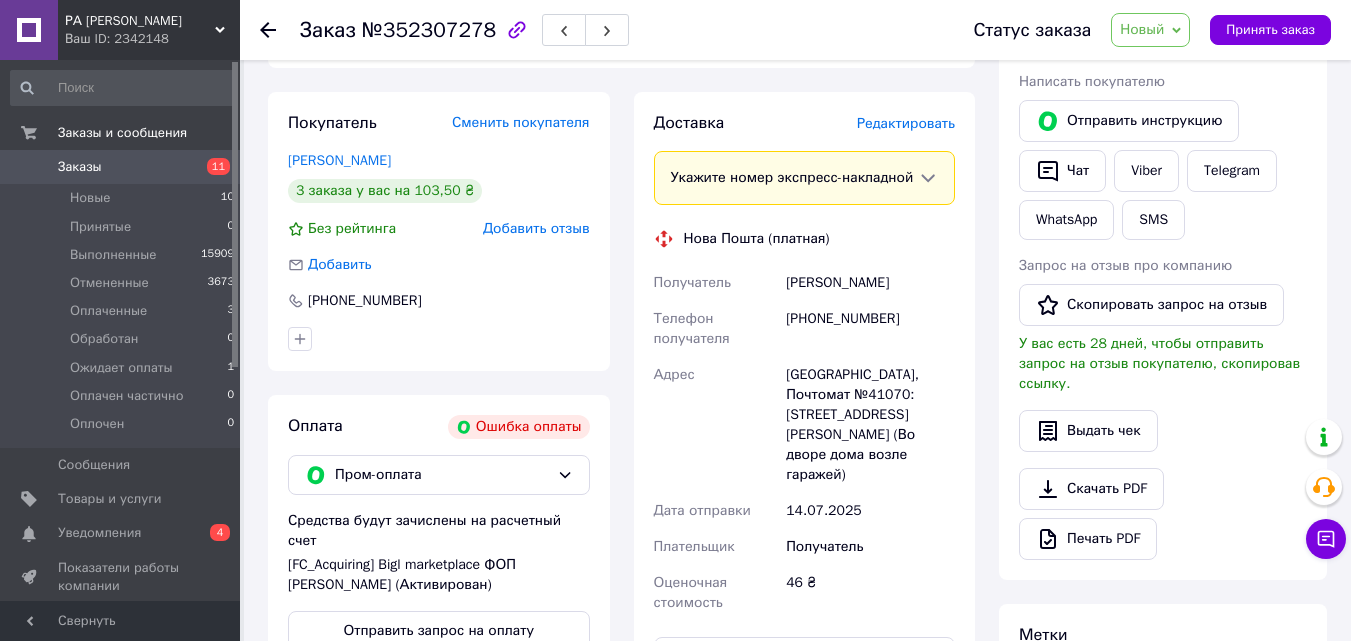scroll, scrollTop: 423, scrollLeft: 0, axis: vertical 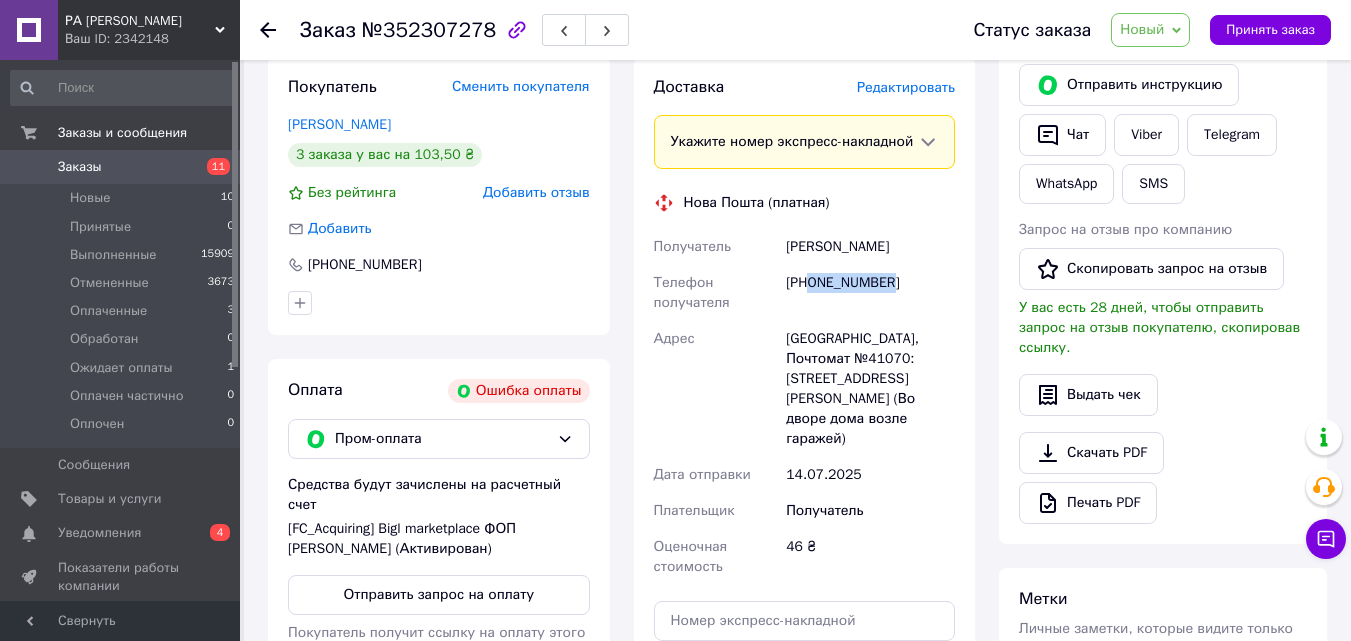 drag, startPoint x: 934, startPoint y: 319, endPoint x: 810, endPoint y: 308, distance: 124.486946 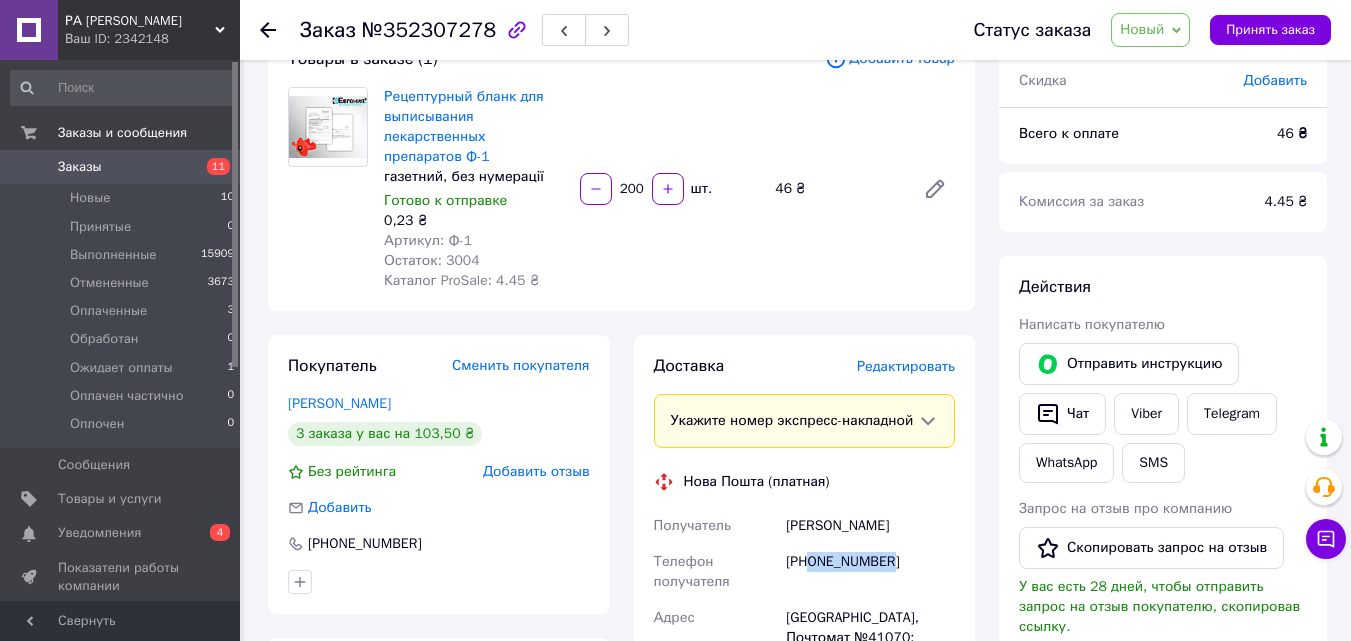 scroll, scrollTop: 123, scrollLeft: 0, axis: vertical 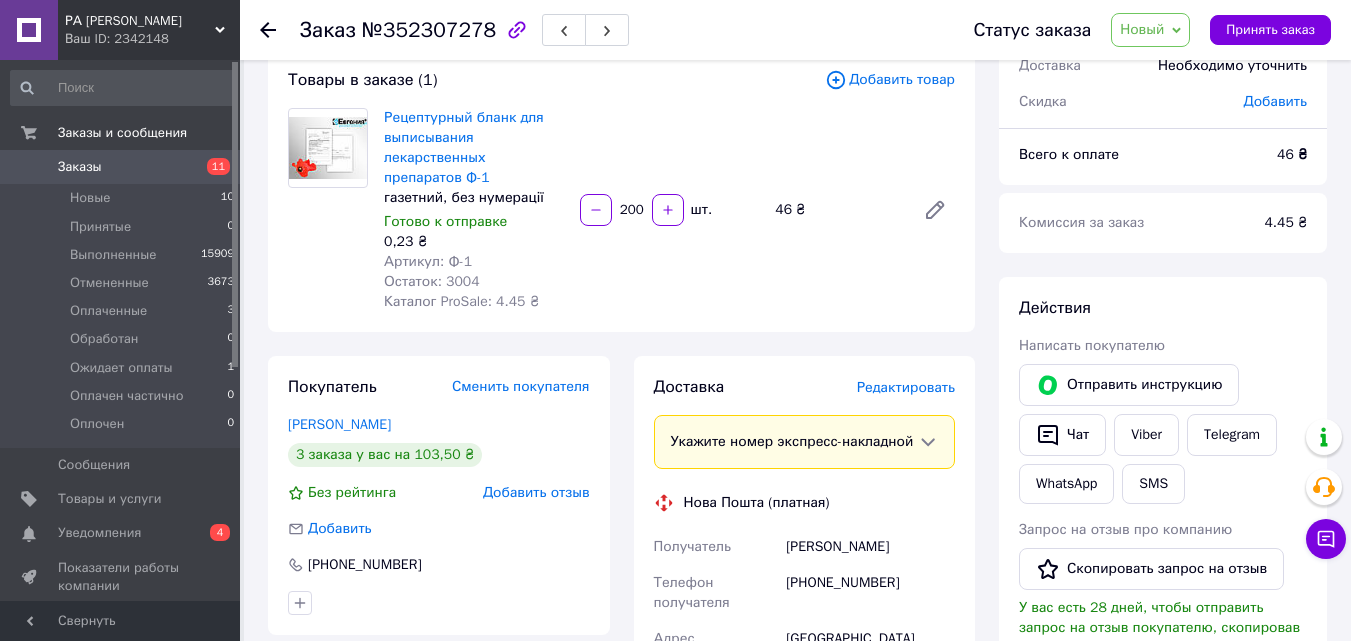 click 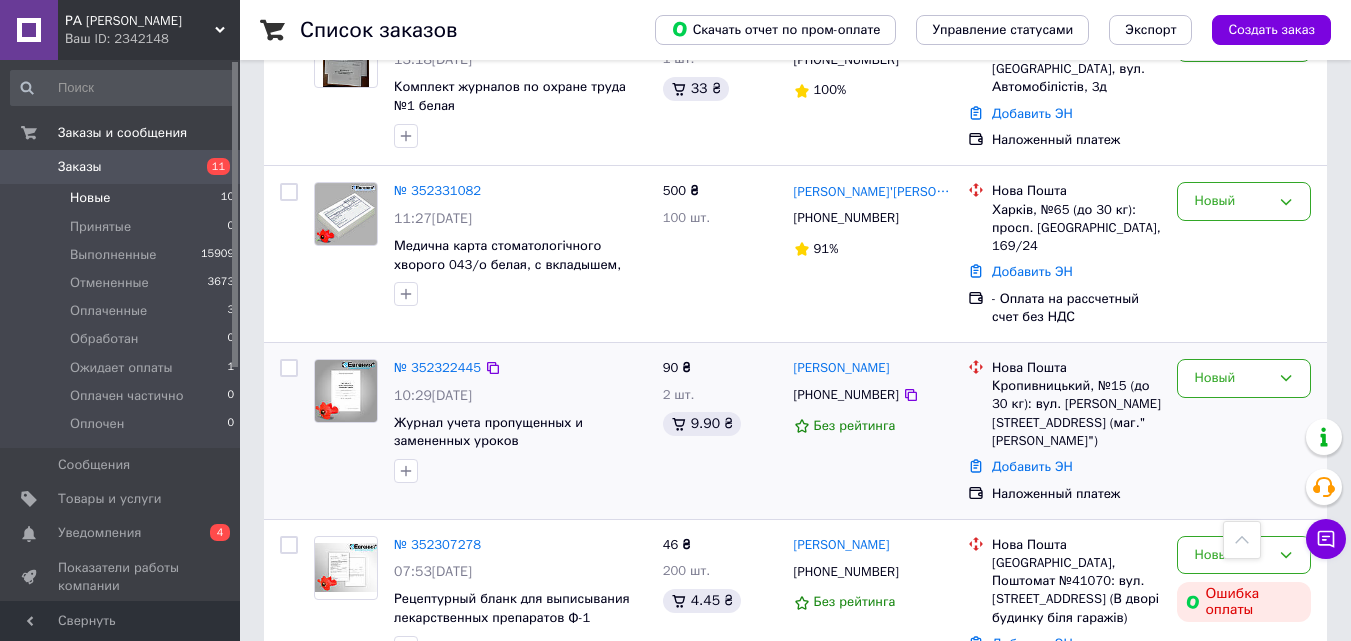 scroll, scrollTop: 700, scrollLeft: 0, axis: vertical 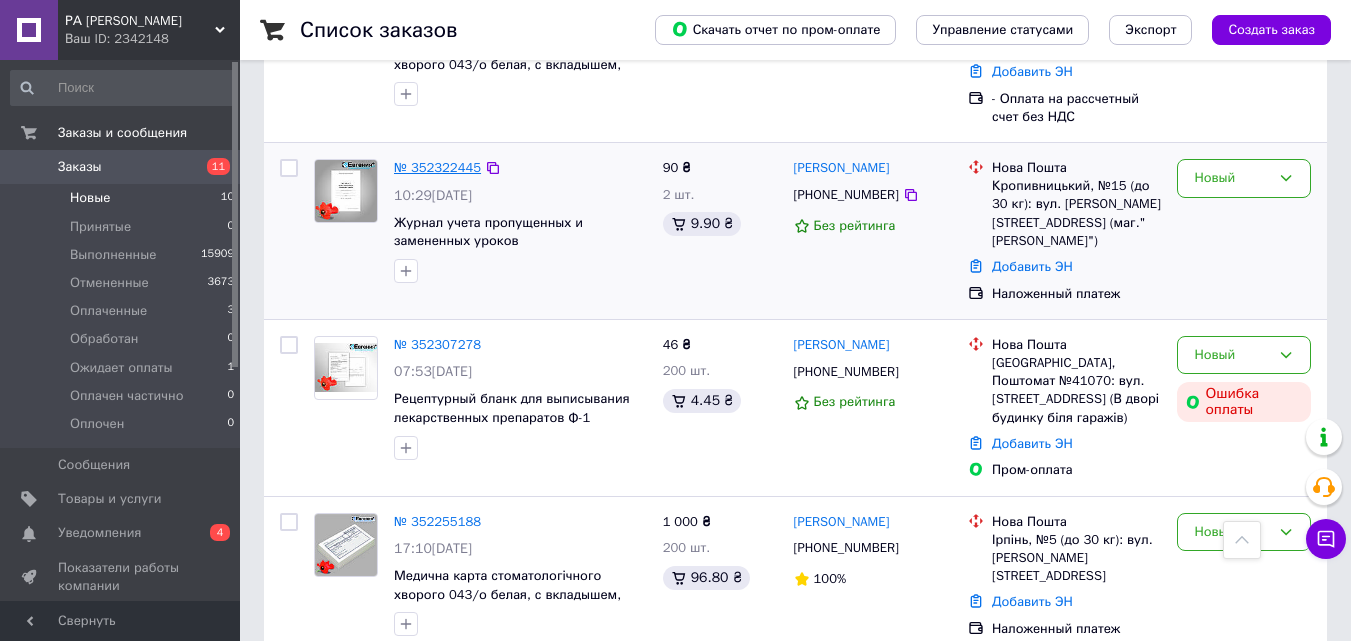 click on "№ 352322445" at bounding box center (437, 167) 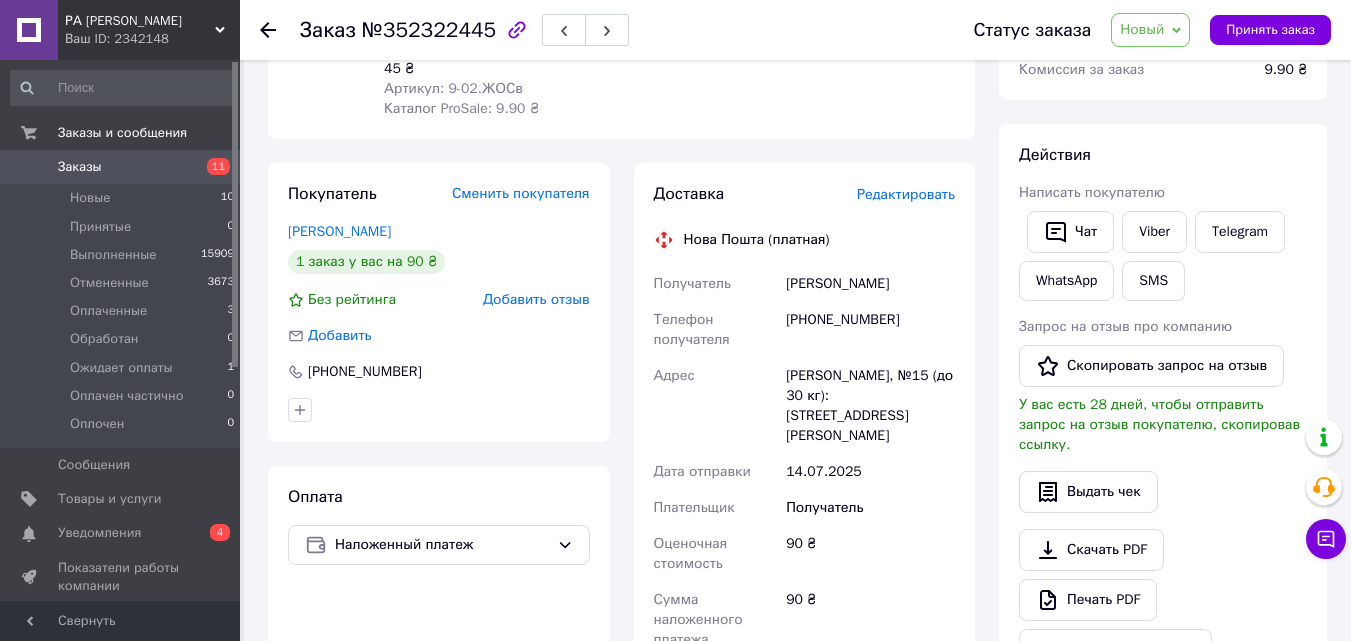 scroll, scrollTop: 500, scrollLeft: 0, axis: vertical 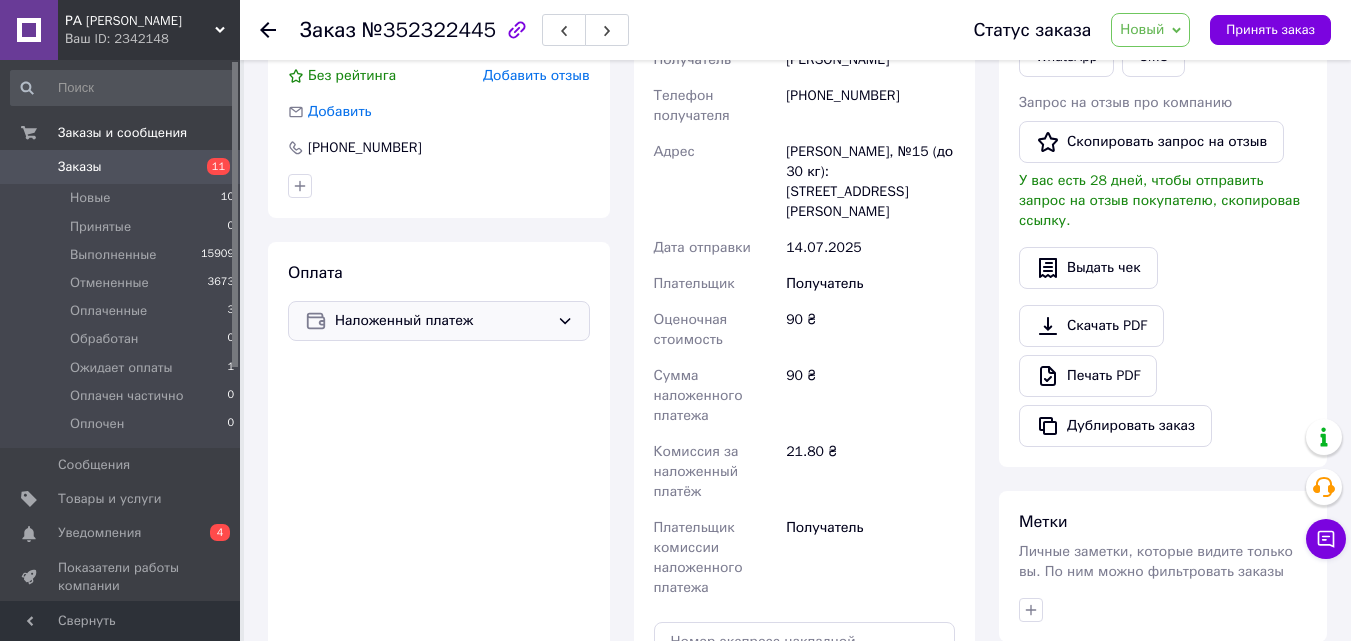 click on "Наложенный платеж" at bounding box center (442, 321) 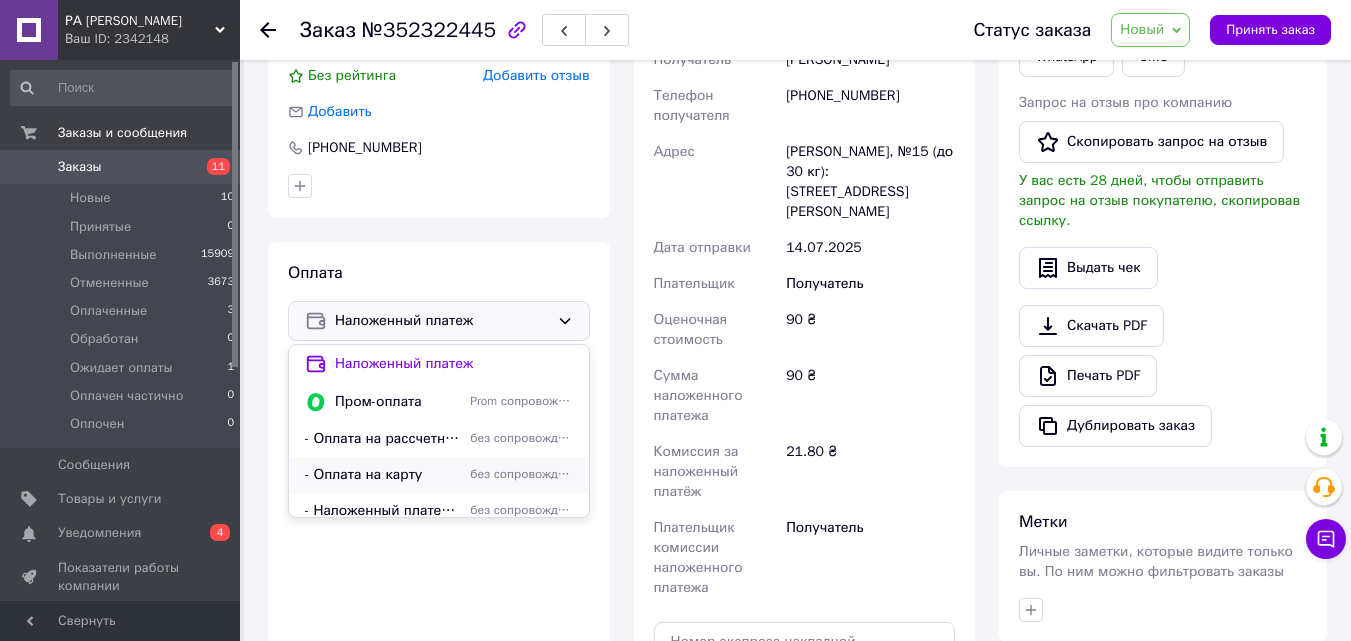 click on "- Оплата на карту" at bounding box center (383, 475) 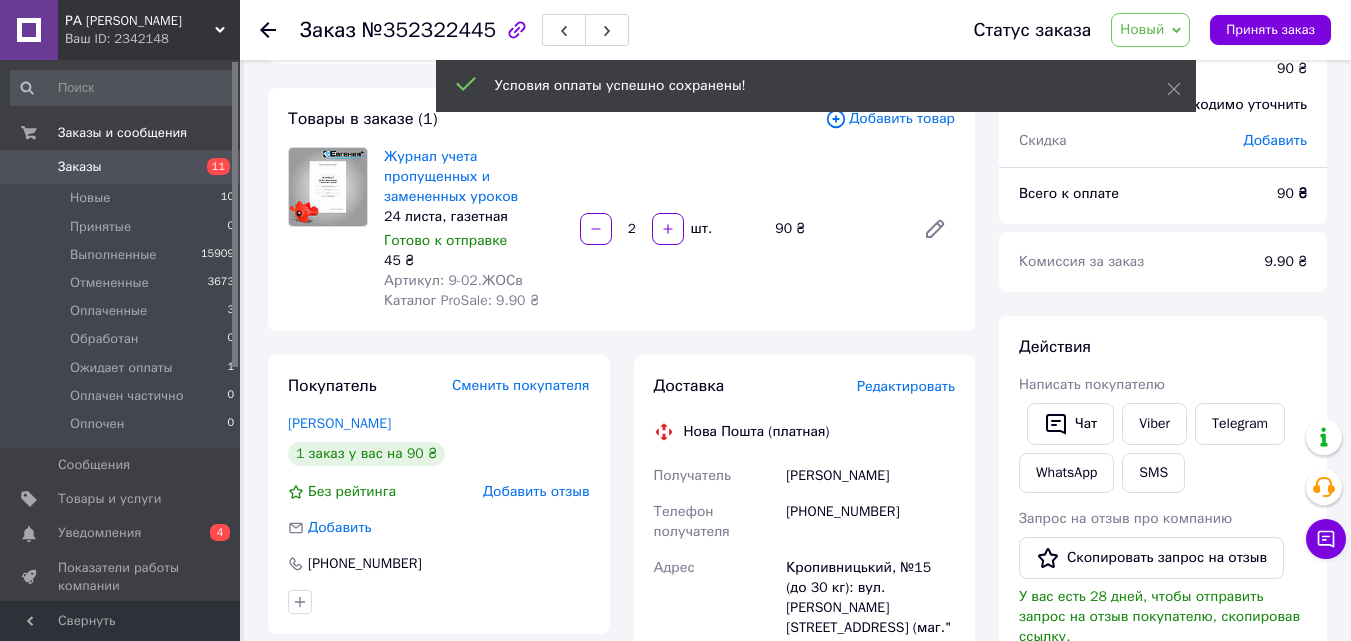 scroll, scrollTop: 0, scrollLeft: 0, axis: both 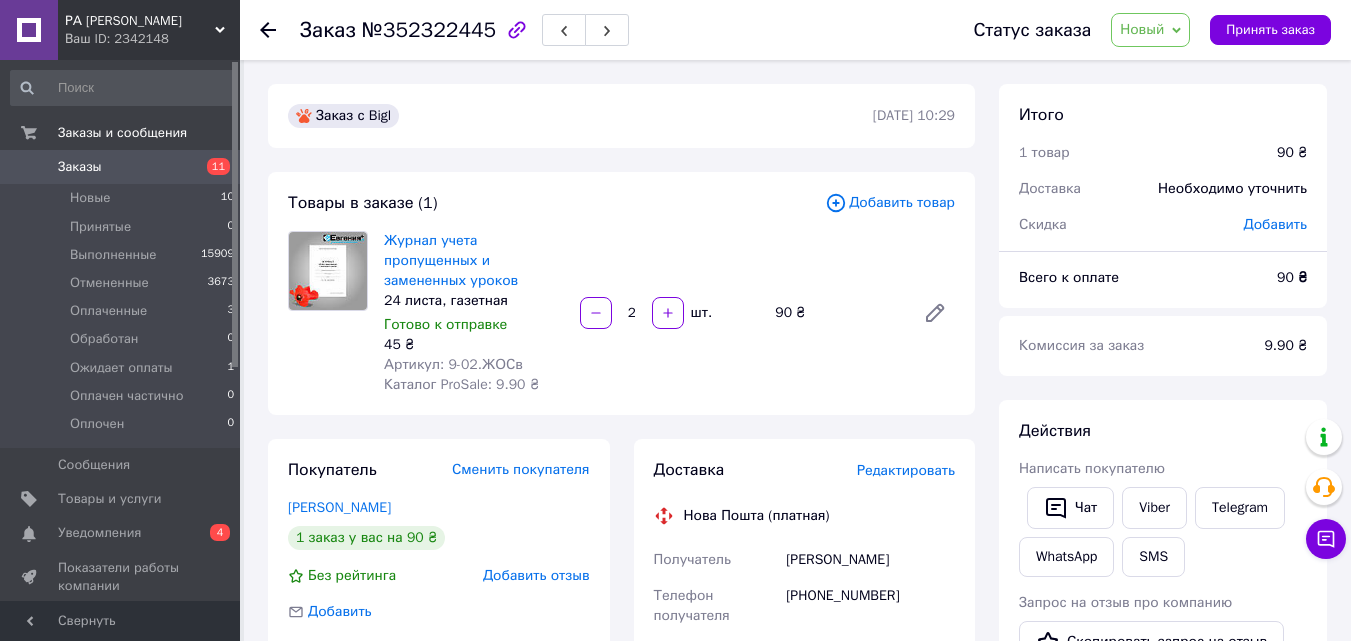 click on "Новый" at bounding box center [1142, 29] 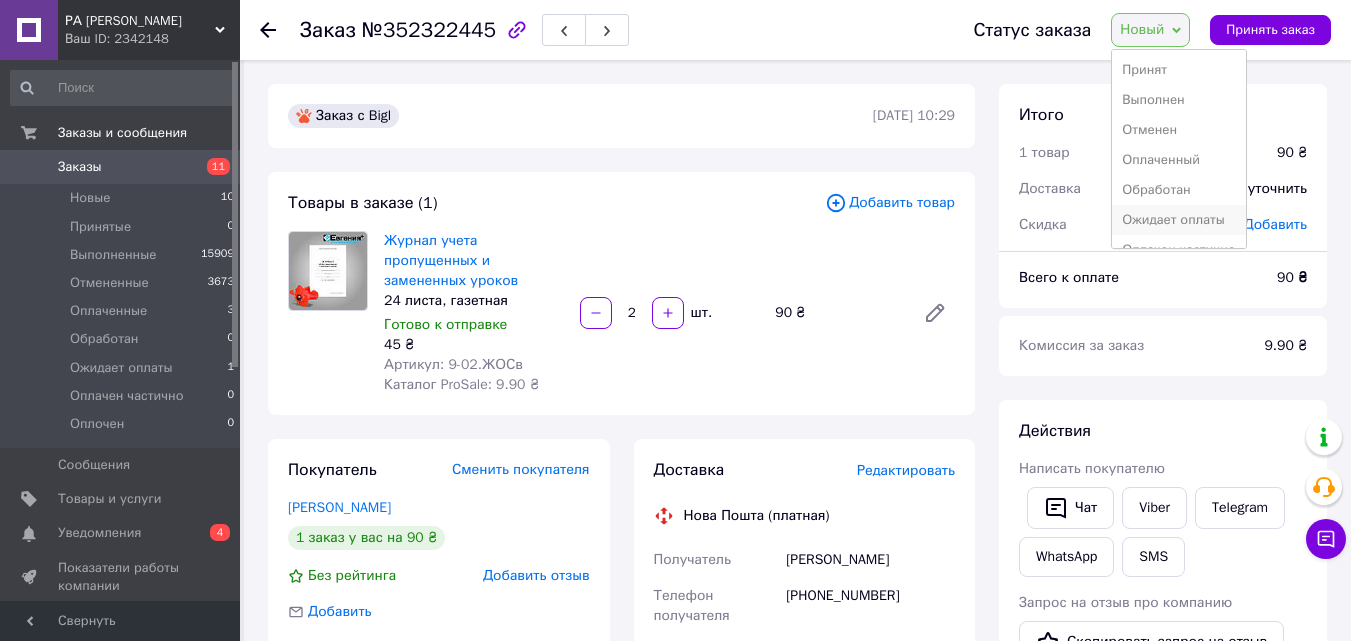 scroll, scrollTop: 52, scrollLeft: 0, axis: vertical 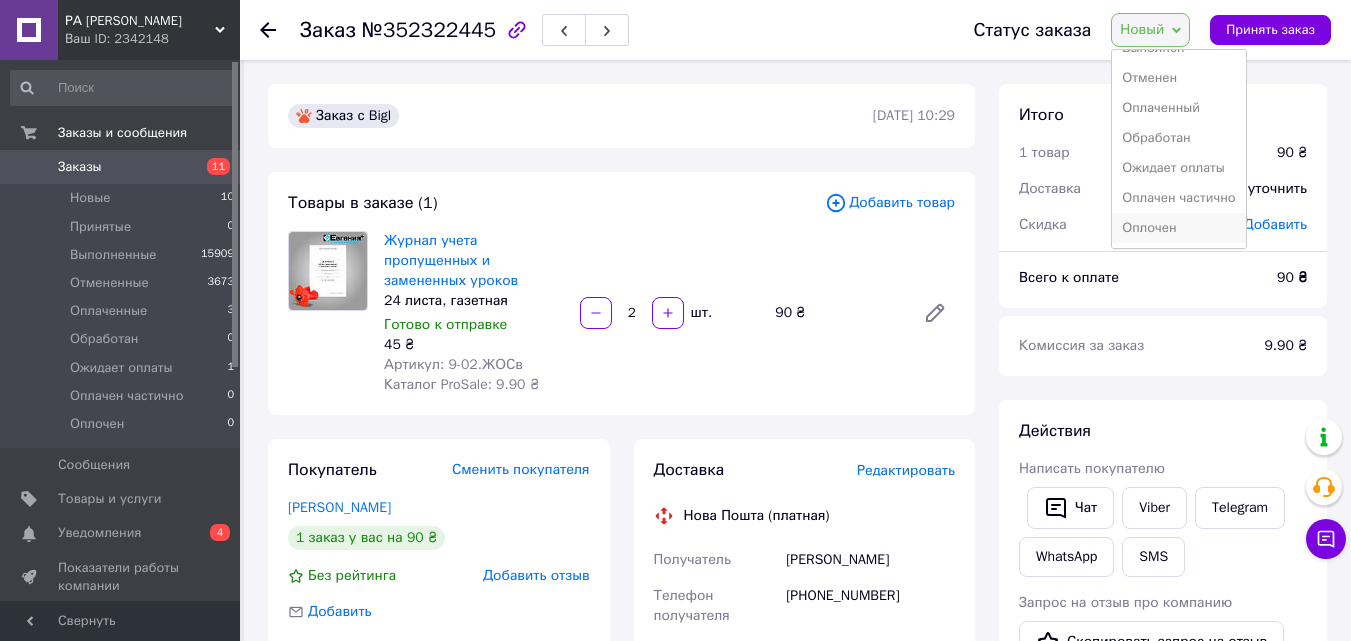 click on "Оплочен" at bounding box center [1178, 228] 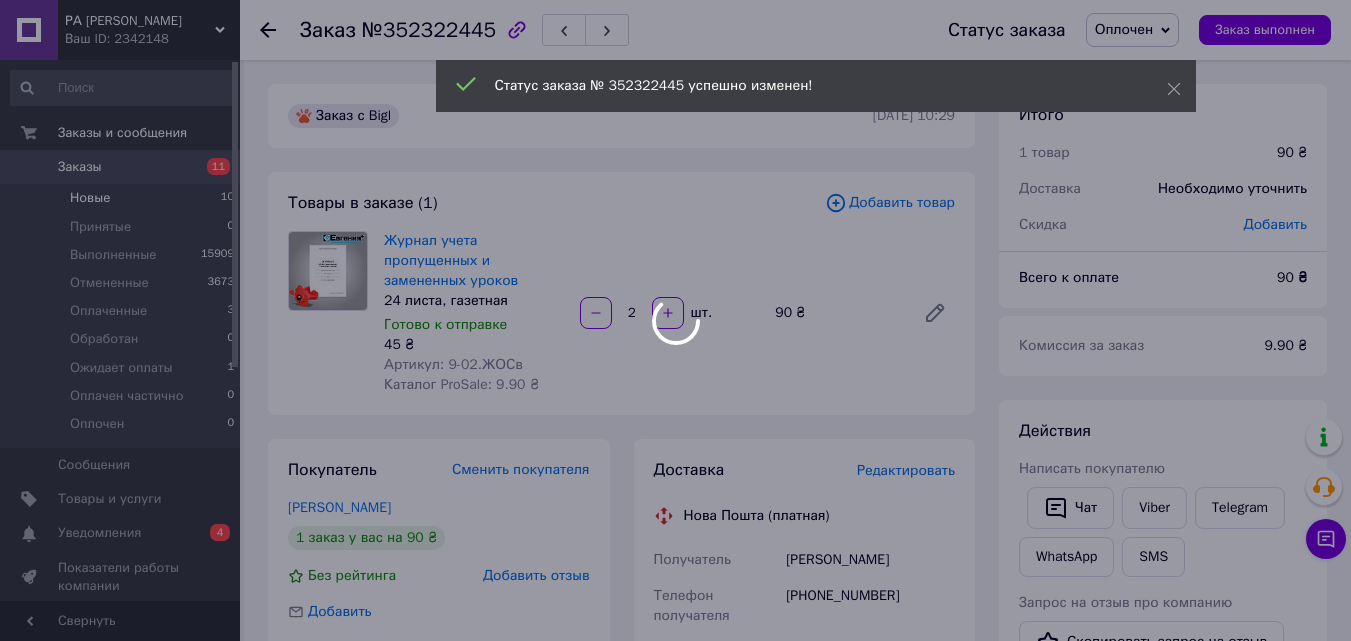 click on "РА [PERSON_NAME] ПЛЮС Ваш ID: 2342148 Сайт РА [PERSON_NAME] ПЛЮС Кабинет покупателя Проверить состояние системы Страница на портале Справка Выйти Заказы и сообщения Заказы 11 Новые 10 Принятые 0 Выполненные 15909 Отмененные 3673 Оплаченные 3 Обработан 0 Ожидает оплаты 1 Оплачен частично 0 Оплочен 0 Сообщения 0 Товары и услуги Уведомления 0 4 Показатели работы компании Панель управления Отзывы Покупатели Каталог ProSale Аналитика Инструменты вебмастера и SEO Управление сайтом Кошелек компании Маркет Настройки Тарифы и счета Prom микс 6 000" at bounding box center (675, 727) 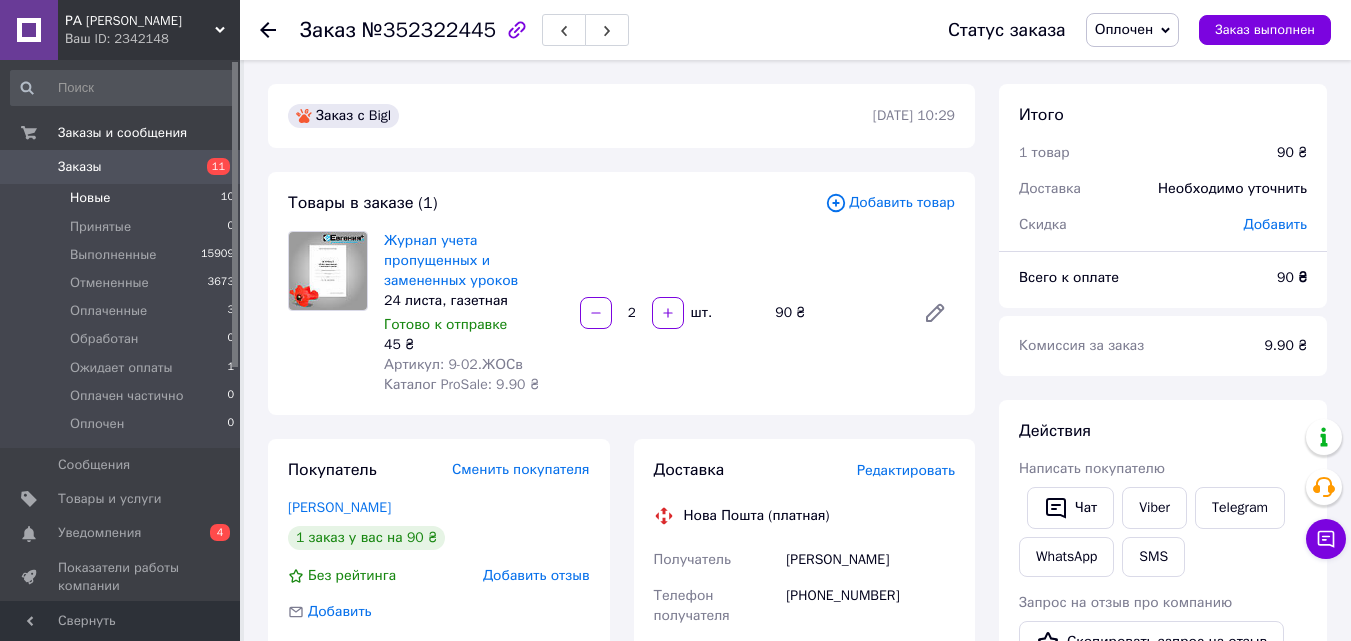 click on "Новые" at bounding box center (90, 198) 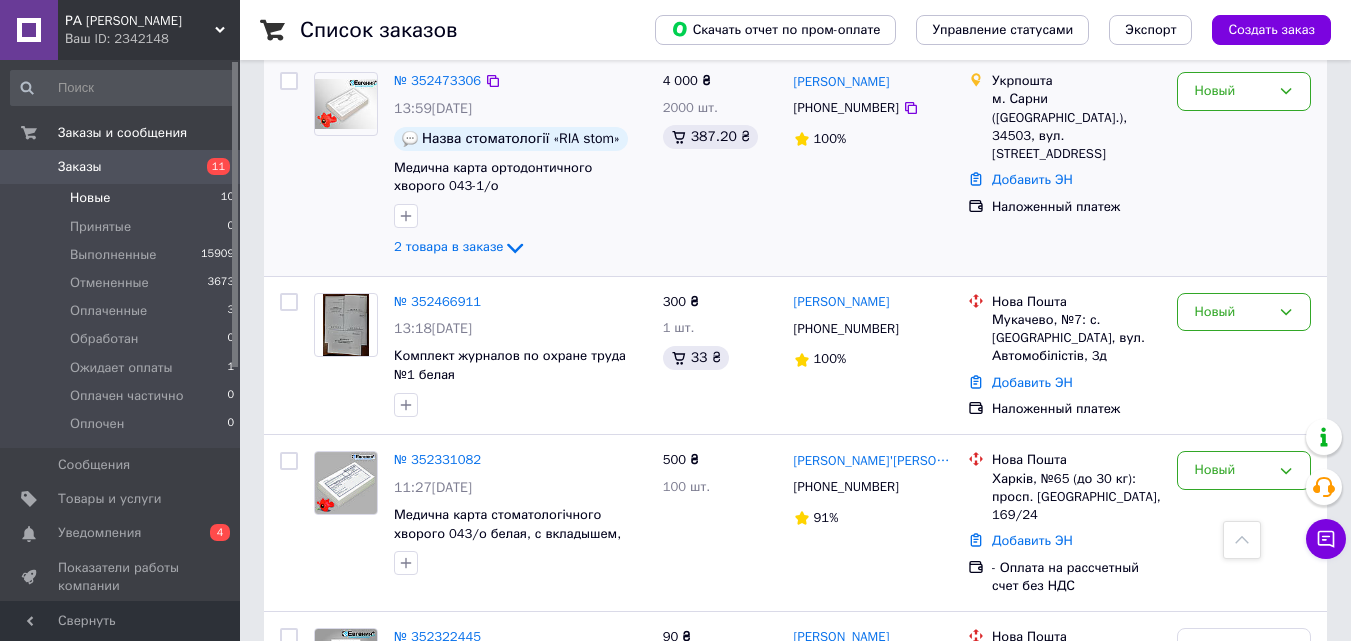scroll, scrollTop: 0, scrollLeft: 0, axis: both 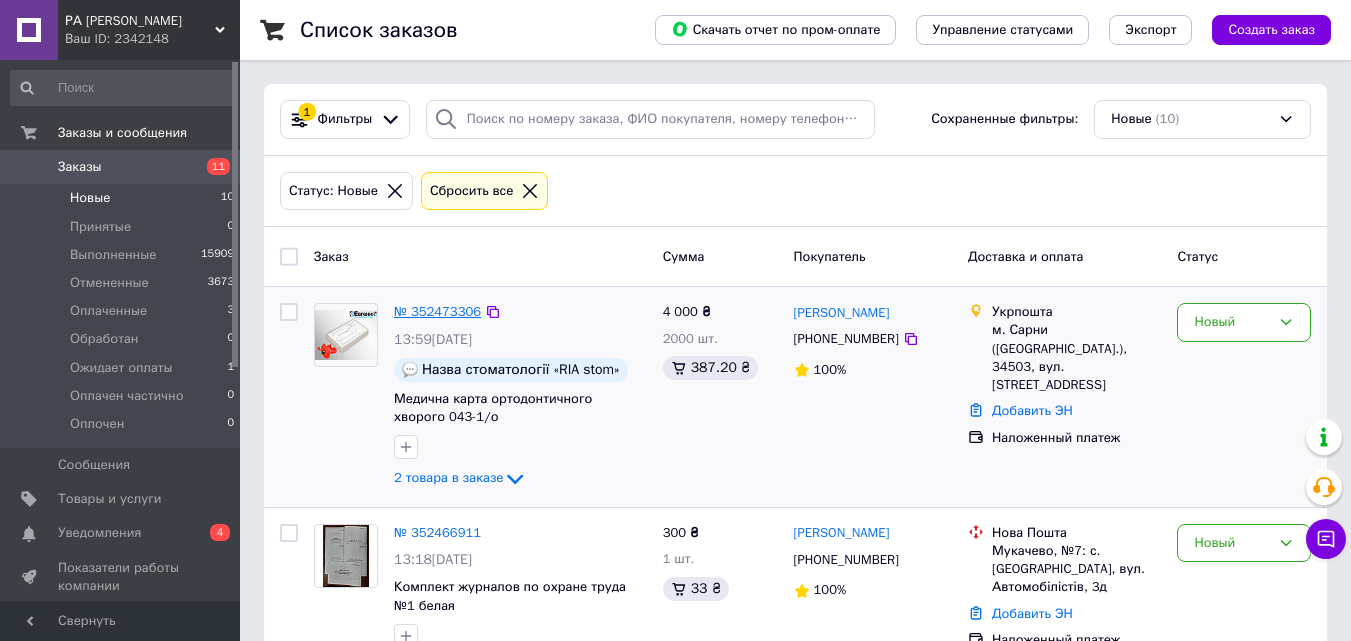 click on "№ 352473306" at bounding box center [437, 311] 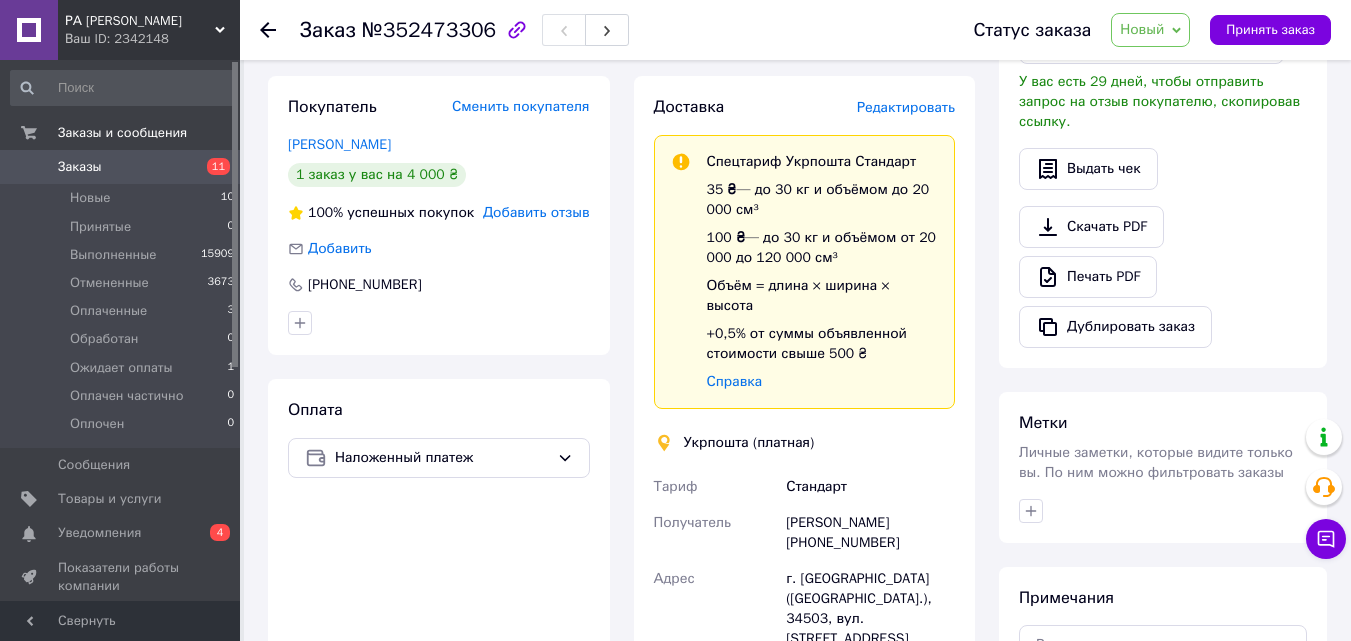 scroll, scrollTop: 600, scrollLeft: 0, axis: vertical 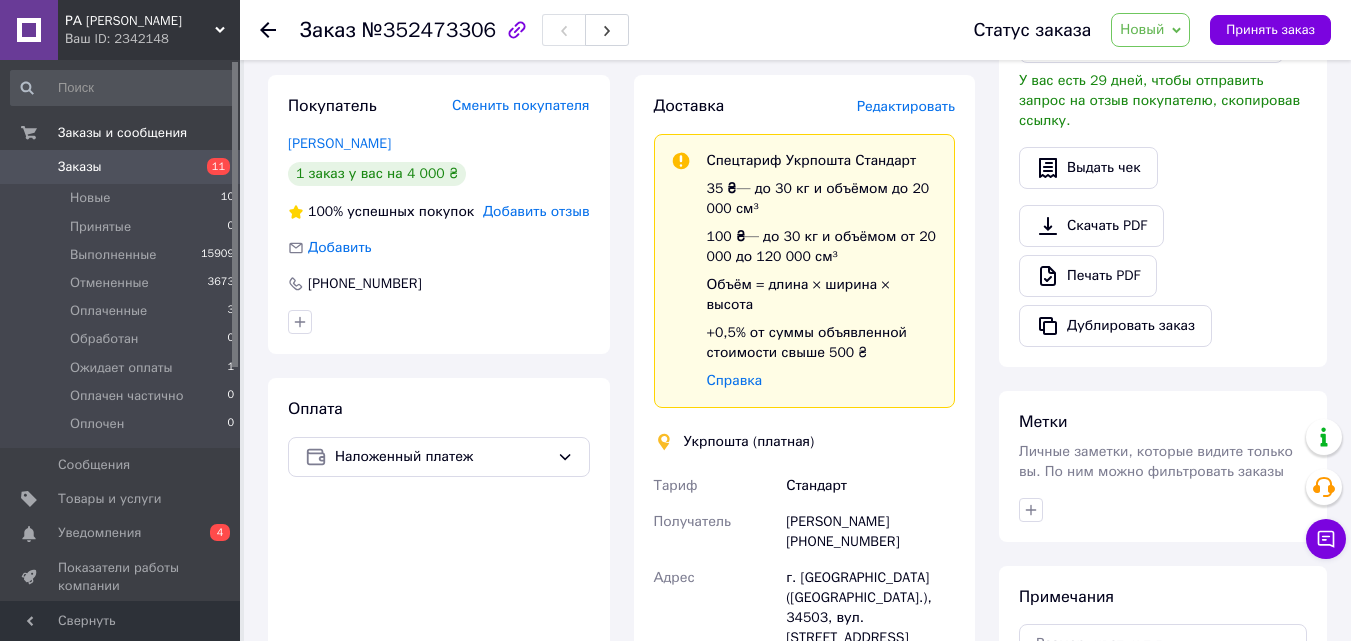 click 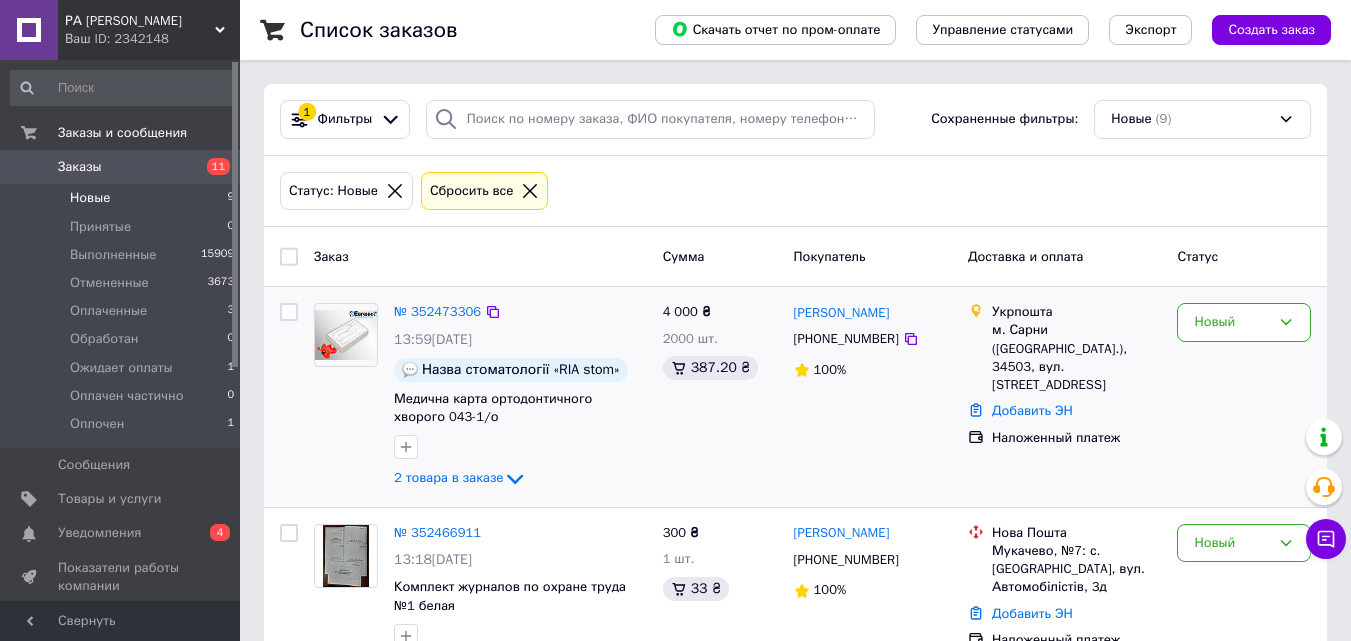 scroll, scrollTop: 300, scrollLeft: 0, axis: vertical 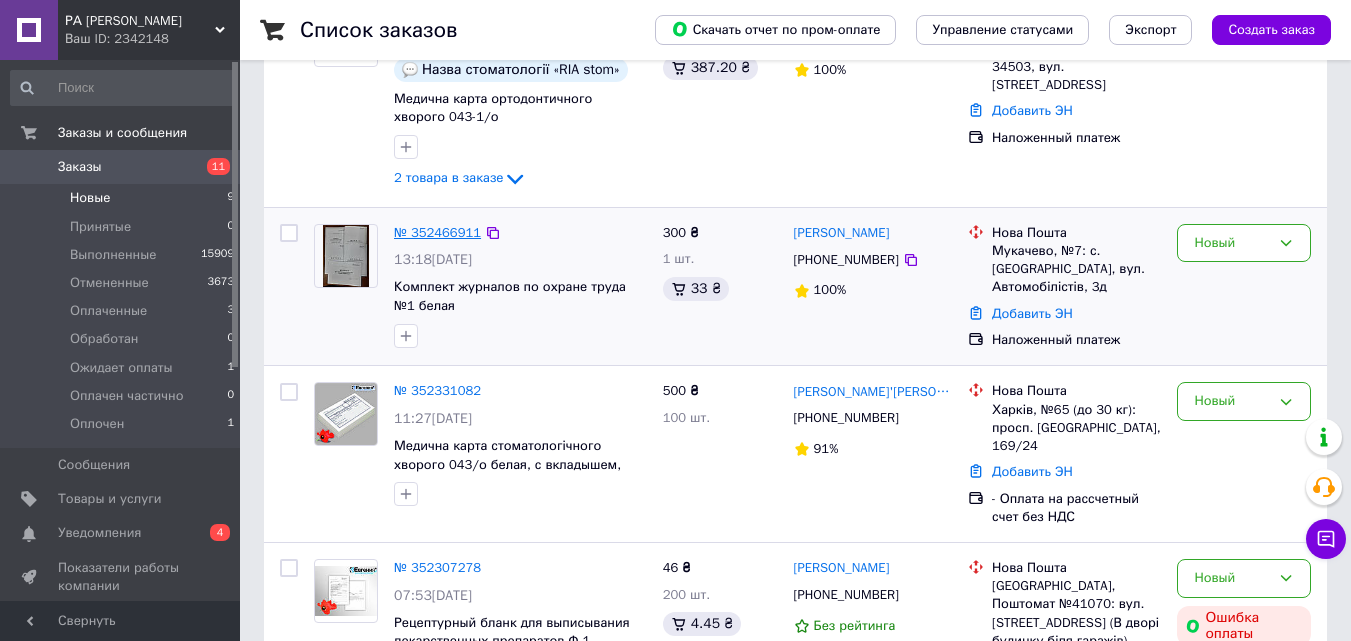click on "№ 352466911" at bounding box center [437, 232] 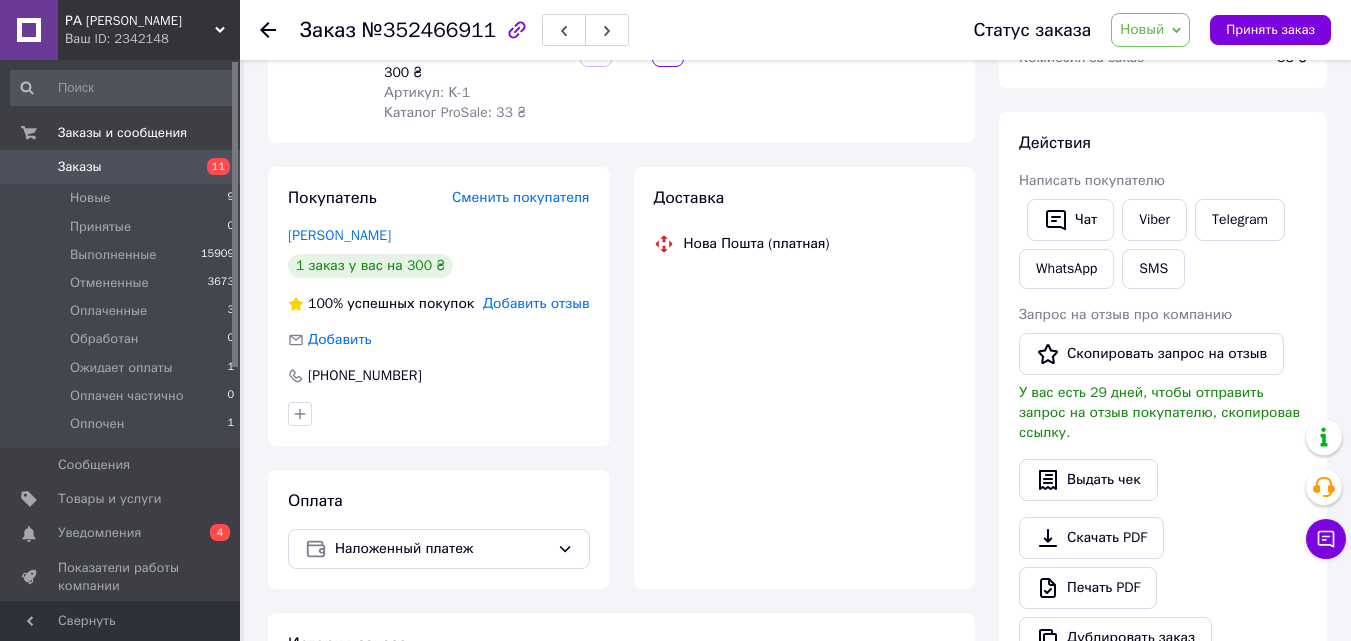 scroll, scrollTop: 300, scrollLeft: 0, axis: vertical 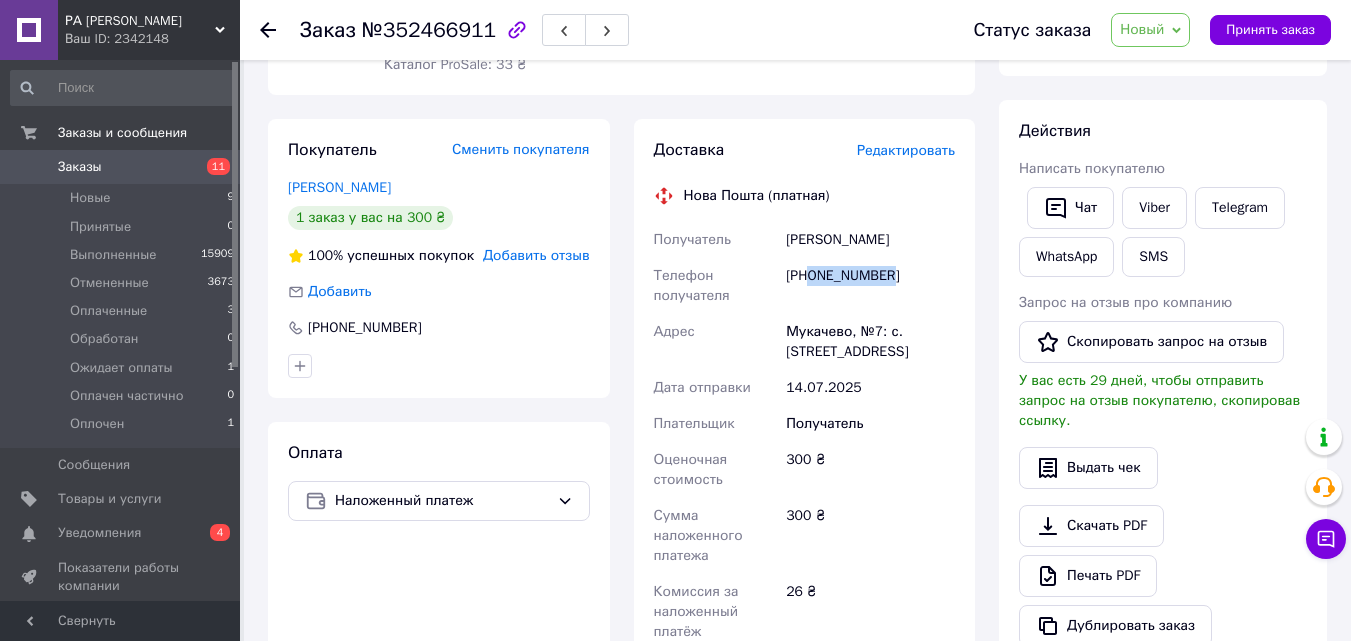 drag, startPoint x: 832, startPoint y: 289, endPoint x: 810, endPoint y: 283, distance: 22.803509 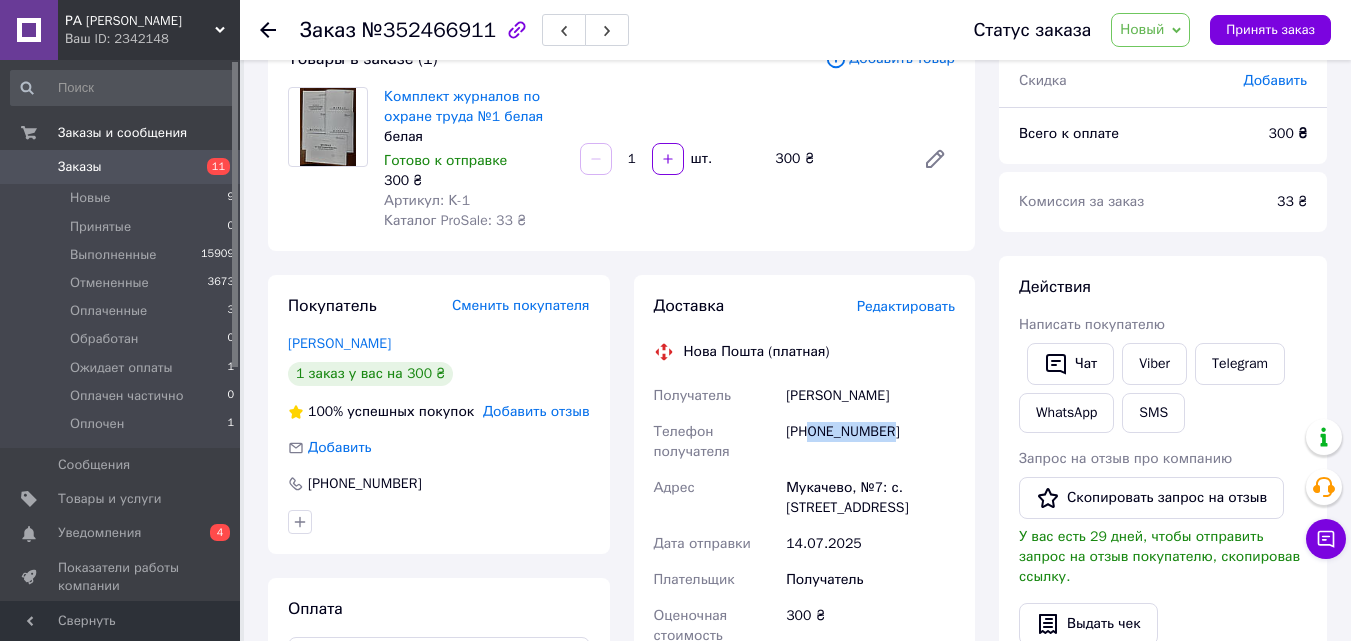 scroll, scrollTop: 100, scrollLeft: 0, axis: vertical 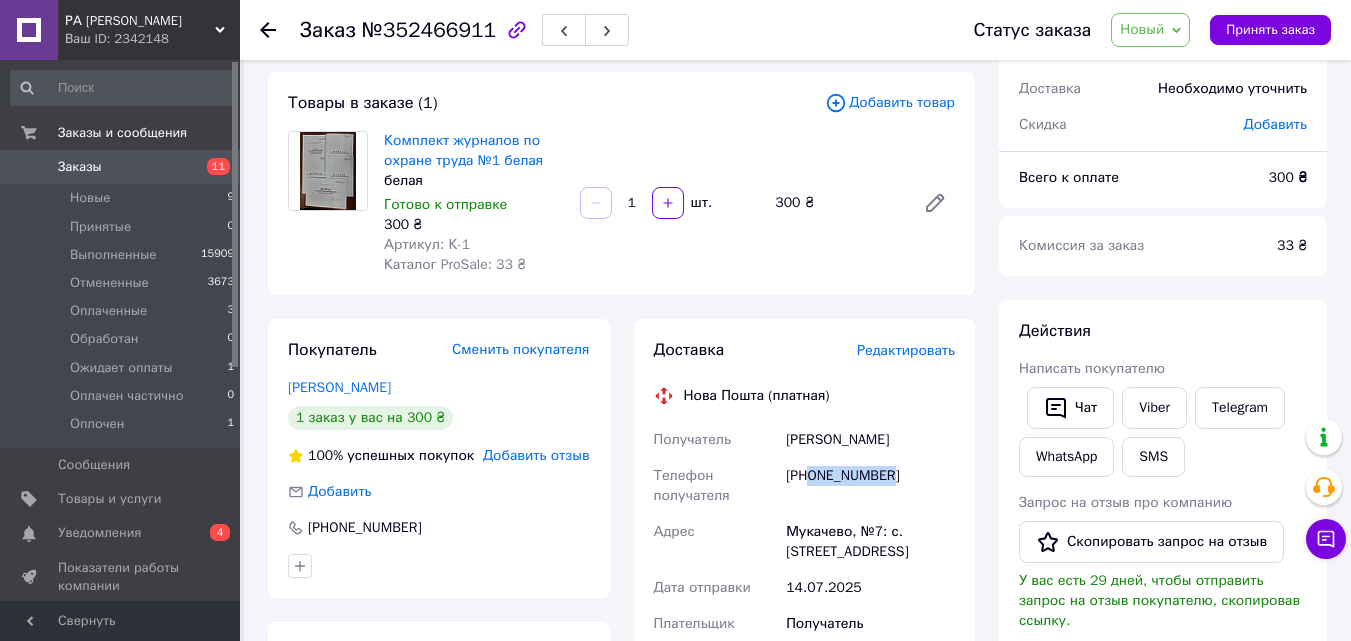 click on "[PHONE_NUMBER]" at bounding box center [870, 486] 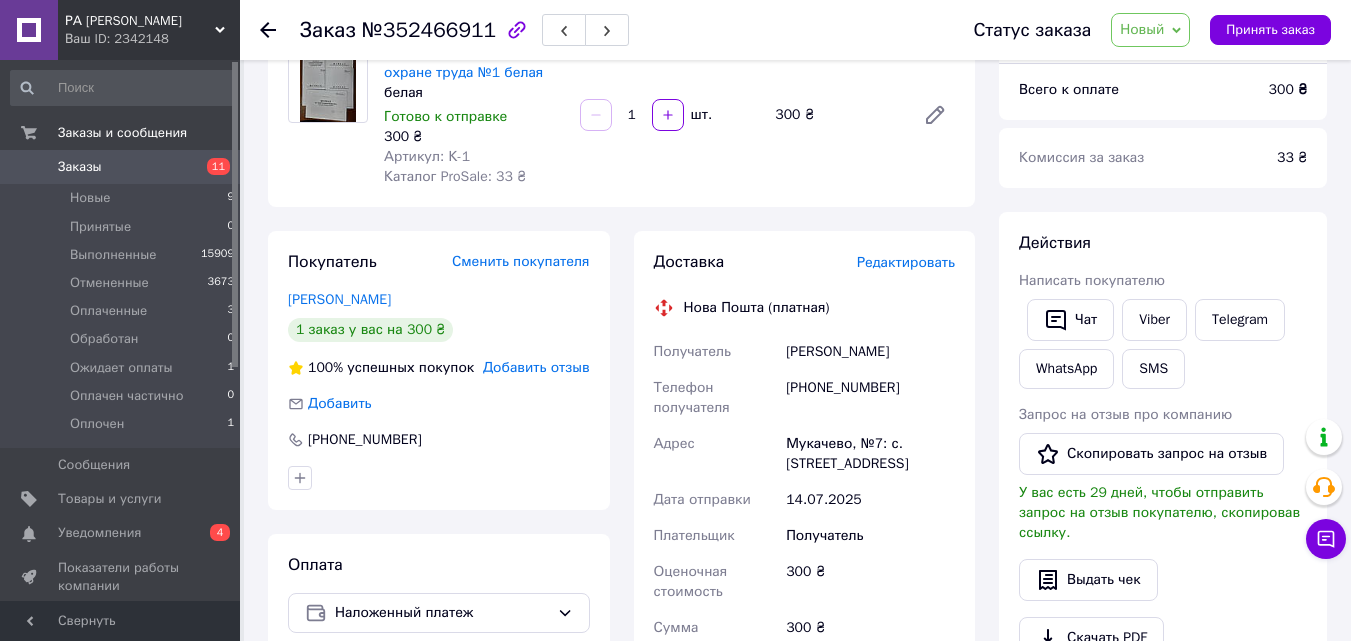scroll, scrollTop: 300, scrollLeft: 0, axis: vertical 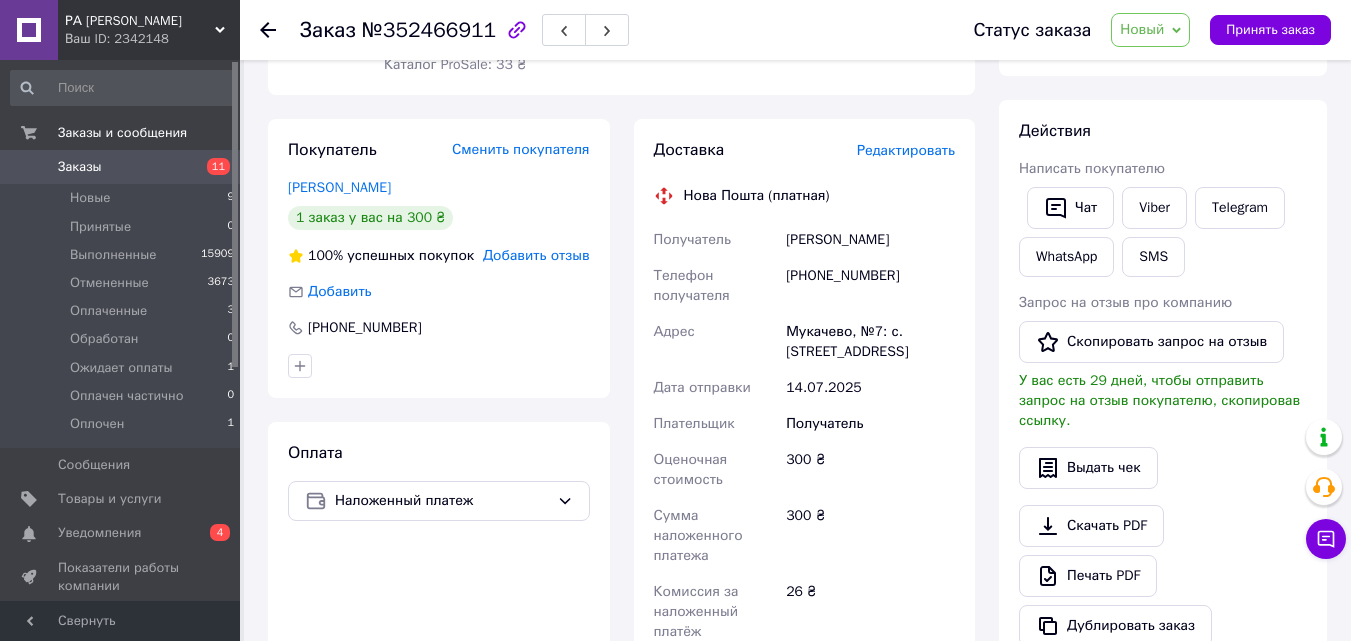 click on "Новый" at bounding box center (1150, 30) 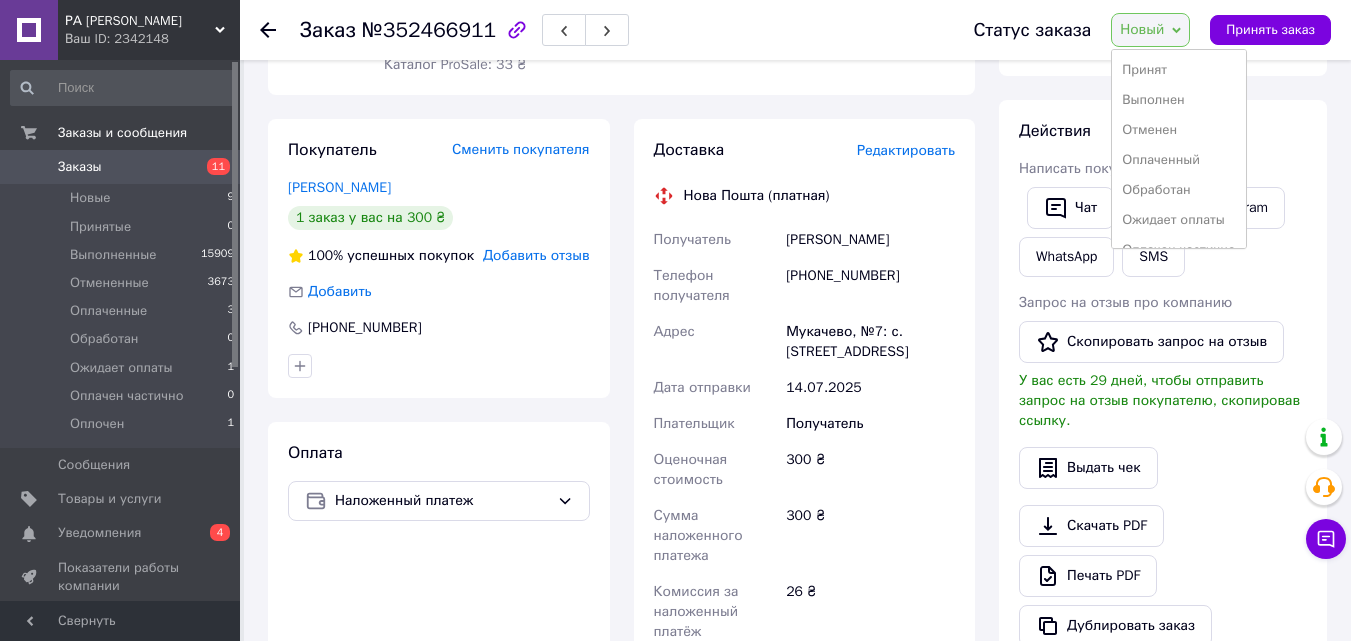 drag, startPoint x: 1141, startPoint y: 190, endPoint x: 741, endPoint y: 109, distance: 408.11887 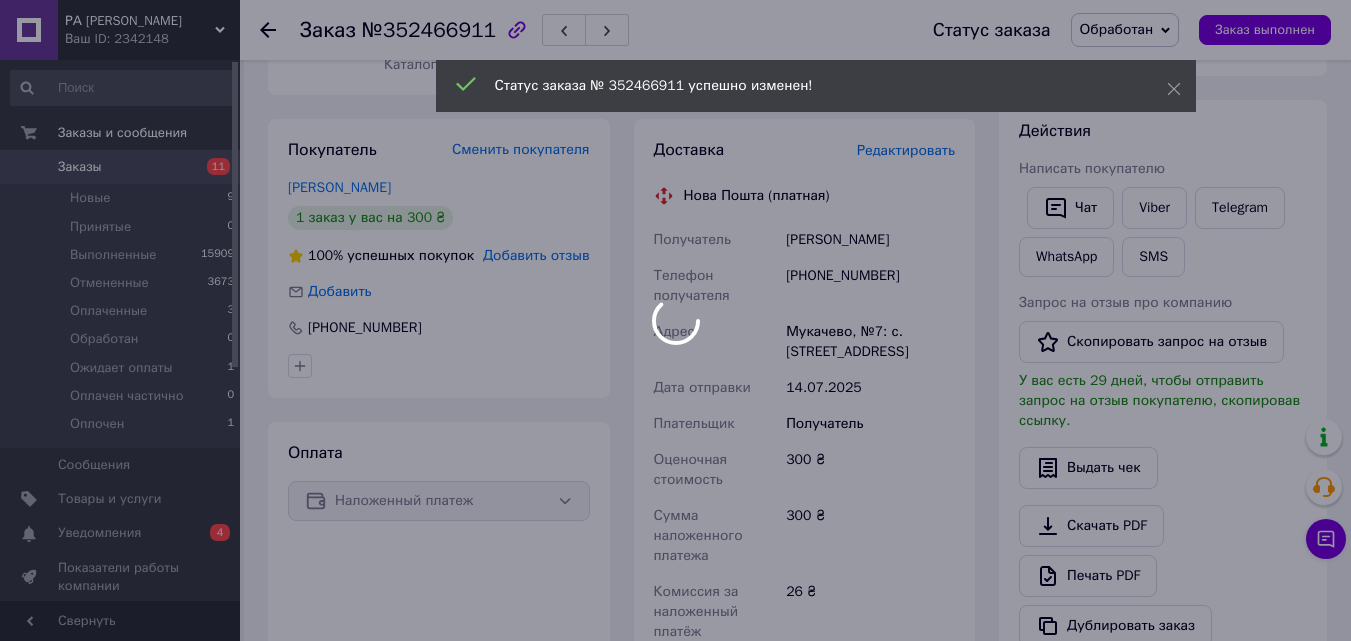 click on "РА [PERSON_NAME] ПЛЮС Ваш ID: 2342148 Сайт РА [PERSON_NAME] ПЛЮС Кабинет покупателя Проверить состояние системы Страница на портале Справка Выйти Заказы и сообщения Заказы 11 Новые 9 Принятые 0 Выполненные 15909 Отмененные 3673 Оплаченные 3 Обработан 0 Ожидает оплаты 1 Оплачен частично 0 Оплочен 1 Сообщения 0 Товары и услуги Уведомления 0 4 Показатели работы компании Панель управления Отзывы Покупатели Каталог ProSale Аналитика Инструменты вебмастера и SEO Управление сайтом Кошелек компании Маркет Настройки Тарифы и счета Prom микс 6 000" at bounding box center [675, 427] 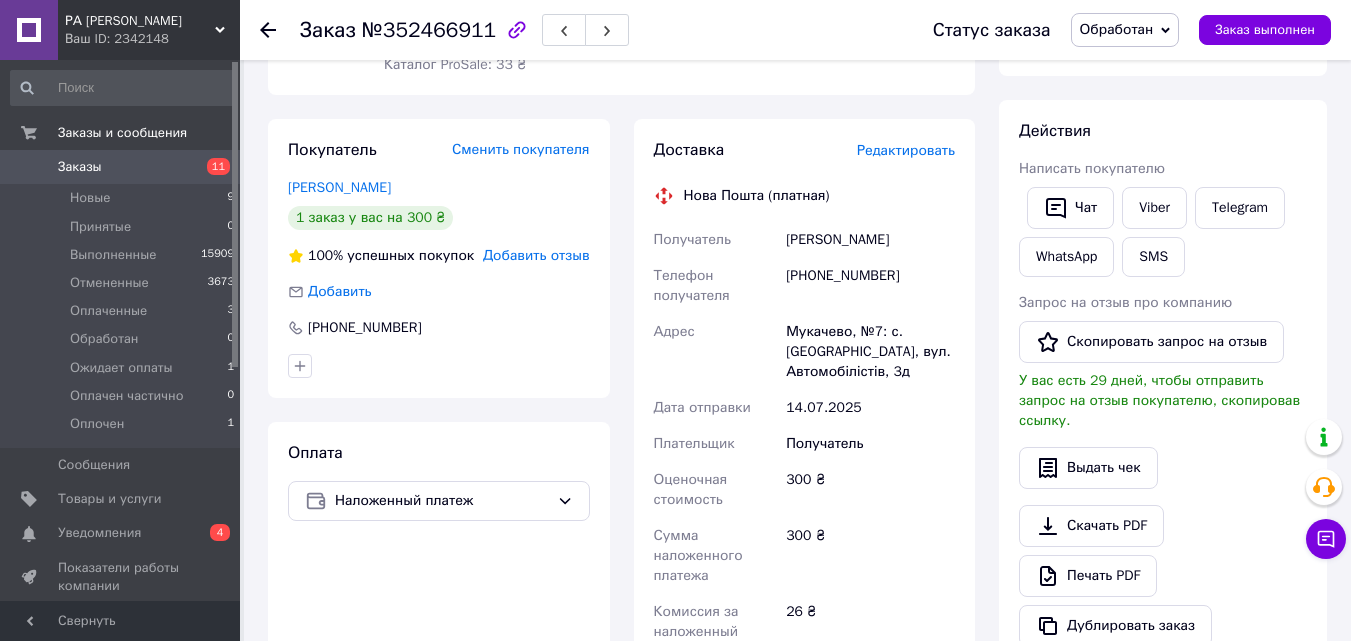 click 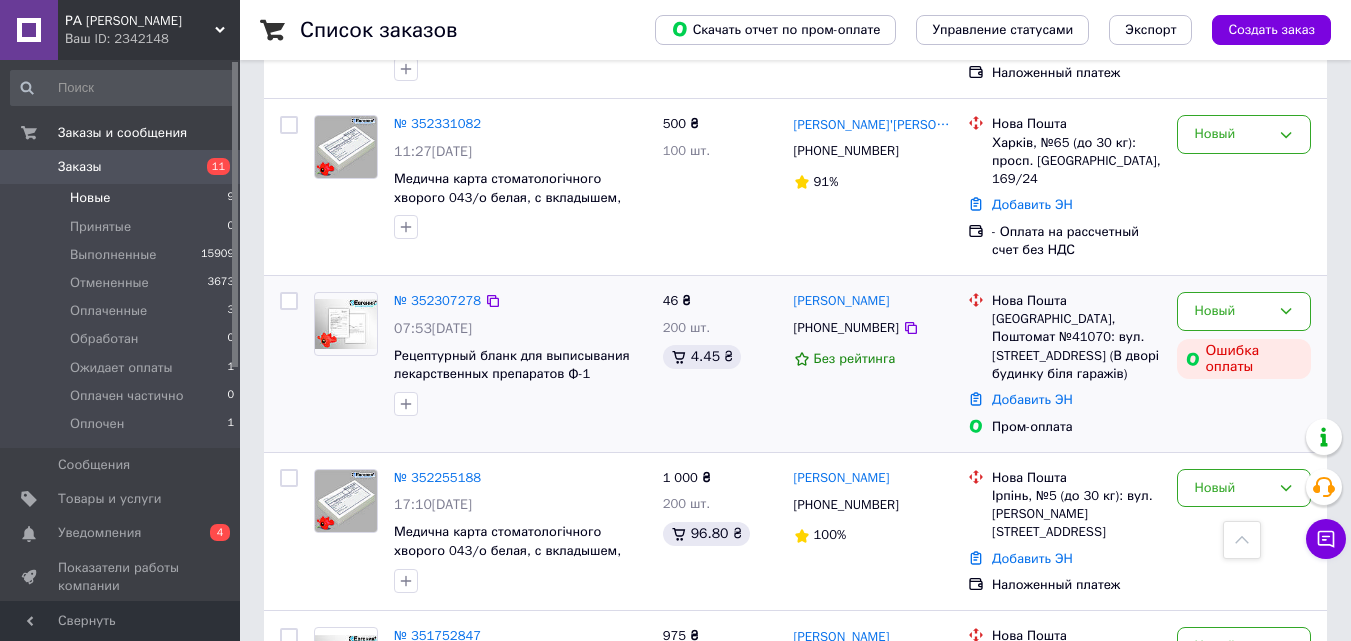 scroll, scrollTop: 600, scrollLeft: 0, axis: vertical 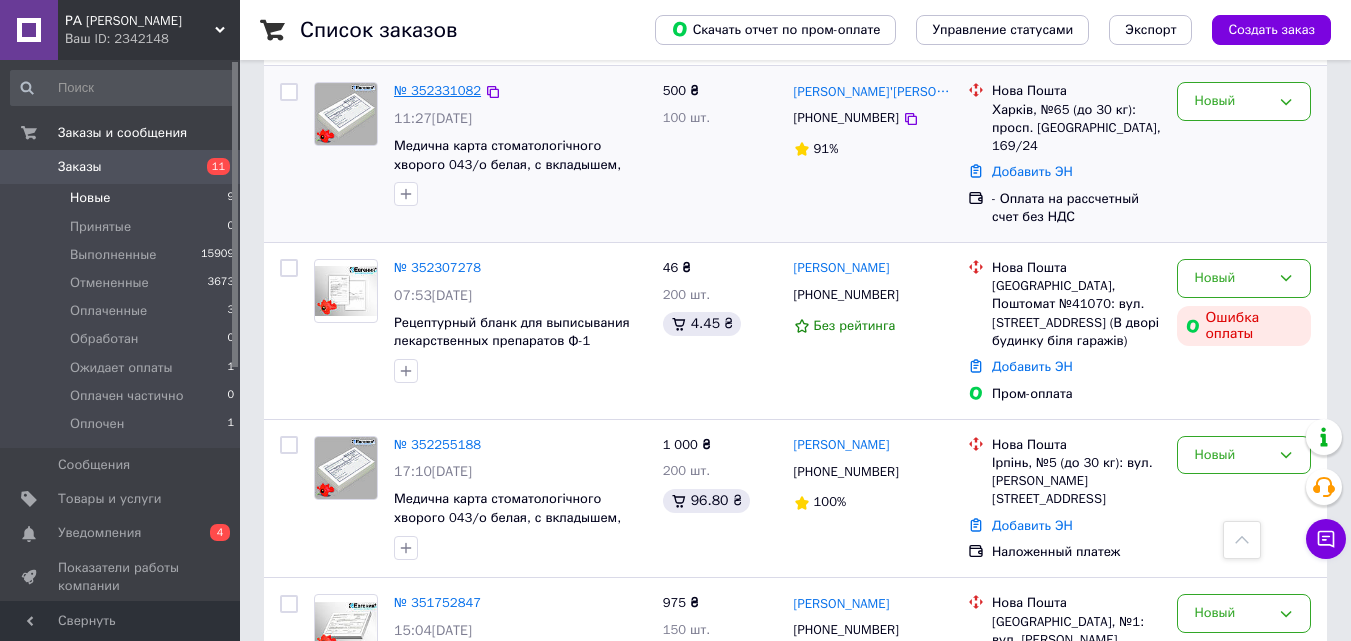 click on "№ 352331082" at bounding box center (437, 90) 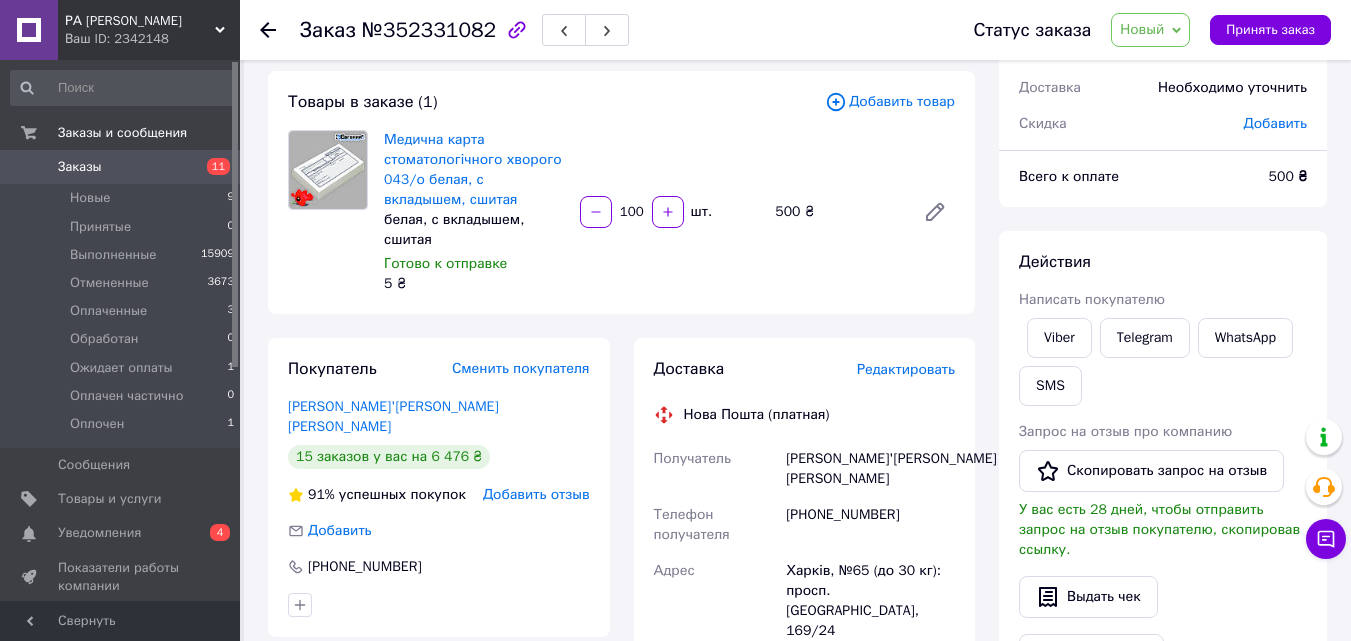 scroll, scrollTop: 100, scrollLeft: 0, axis: vertical 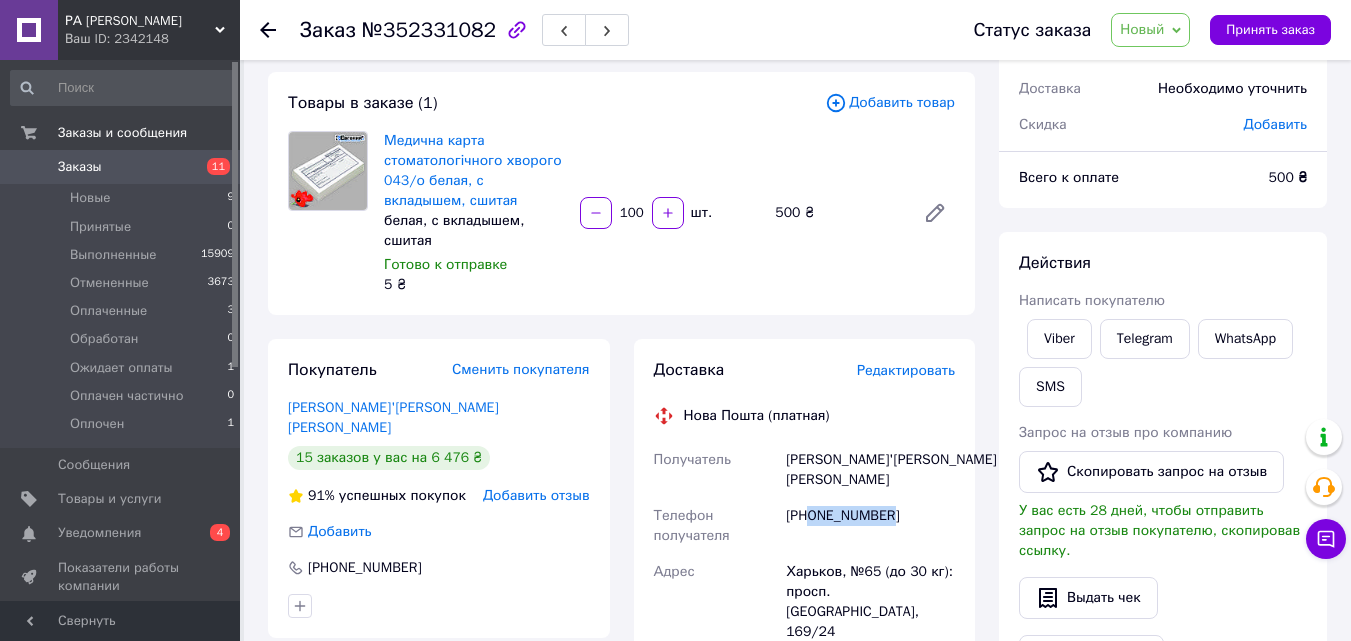 drag, startPoint x: 863, startPoint y: 504, endPoint x: 809, endPoint y: 502, distance: 54.037025 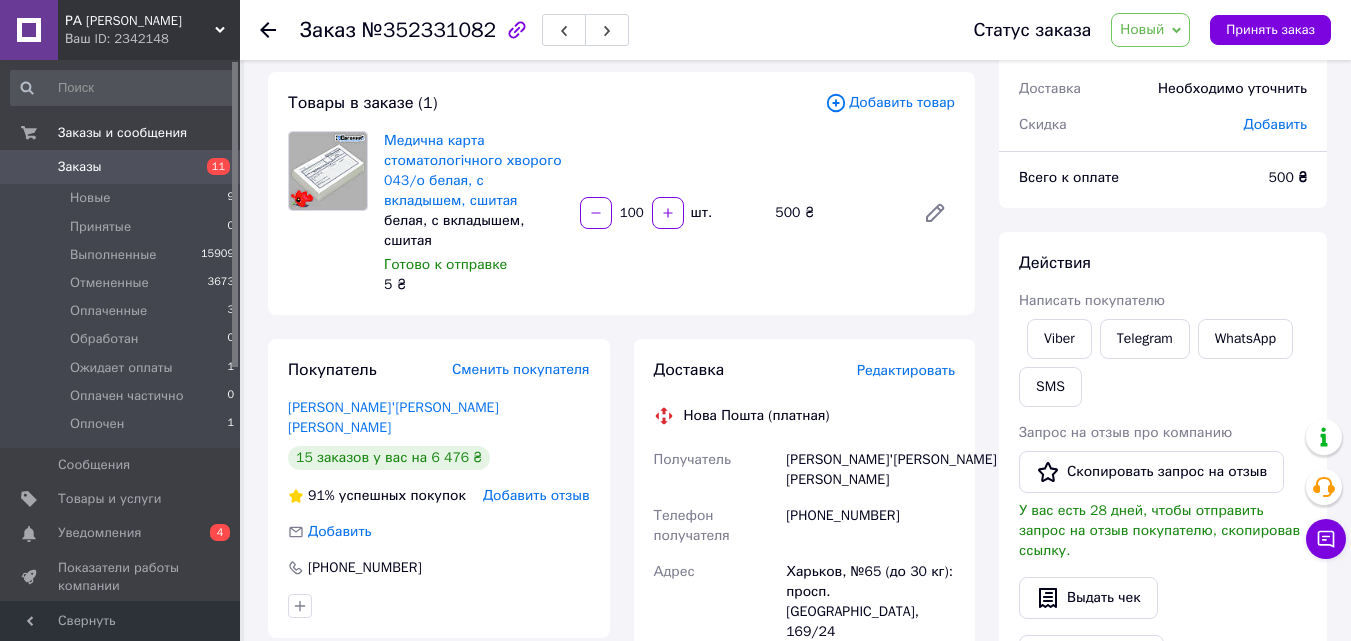 click on "Доставка Редактировать Нова Пошта (платная) Получатель Зінов'[PERSON_NAME] [PERSON_NAME] Телефон получателя [PHONE_NUMBER] Адрес Харьков, №65 (до 30 кг): просп. Байрона, 169/24 Дата отправки [DATE] Плательщик Получатель Оценочная стоимость 500 ₴ Передать номер или Сгенерировать ЭН Плательщик Получатель Отправитель Фамилия получателя Зінов'[PERSON_NAME] Имя получателя [PERSON_NAME] Отчество получателя Телефон получателя [PHONE_NUMBER] Тип доставки В отделении Курьером В почтомате Город [GEOGRAPHIC_DATA] Отделение №65 (до 30 кг): просп. [GEOGRAPHIC_DATA], 169/24 Место отправки [GEOGRAPHIC_DATA]: №2: вул. [PERSON_NAME], 21 Груз 500 < >" at bounding box center (805, 665) 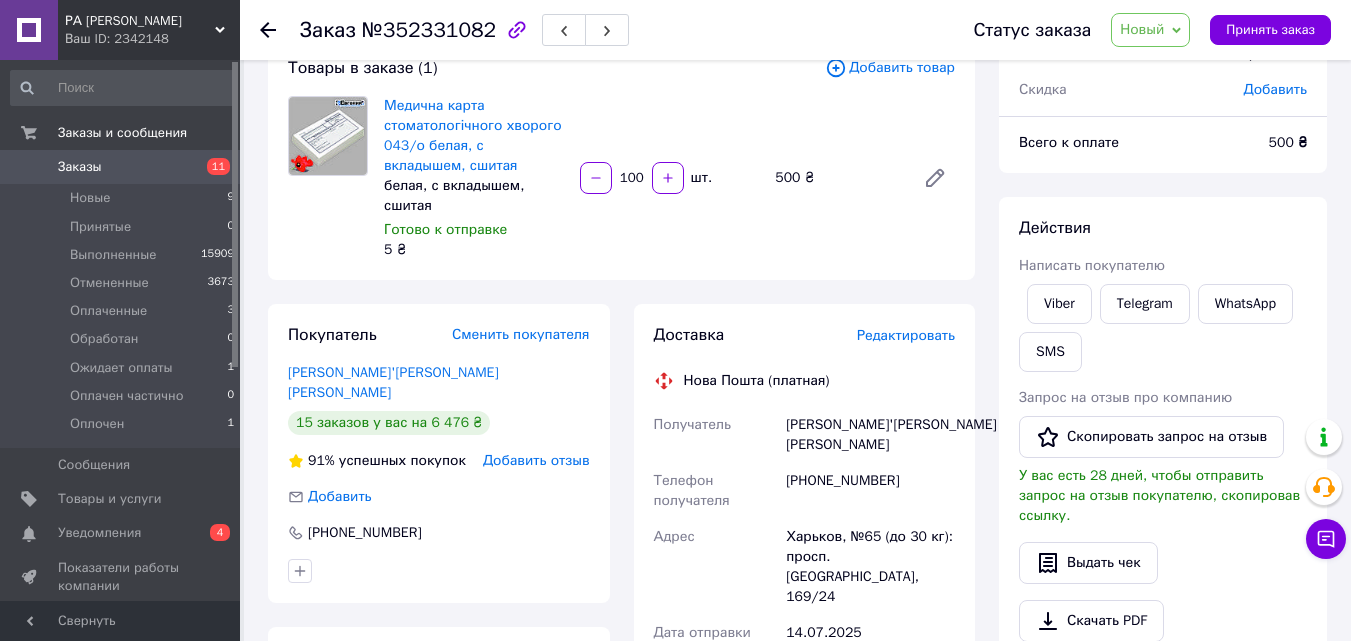 scroll, scrollTop: 100, scrollLeft: 0, axis: vertical 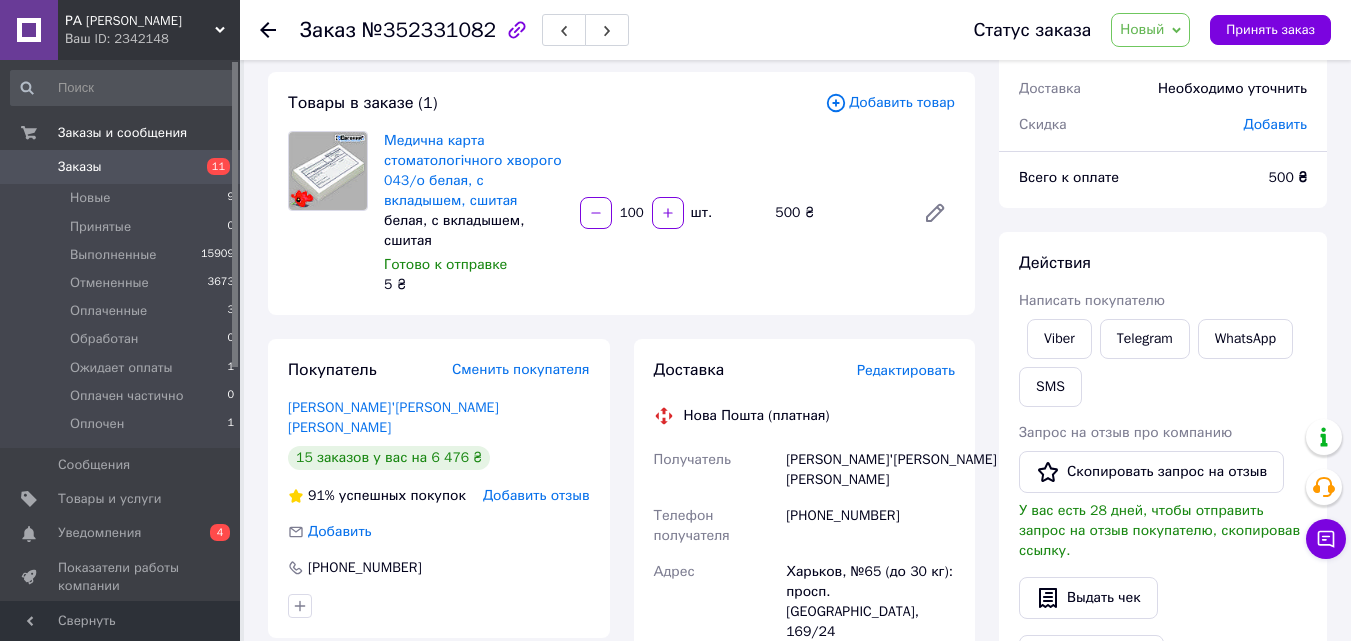 click on "Новый" at bounding box center (1150, 30) 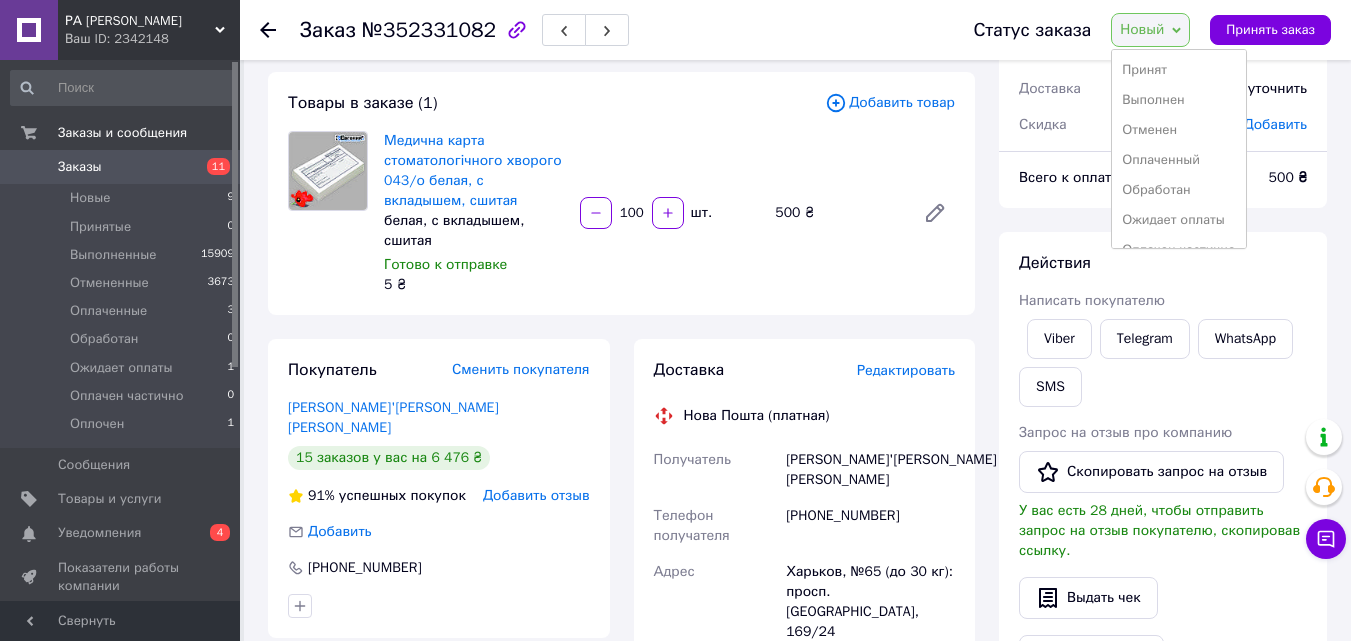 drag, startPoint x: 1171, startPoint y: 217, endPoint x: 796, endPoint y: 208, distance: 375.10797 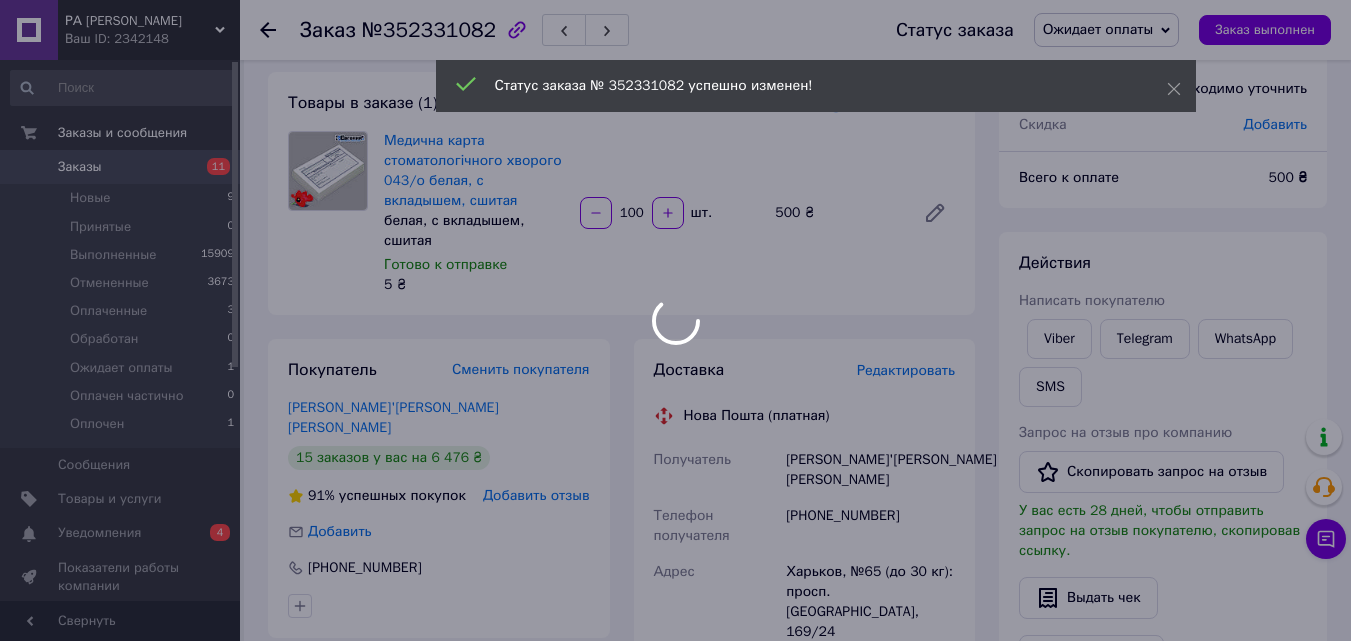 click at bounding box center (675, 320) 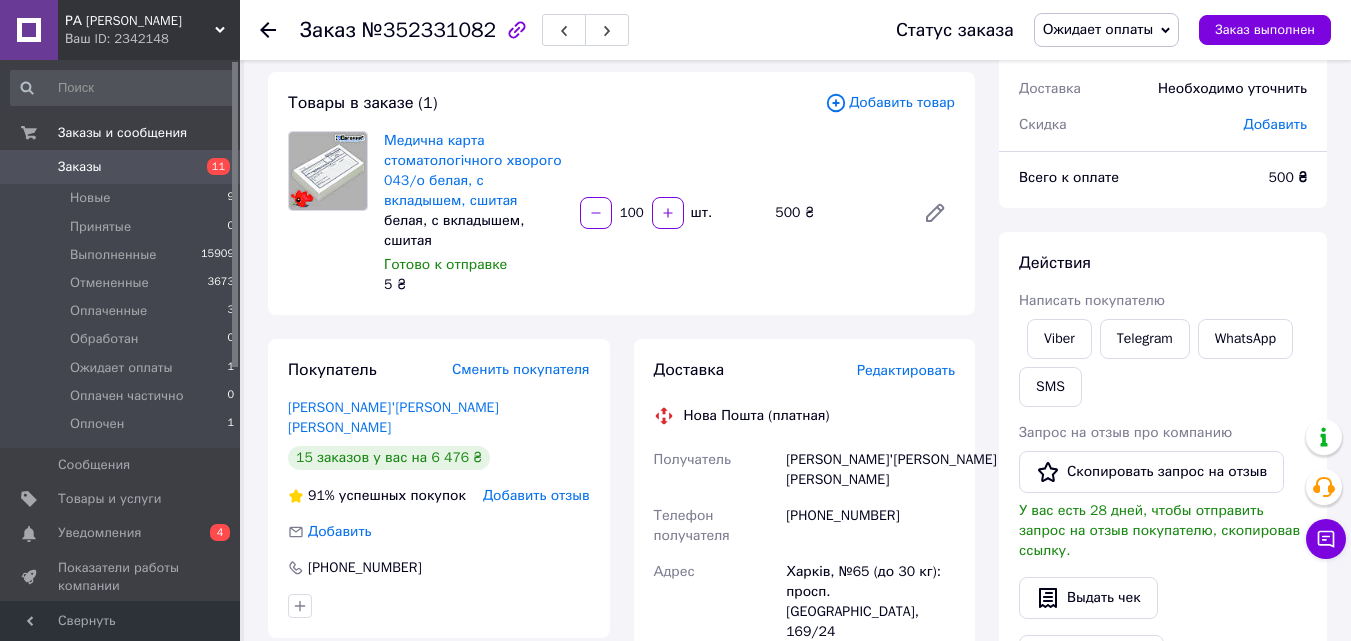 click 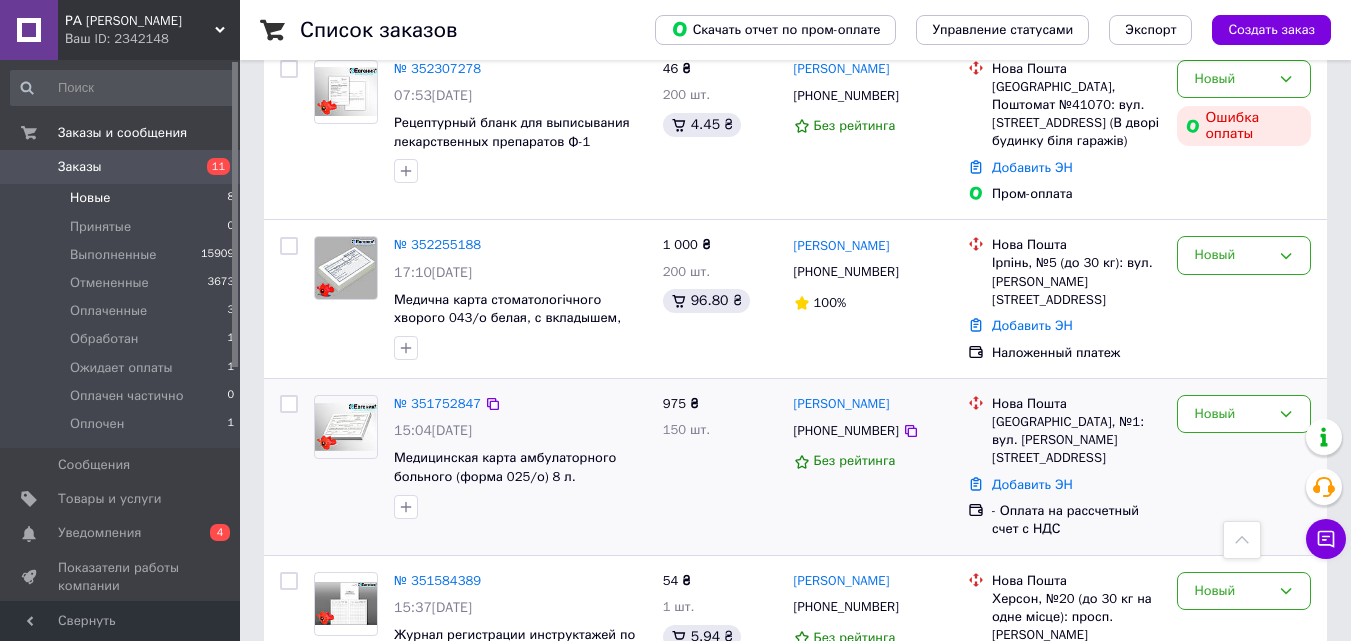 scroll, scrollTop: 700, scrollLeft: 0, axis: vertical 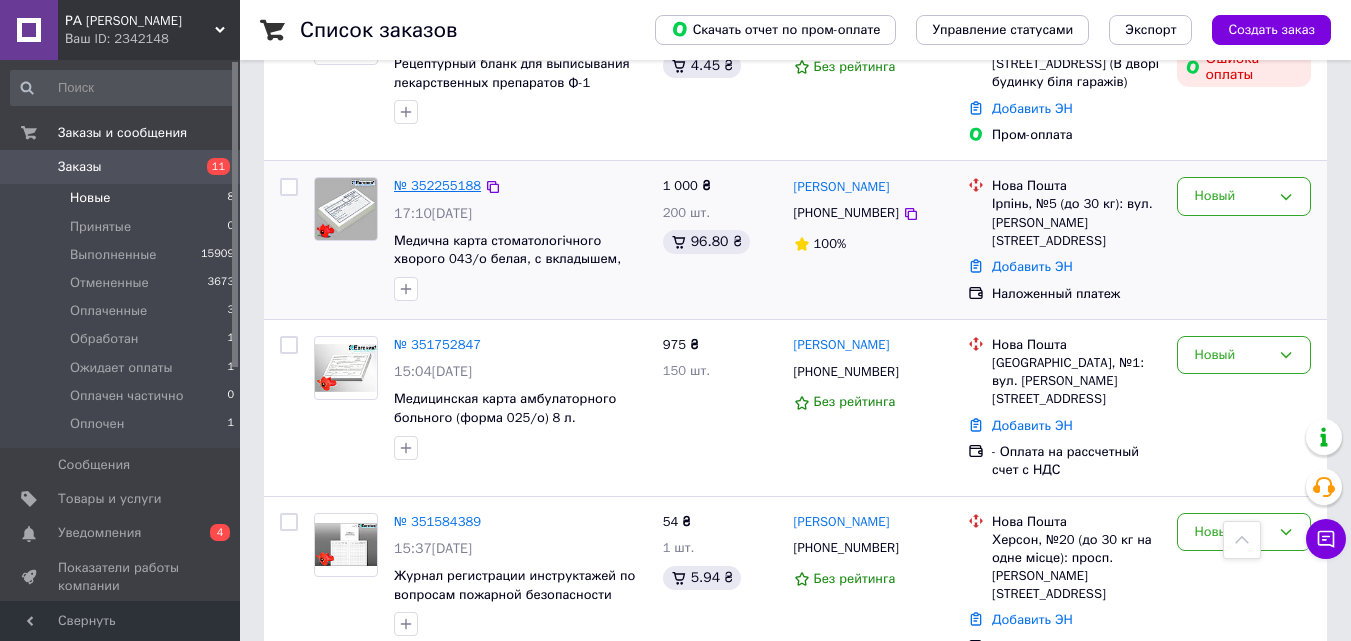 click on "№ 352255188" at bounding box center [437, 185] 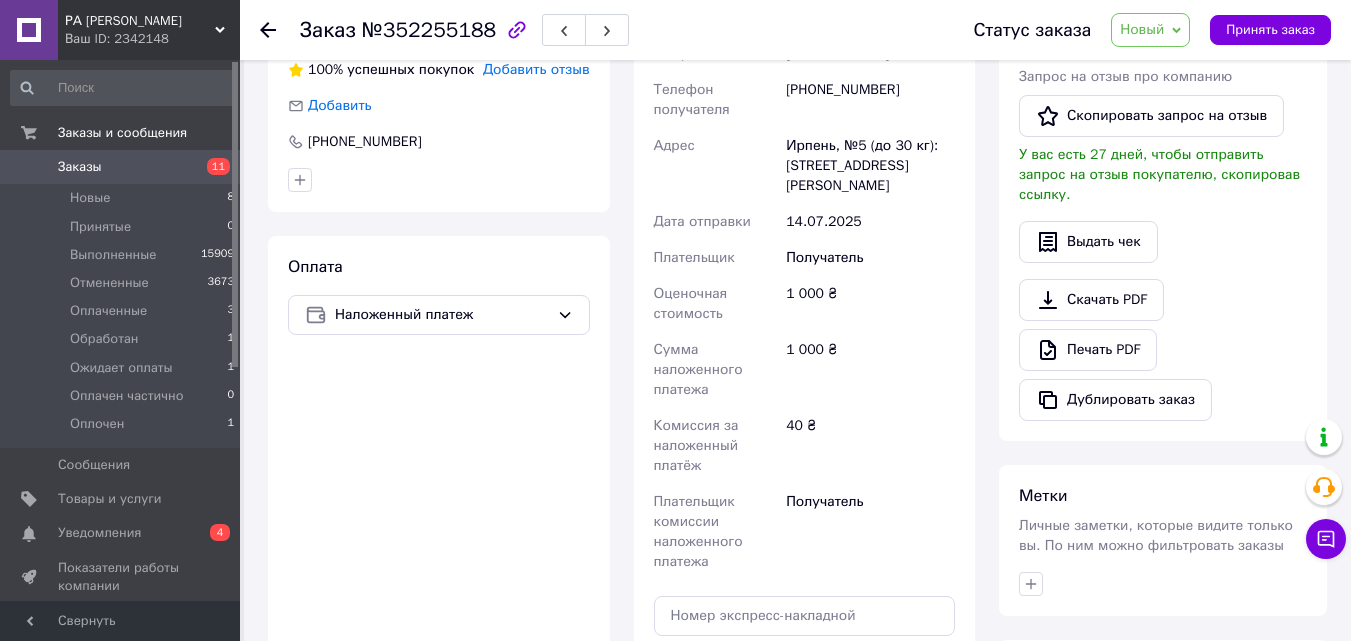 scroll, scrollTop: 300, scrollLeft: 0, axis: vertical 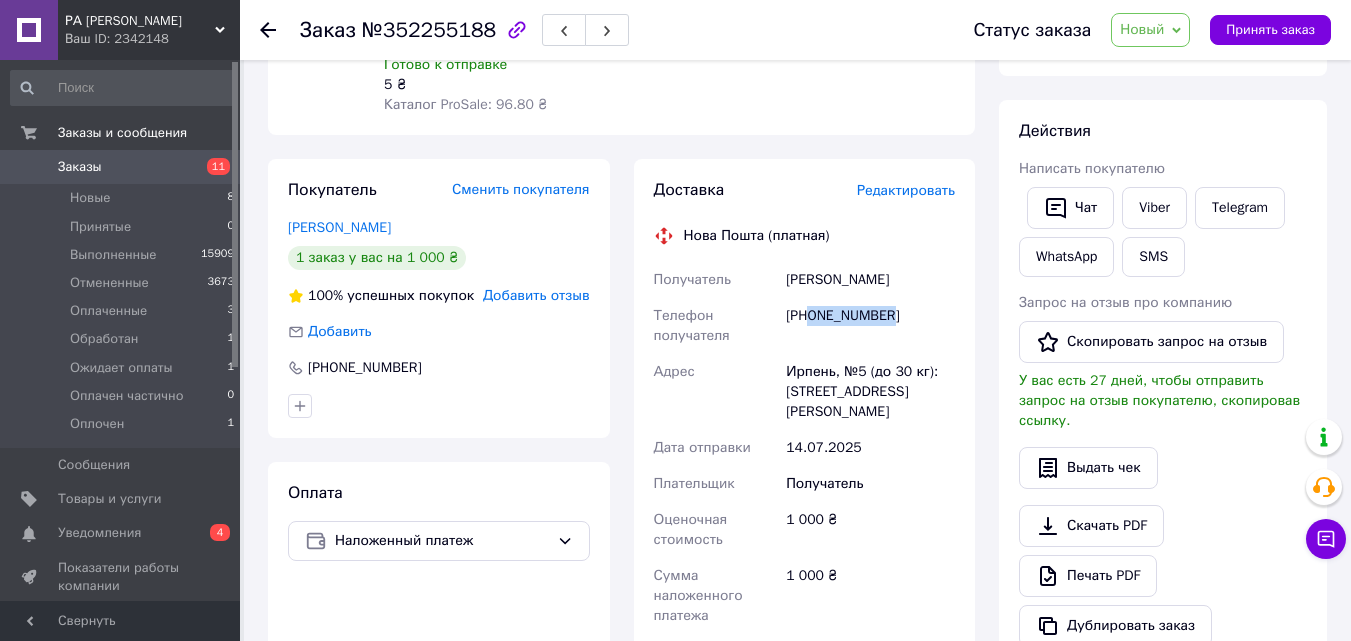 drag, startPoint x: 877, startPoint y: 316, endPoint x: 810, endPoint y: 323, distance: 67.36468 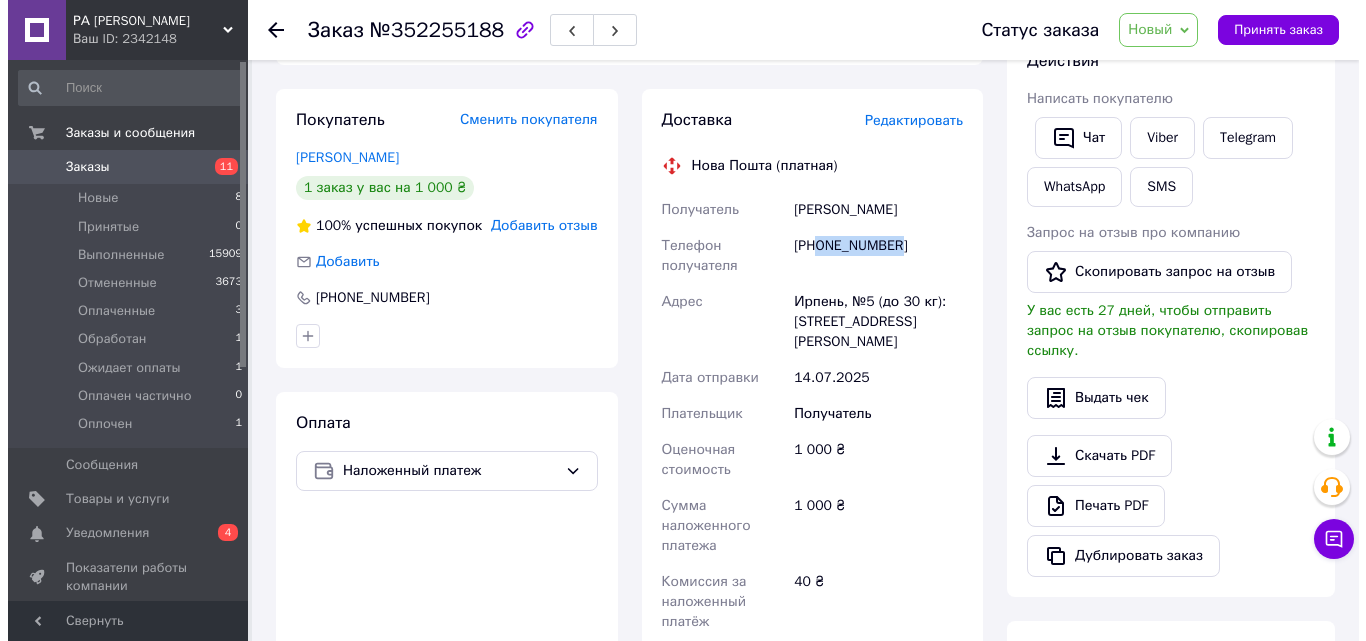 scroll, scrollTop: 400, scrollLeft: 0, axis: vertical 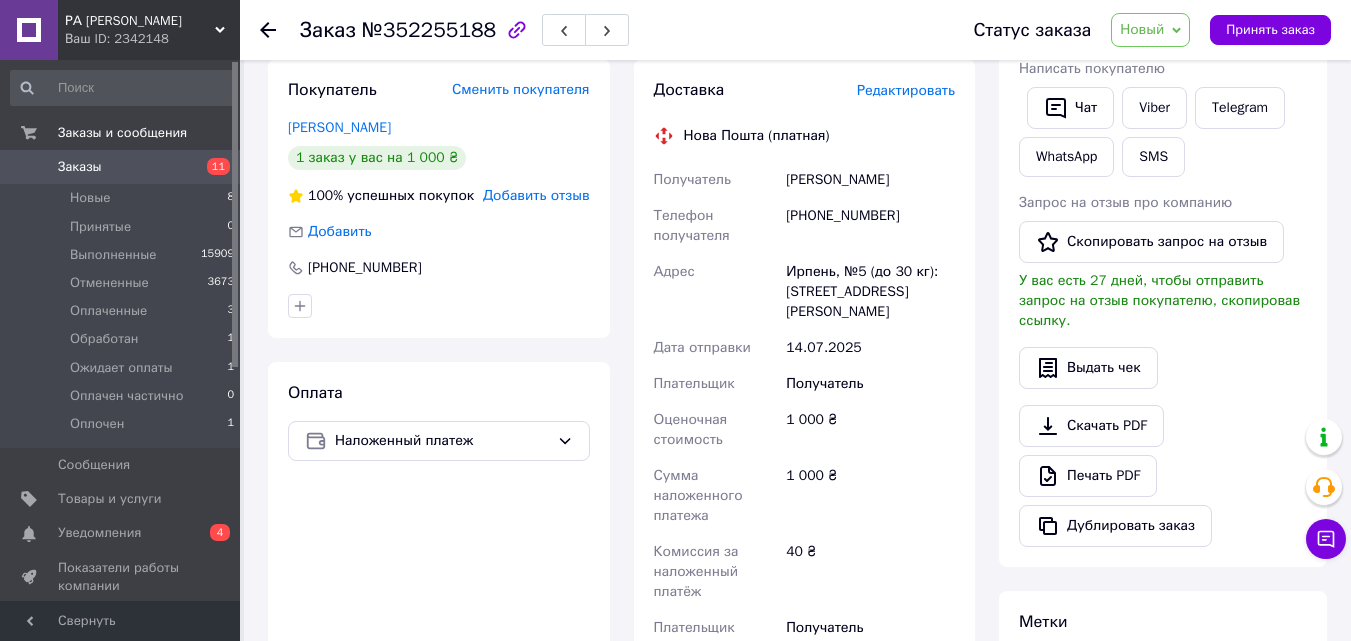 click on "Редактировать" at bounding box center (906, 90) 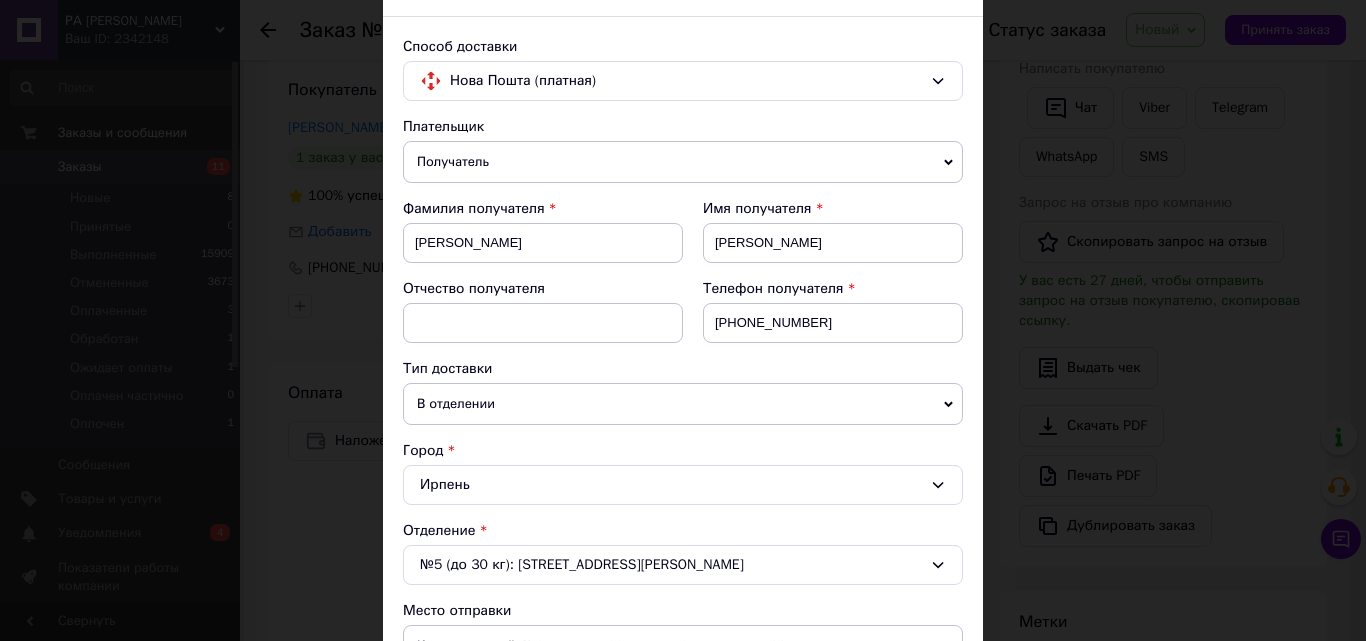 scroll, scrollTop: 400, scrollLeft: 0, axis: vertical 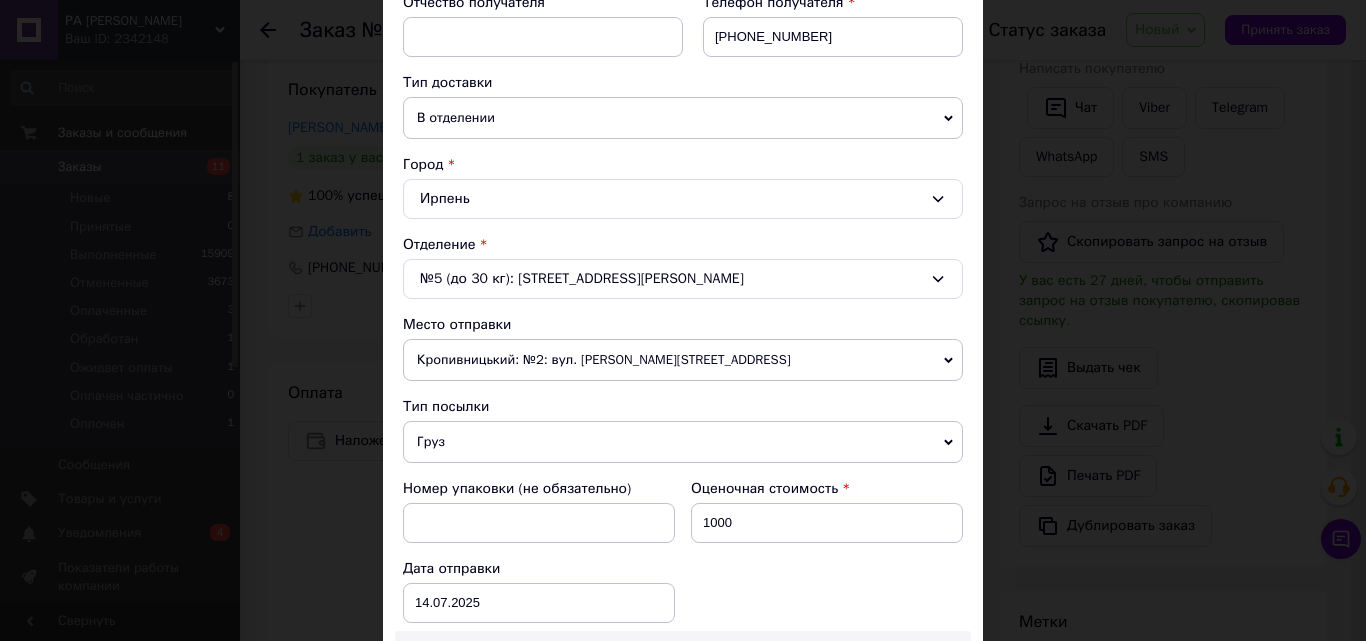 click on "Ирпень" at bounding box center [683, 199] 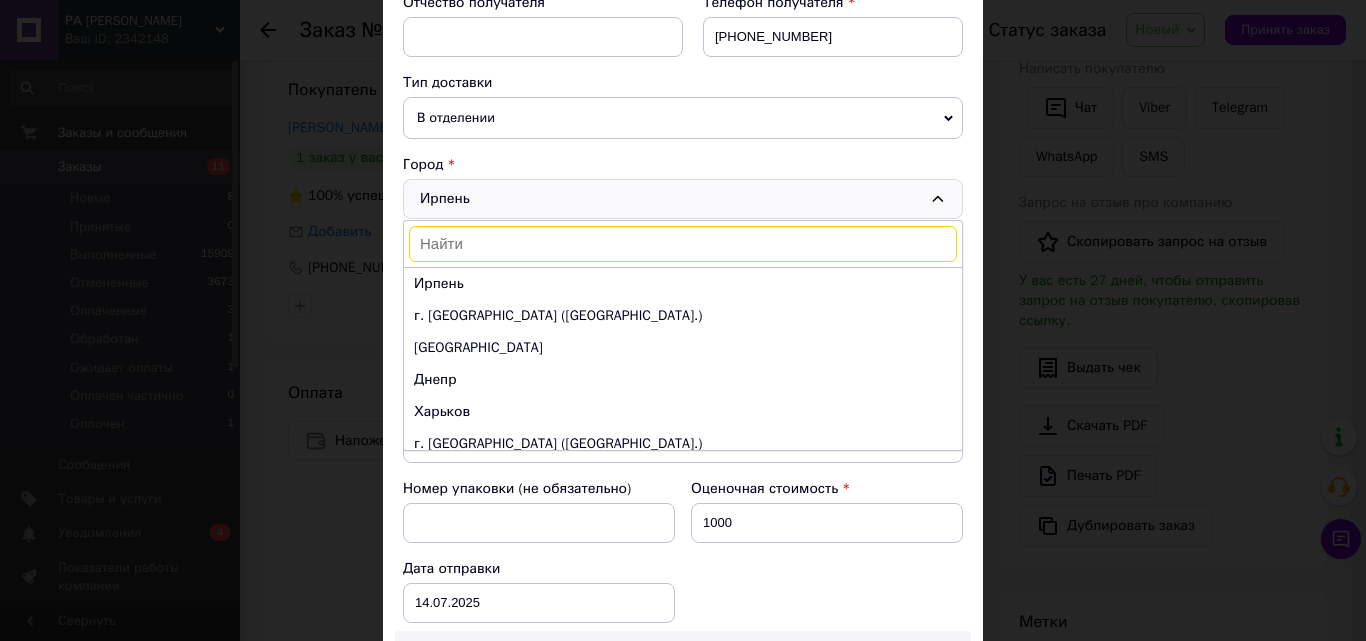 click on "Ирпень Ирпень г. [GEOGRAPHIC_DATA] ([GEOGRAPHIC_DATA].) [GEOGRAPHIC_DATA] Днепр Харьков г. [GEOGRAPHIC_DATA] ([GEOGRAPHIC_DATA].) г. [GEOGRAPHIC_DATA] ([GEOGRAPHIC_DATA], [GEOGRAPHIC_DATA].) г. [GEOGRAPHIC_DATA] ([GEOGRAPHIC_DATA].) г. [PERSON_NAME] ([GEOGRAPHIC_DATA].) Винница г. [GEOGRAPHIC_DATA] ([GEOGRAPHIC_DATA].) г. [GEOGRAPHIC_DATA] ([PERSON_NAME][GEOGRAPHIC_DATA].) г. [GEOGRAPHIC_DATA] ([GEOGRAPHIC_DATA].) г. [GEOGRAPHIC_DATA] ([GEOGRAPHIC_DATA].) Сумы [GEOGRAPHIC_DATA] Житомир г. Ровно ([GEOGRAPHIC_DATA].) Чернигов [PERSON_NAME] Тернополь" at bounding box center [683, 199] 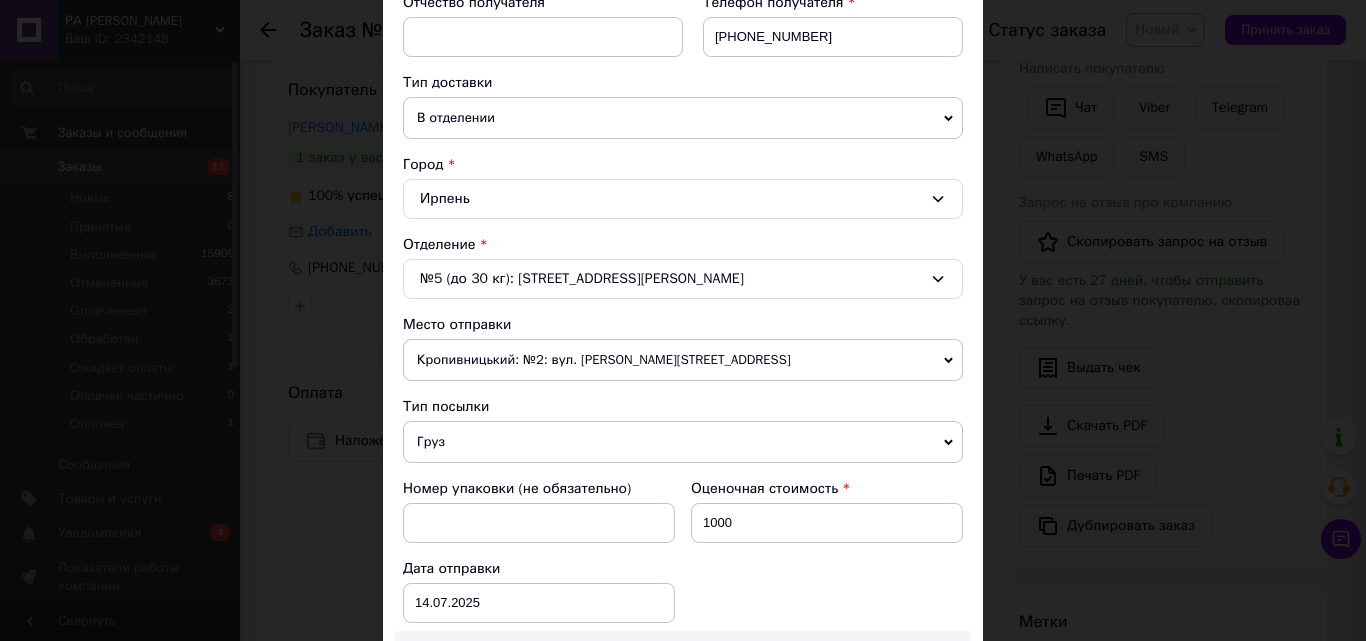 click on "В отделении" at bounding box center (683, 118) 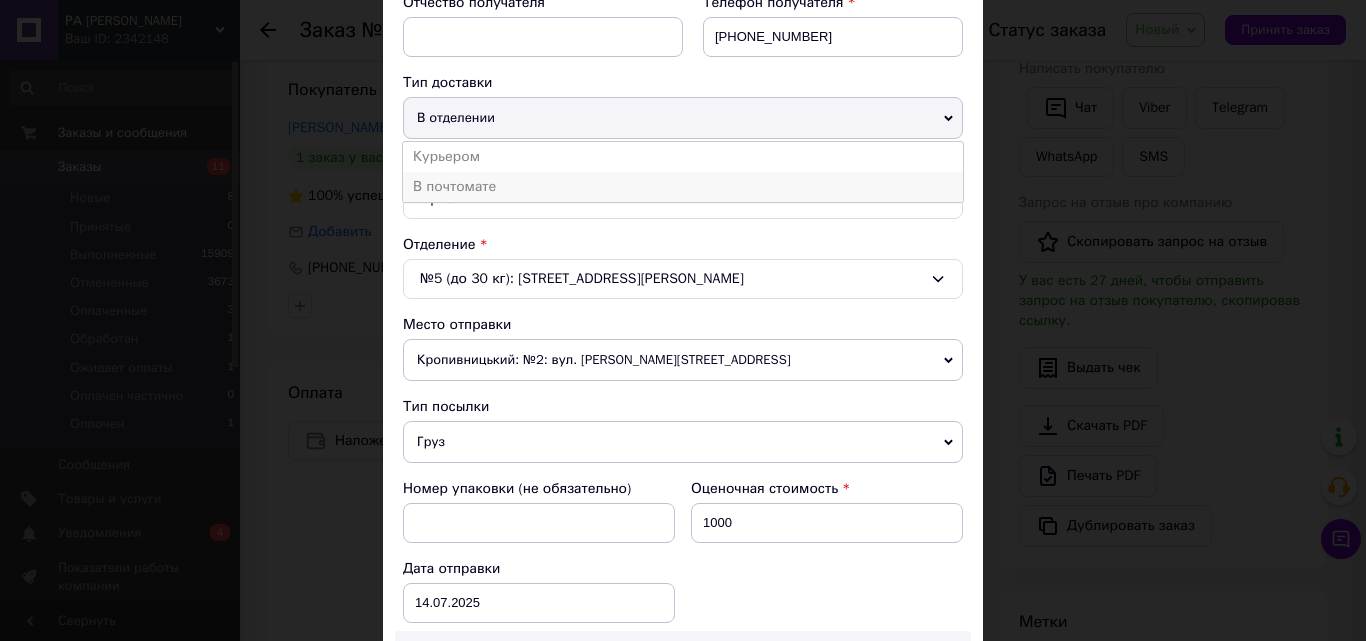 click on "В почтомате" at bounding box center (683, 187) 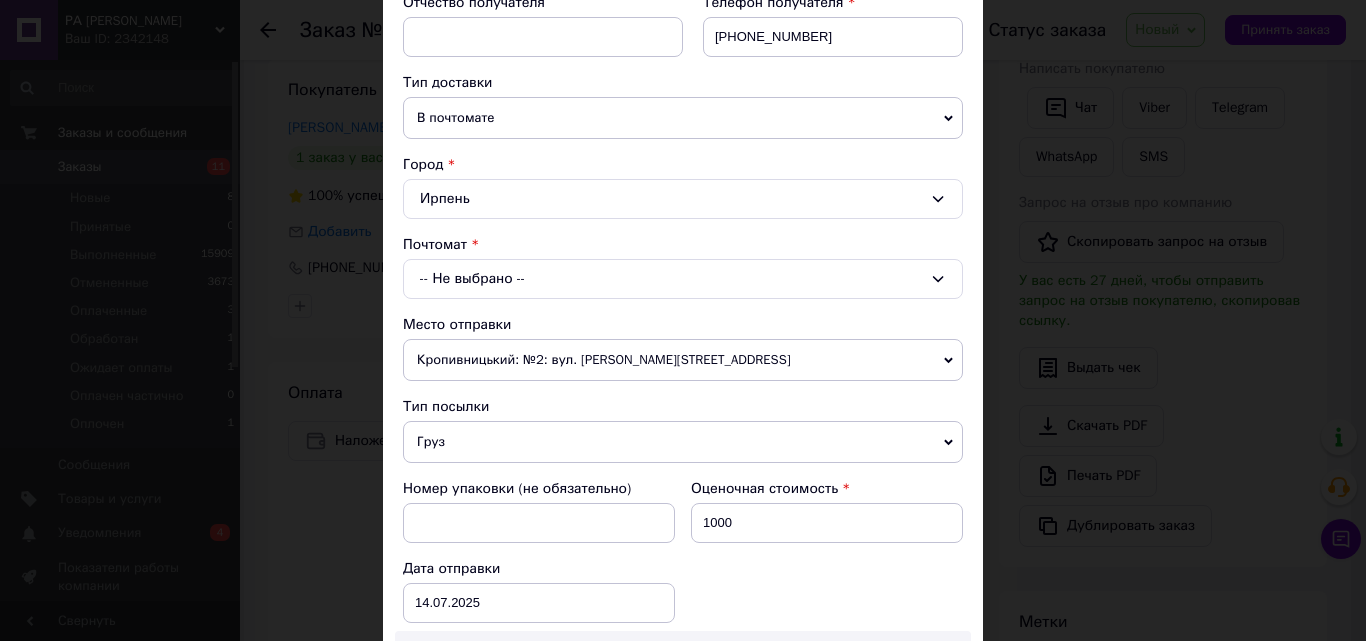 click on "-- Не выбрано --" at bounding box center (683, 279) 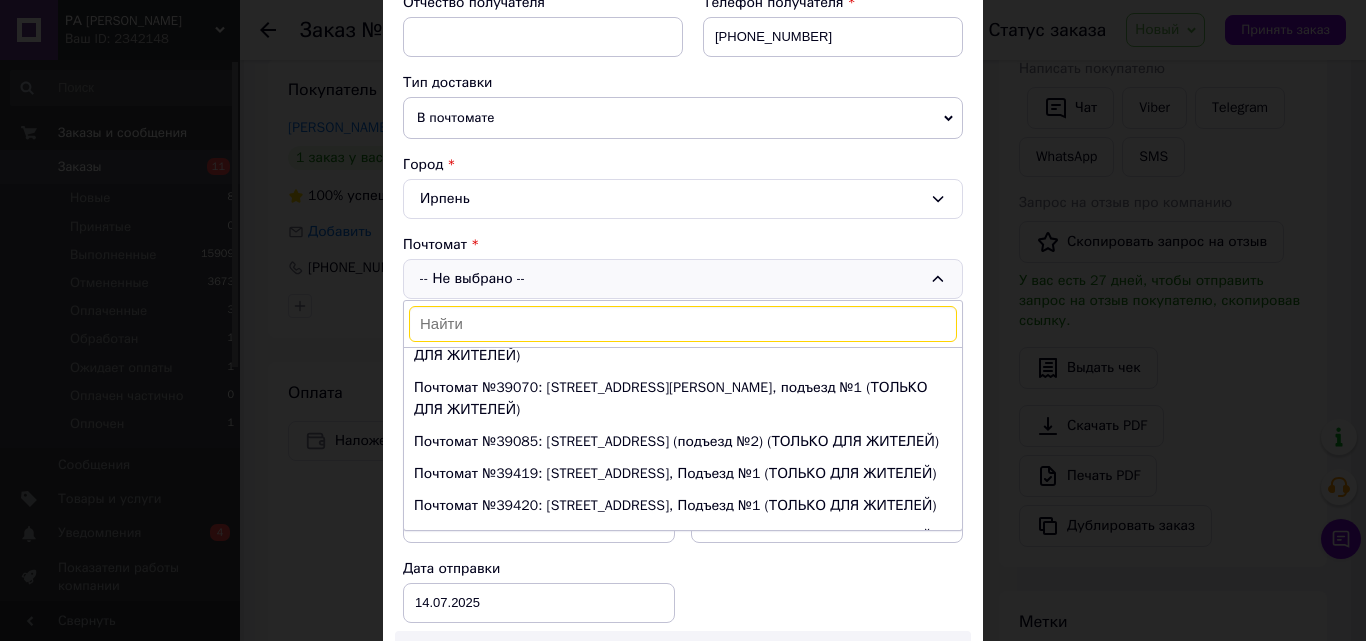 scroll, scrollTop: 11000, scrollLeft: 0, axis: vertical 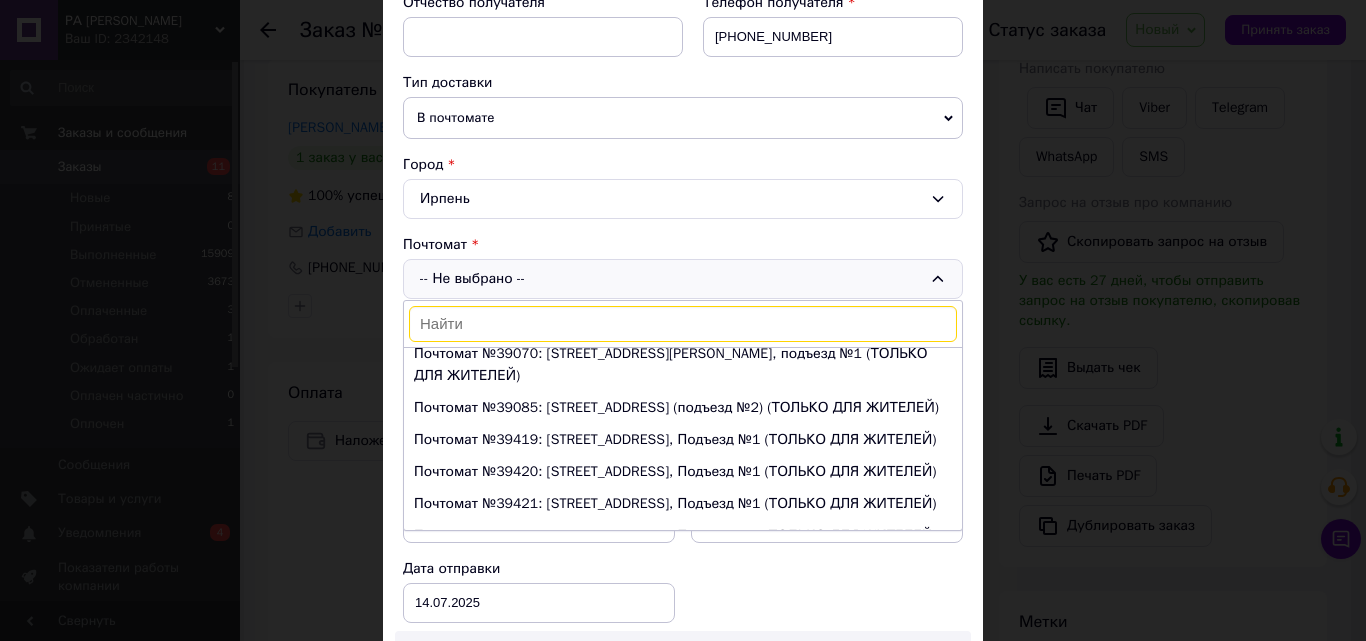 click on "Почтомат №39069: [STREET_ADDRESS][PERSON_NAME], подъезд №1 (ТОЛЬКО ДЛЯ ЖИТЕЛЕЙ)" at bounding box center (683, 311) 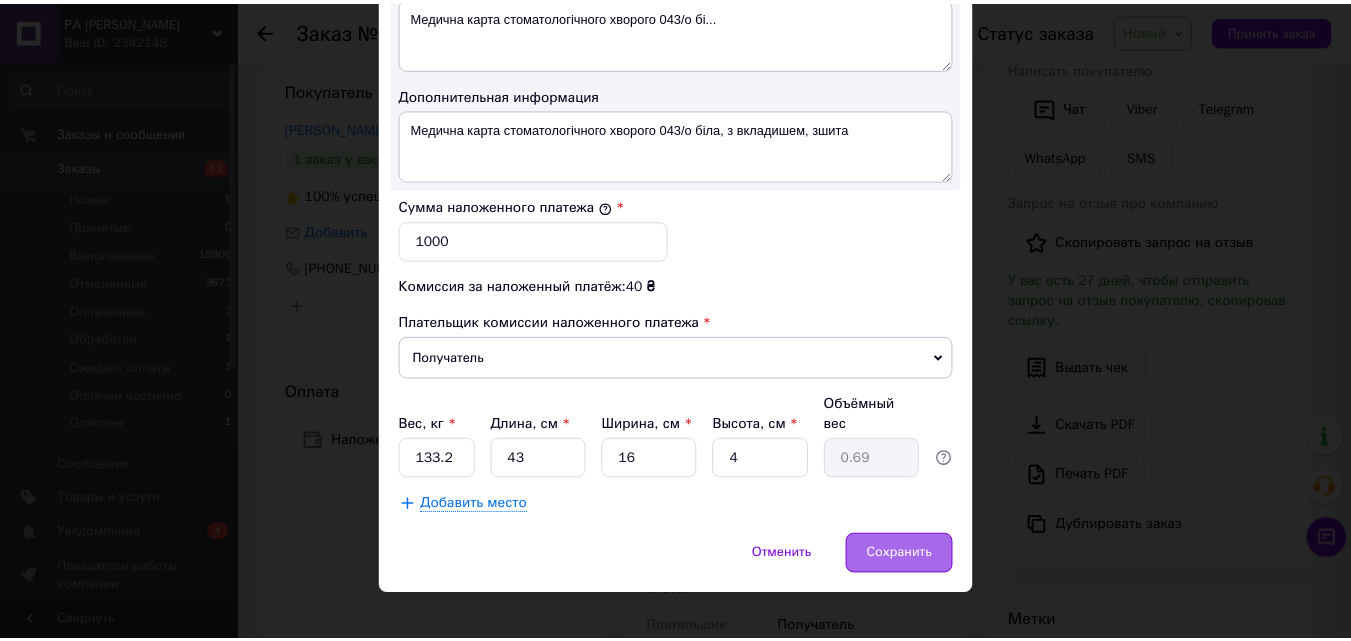 scroll, scrollTop: 1131, scrollLeft: 0, axis: vertical 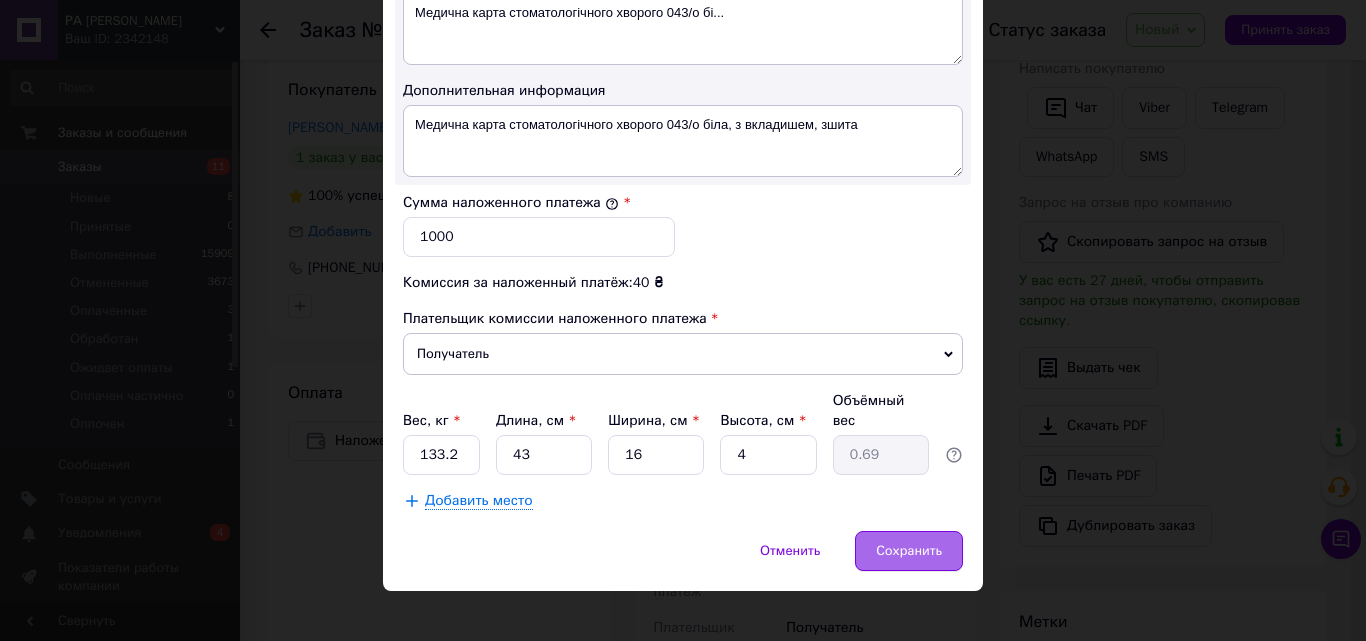 click on "Сохранить" at bounding box center (909, 551) 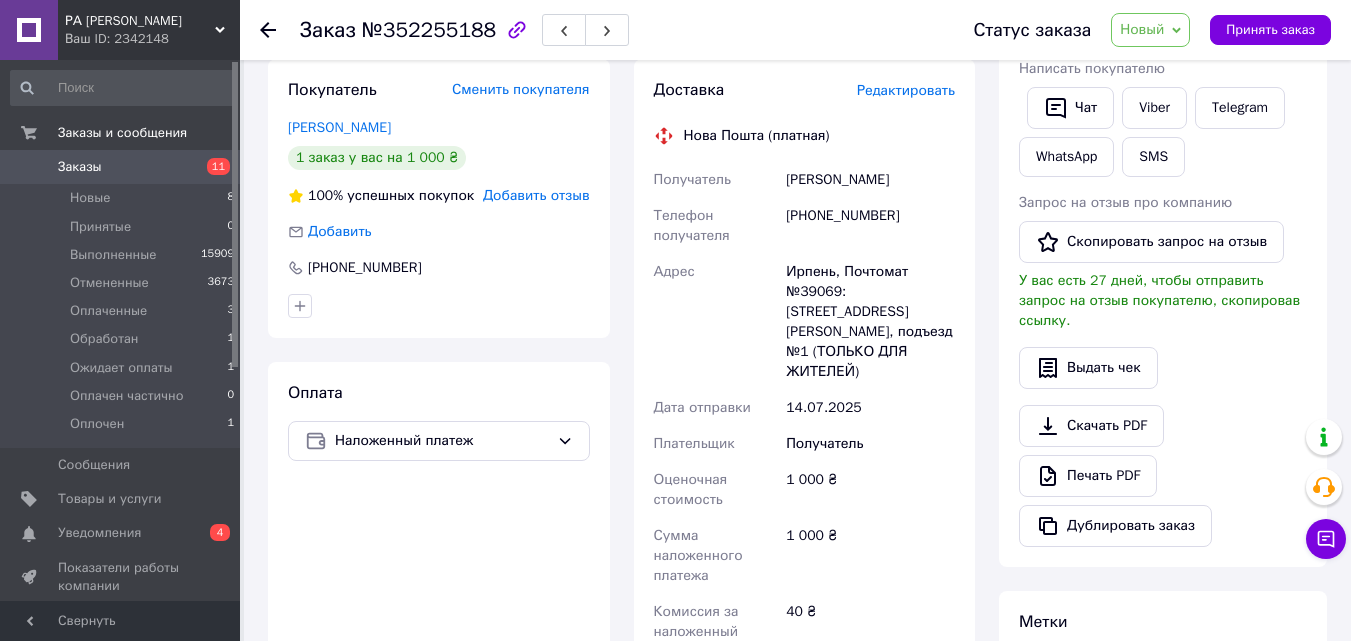click on "Новый" at bounding box center (1142, 29) 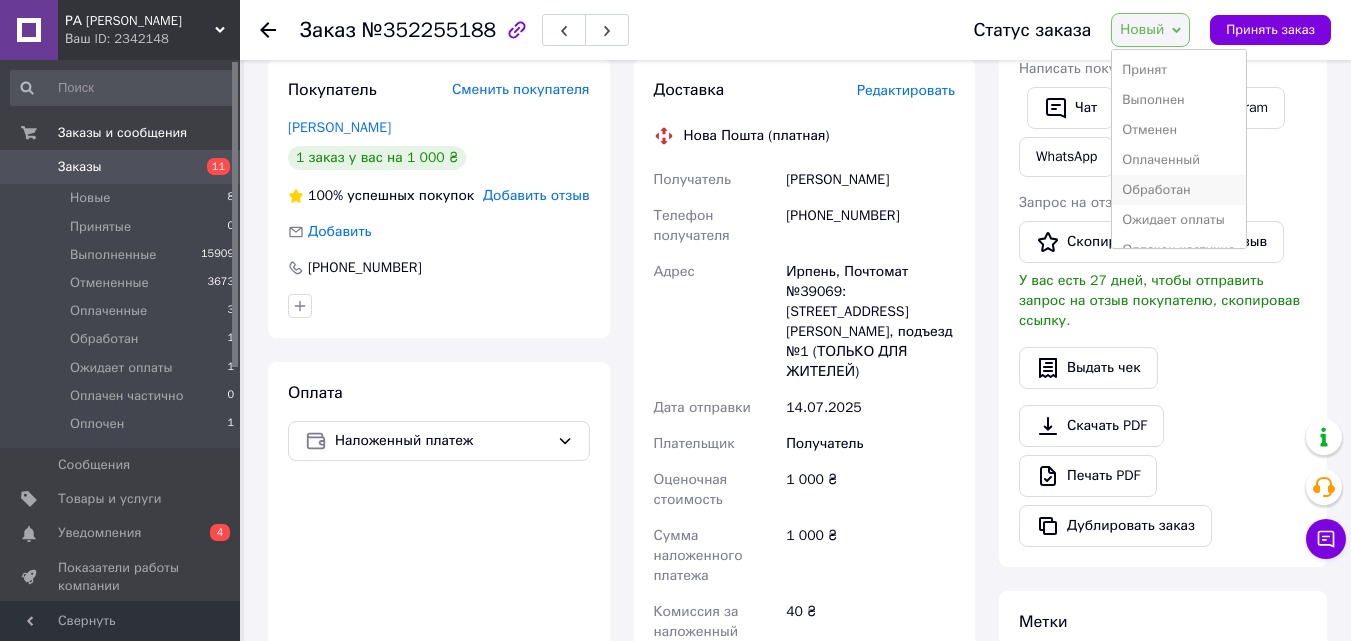 click on "Обработан" at bounding box center [1178, 190] 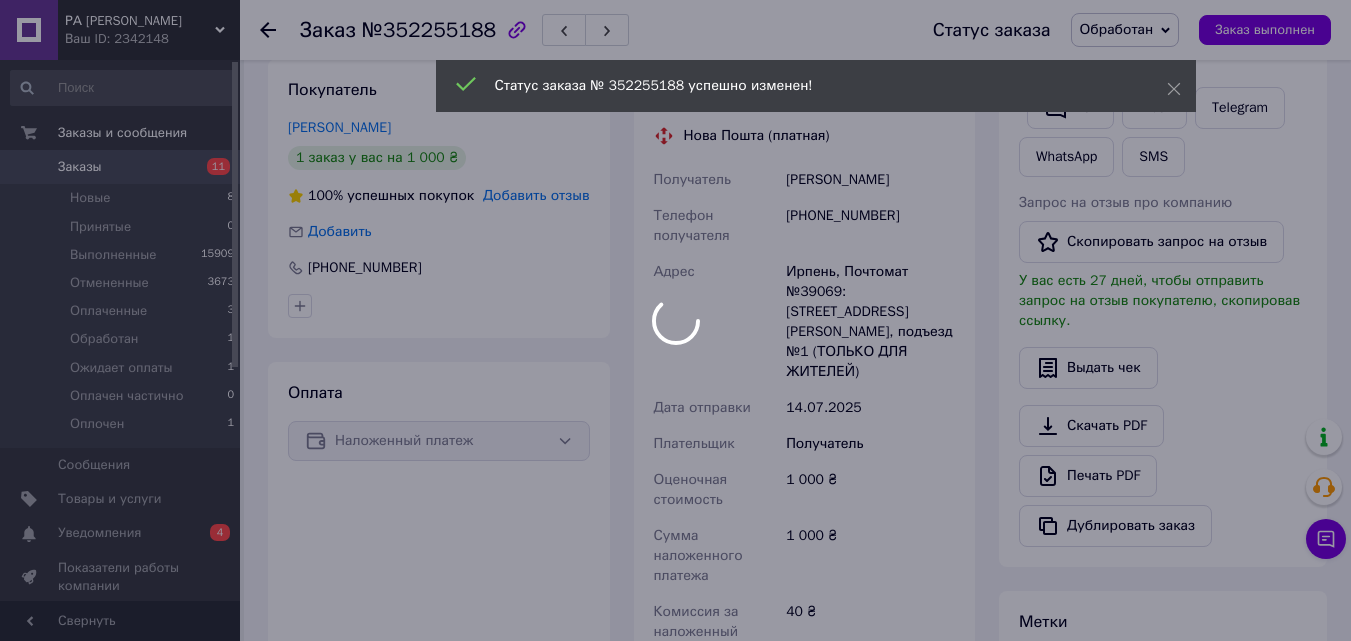 click on "РА [PERSON_NAME] ПЛЮС Ваш ID: 2342148 Сайт РА [PERSON_NAME] ПЛЮС Кабинет покупателя Проверить состояние системы Страница на портале Справка Выйти Заказы и сообщения Заказы 11 Новые 8 Принятые 0 Выполненные 15909 Отмененные 3673 Оплаченные 3 Обработан 1 Ожидает оплаты 1 Оплачен частично 0 Оплочен 1 Сообщения 0 Товары и услуги Уведомления 0 4 Показатели работы компании Панель управления Отзывы Покупатели Каталог ProSale Аналитика Инструменты вебмастера и SEO Управление сайтом Кошелек компании Маркет Настройки Тарифы и счета Prom микс 6 000" at bounding box center (675, 511) 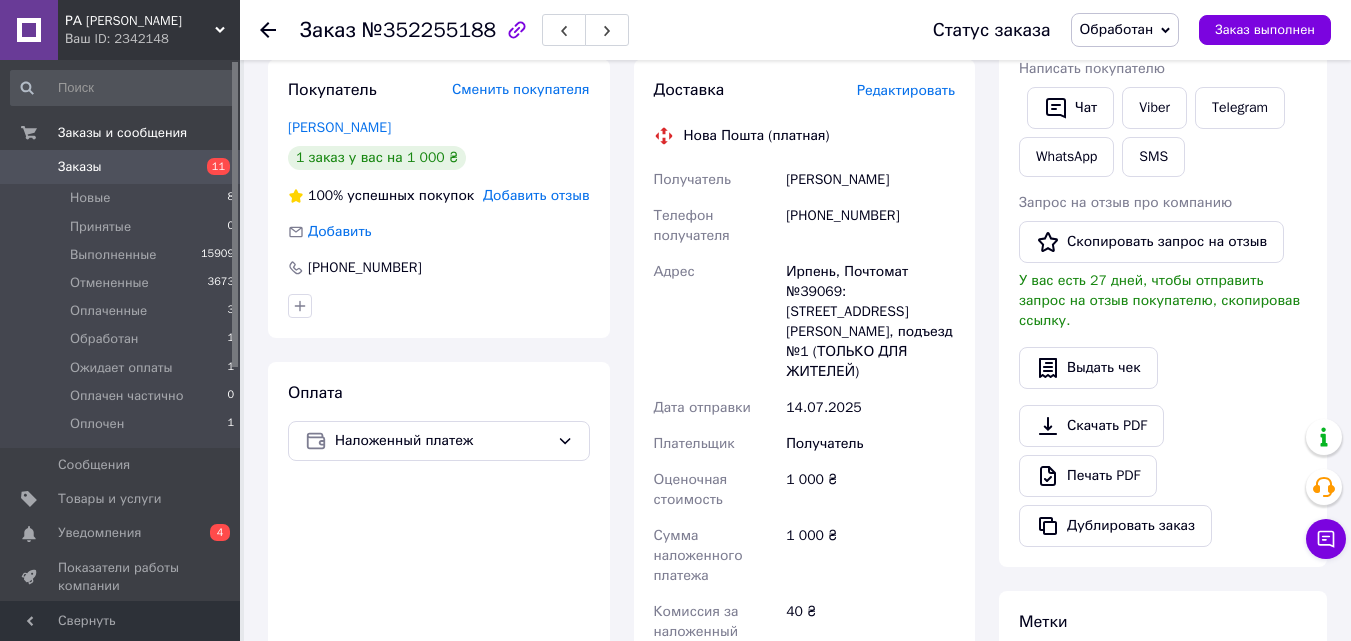 click 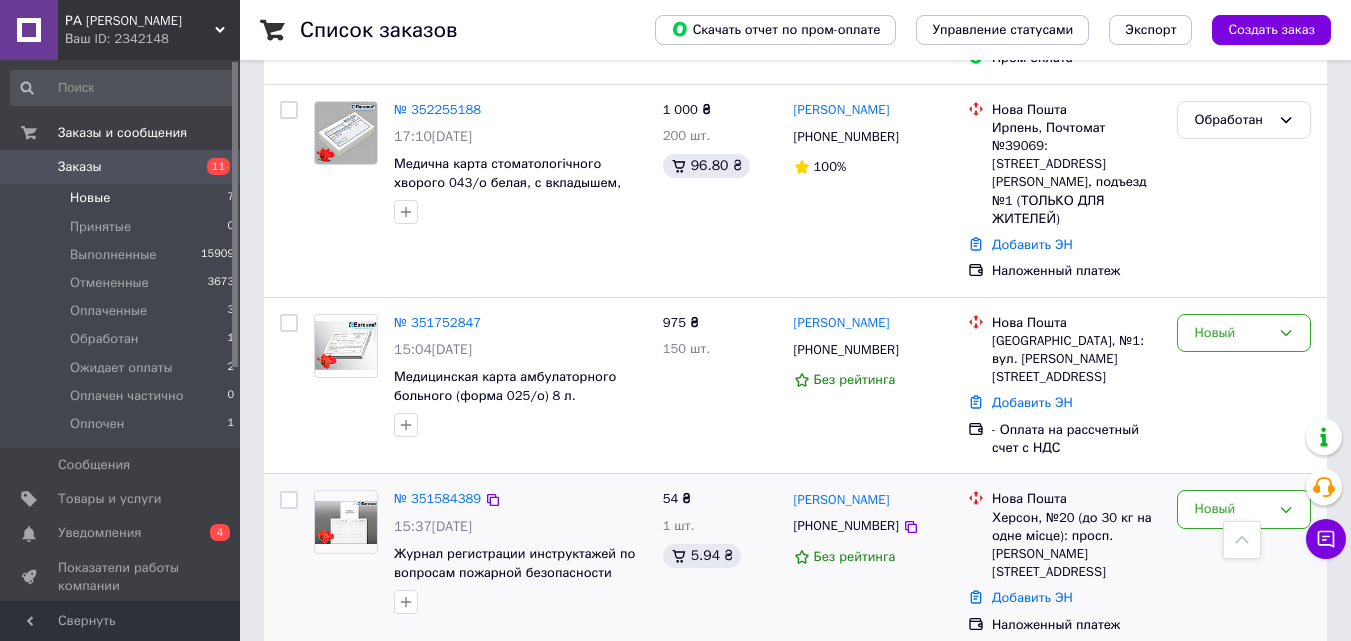 scroll, scrollTop: 700, scrollLeft: 0, axis: vertical 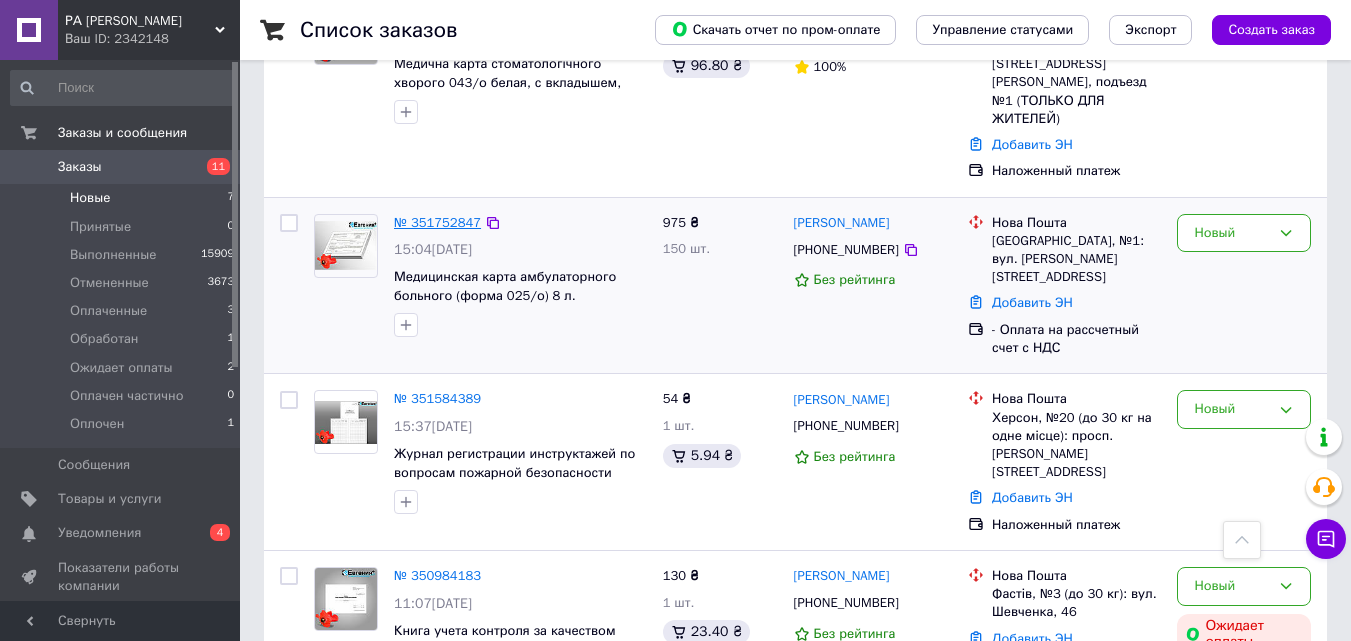 click on "№ 351752847" at bounding box center [437, 222] 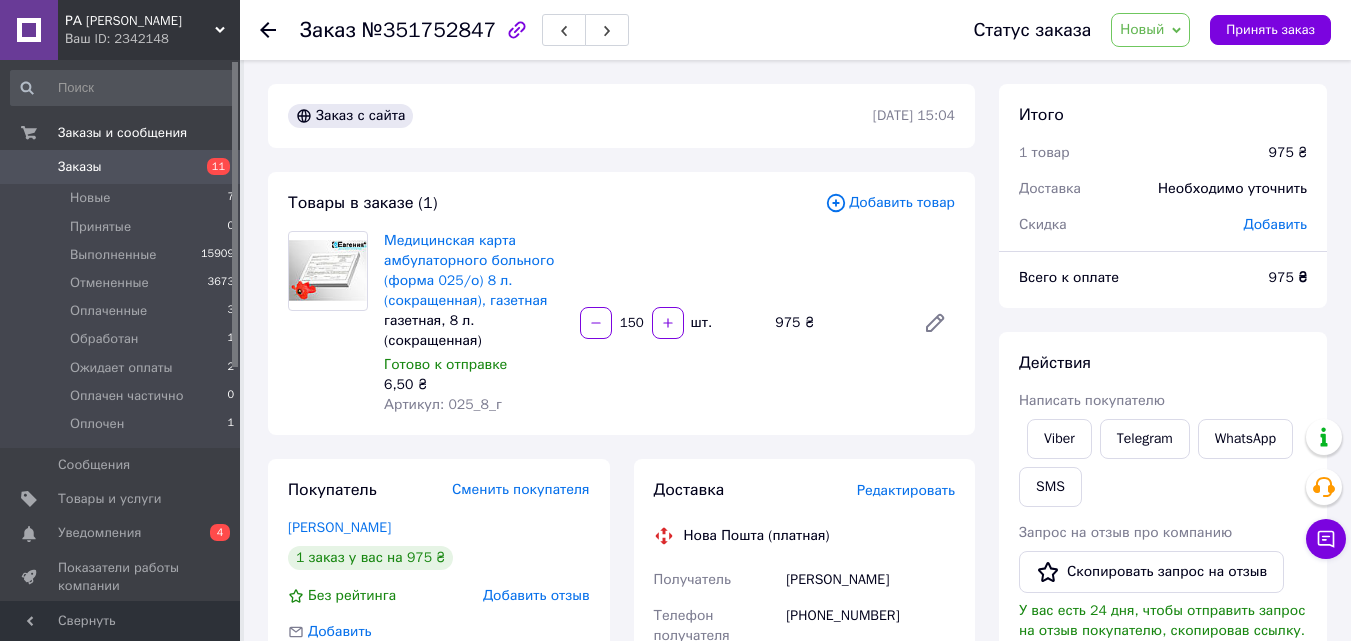 scroll, scrollTop: 400, scrollLeft: 0, axis: vertical 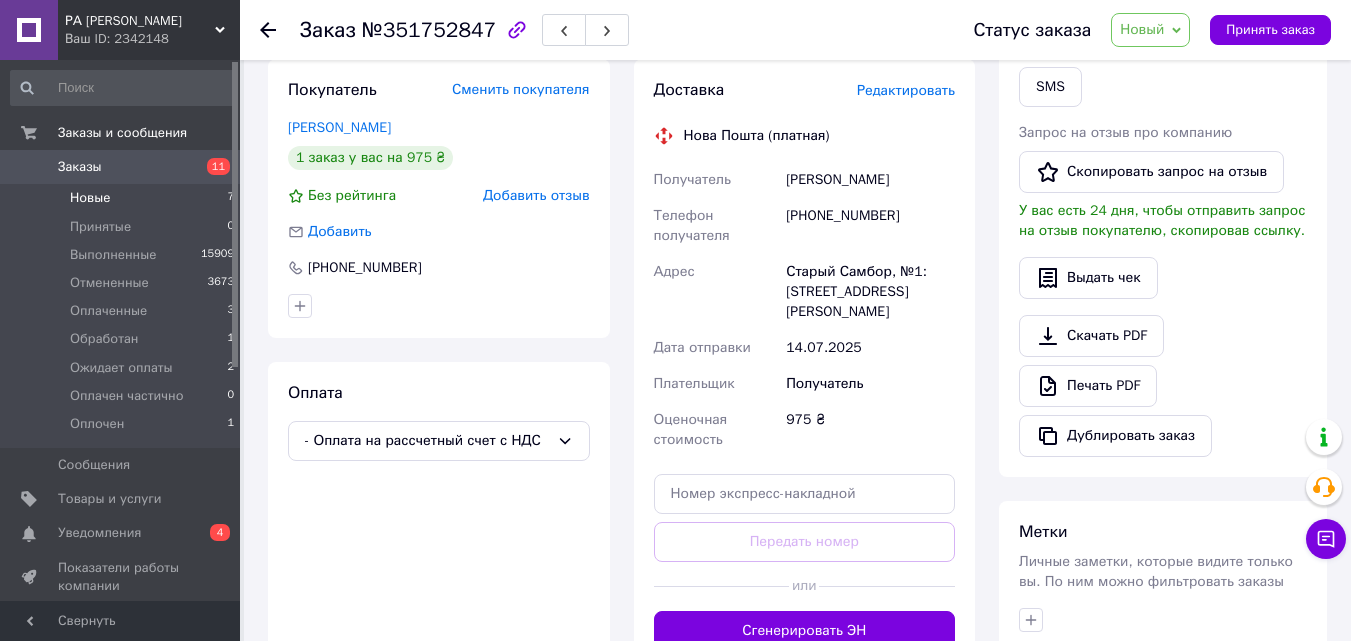click on "Новые" at bounding box center (90, 198) 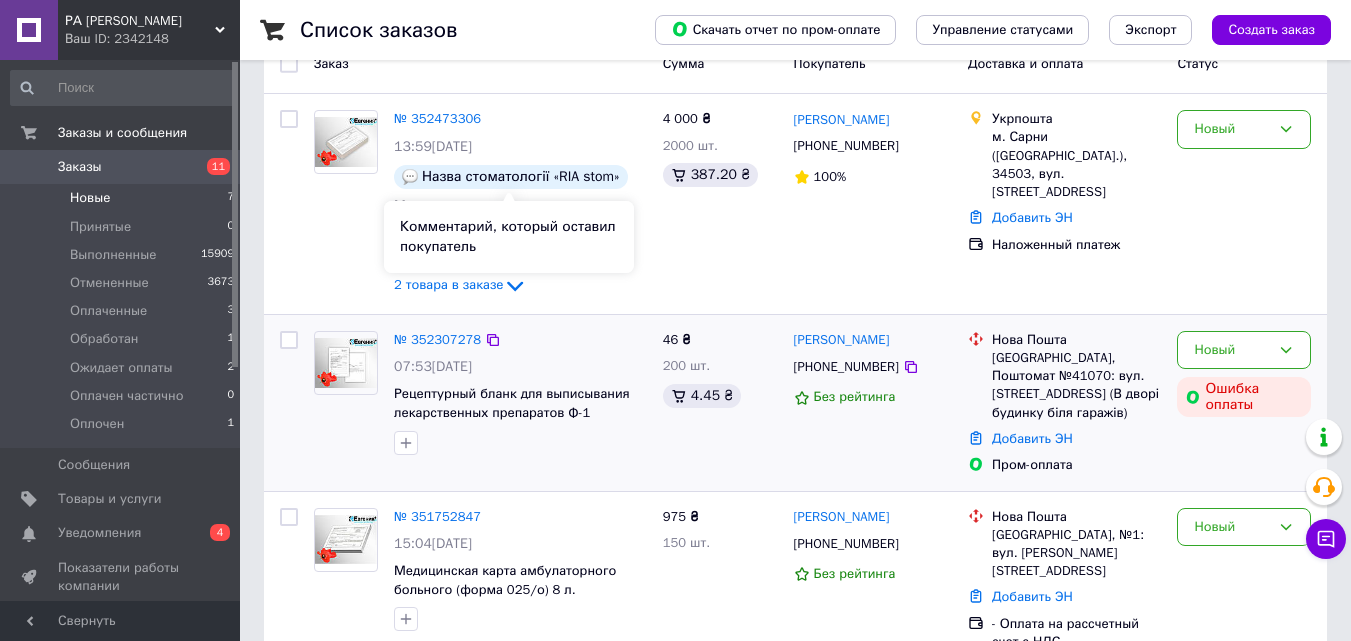 scroll, scrollTop: 200, scrollLeft: 0, axis: vertical 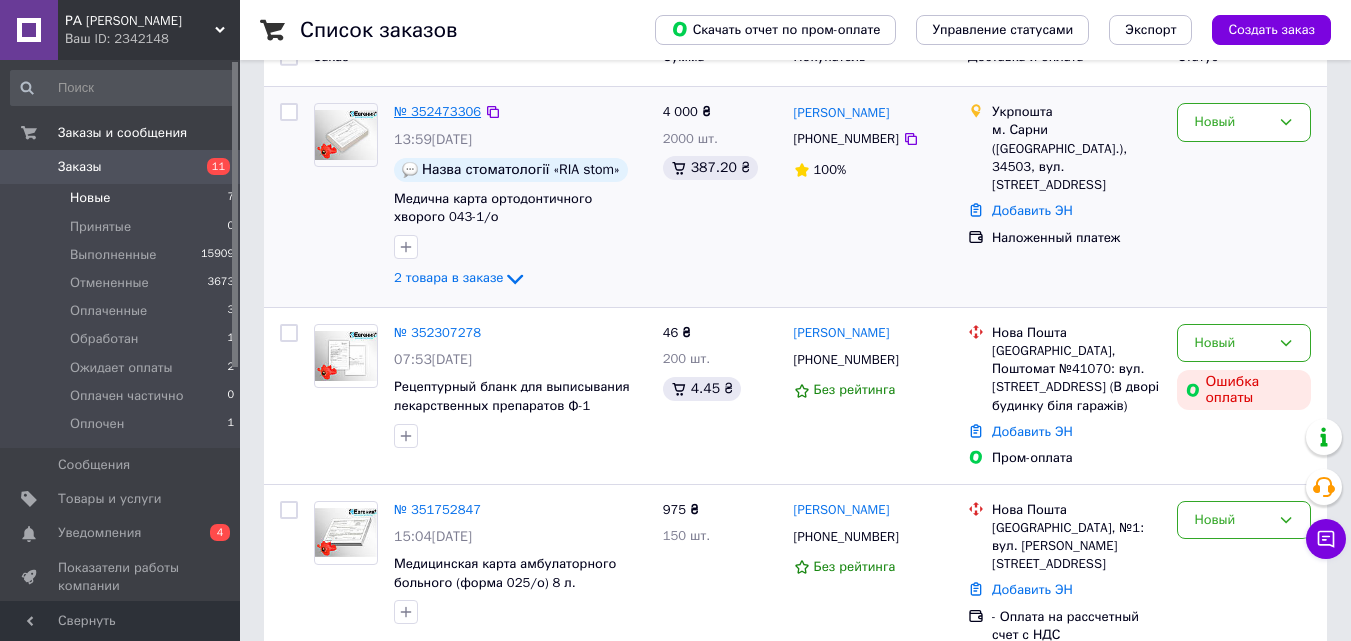 click on "№ 352473306" at bounding box center [437, 111] 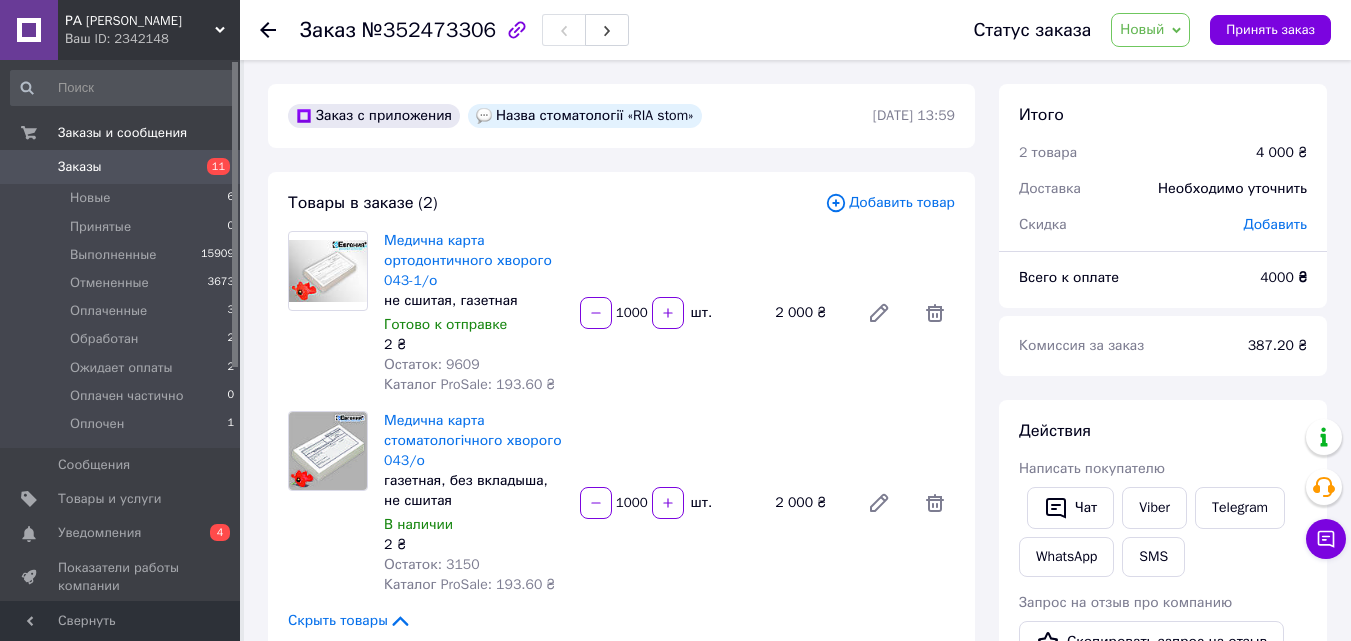 click 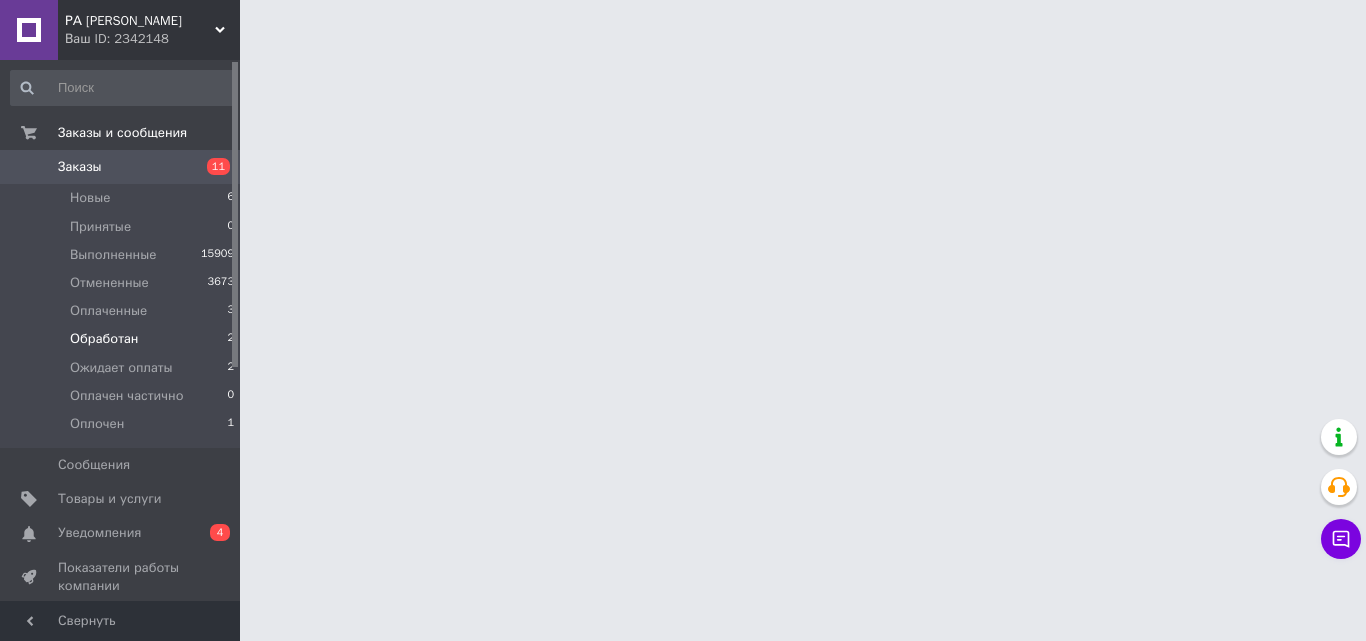 click on "Обработан" at bounding box center (104, 339) 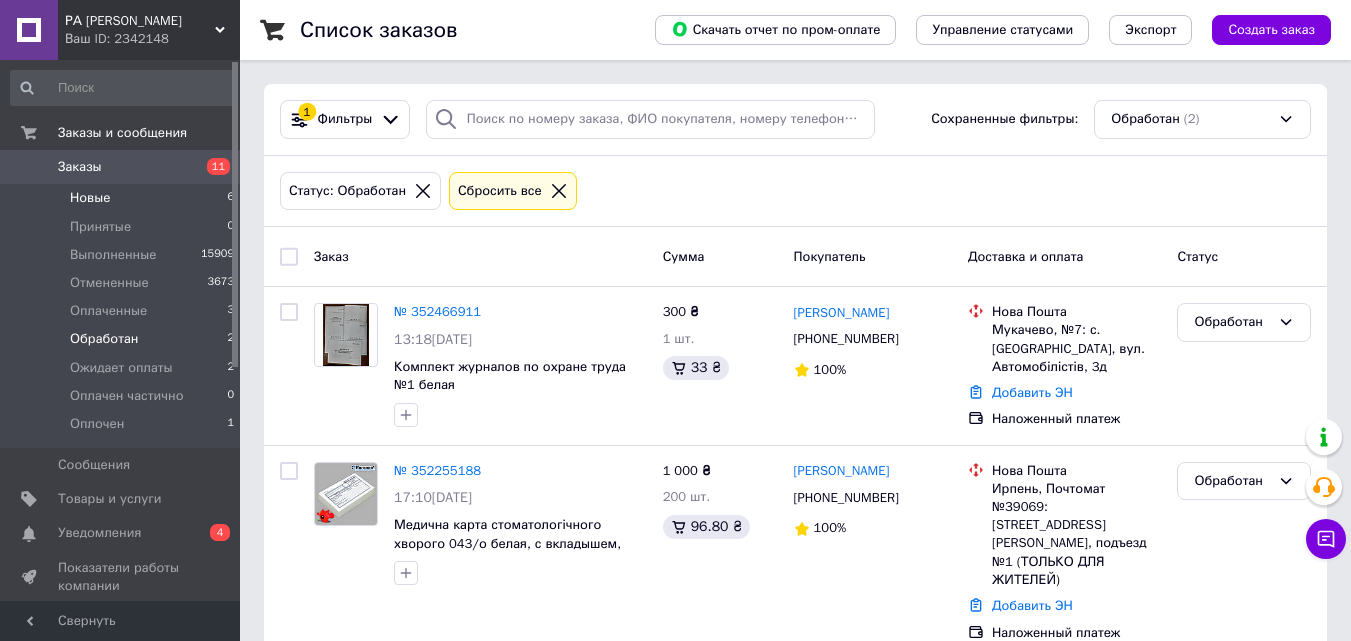 click on "Новые" at bounding box center (90, 198) 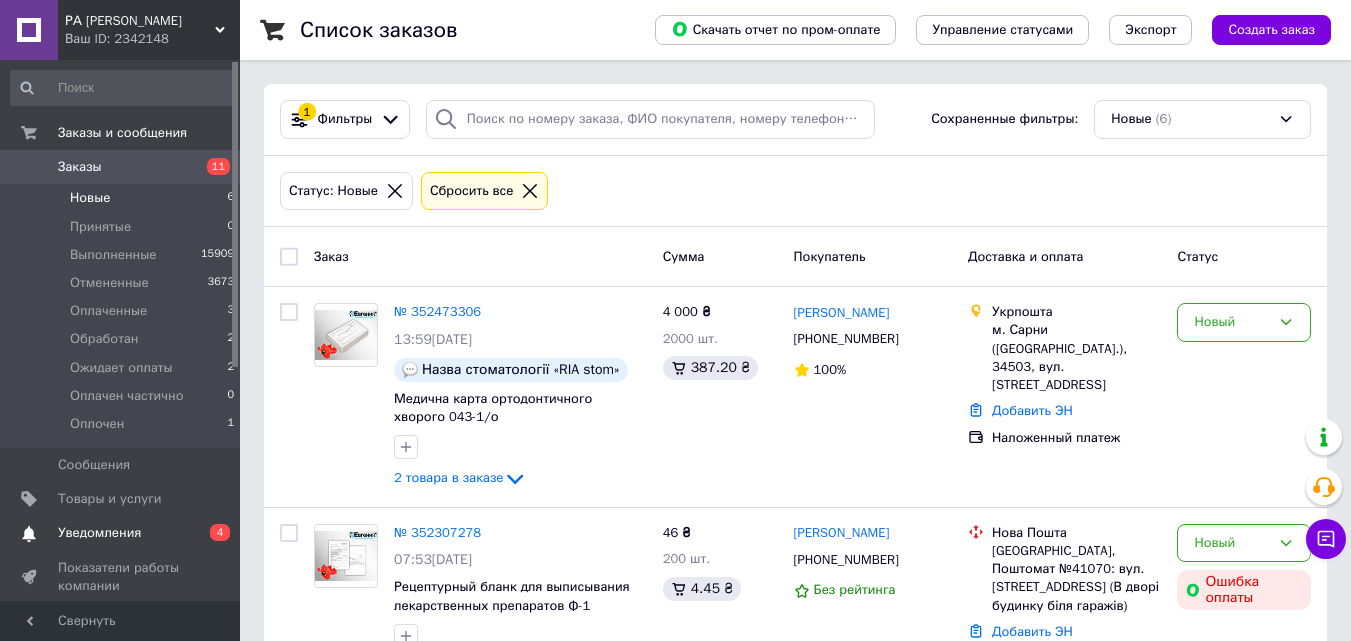 click on "Уведомления" at bounding box center (121, 533) 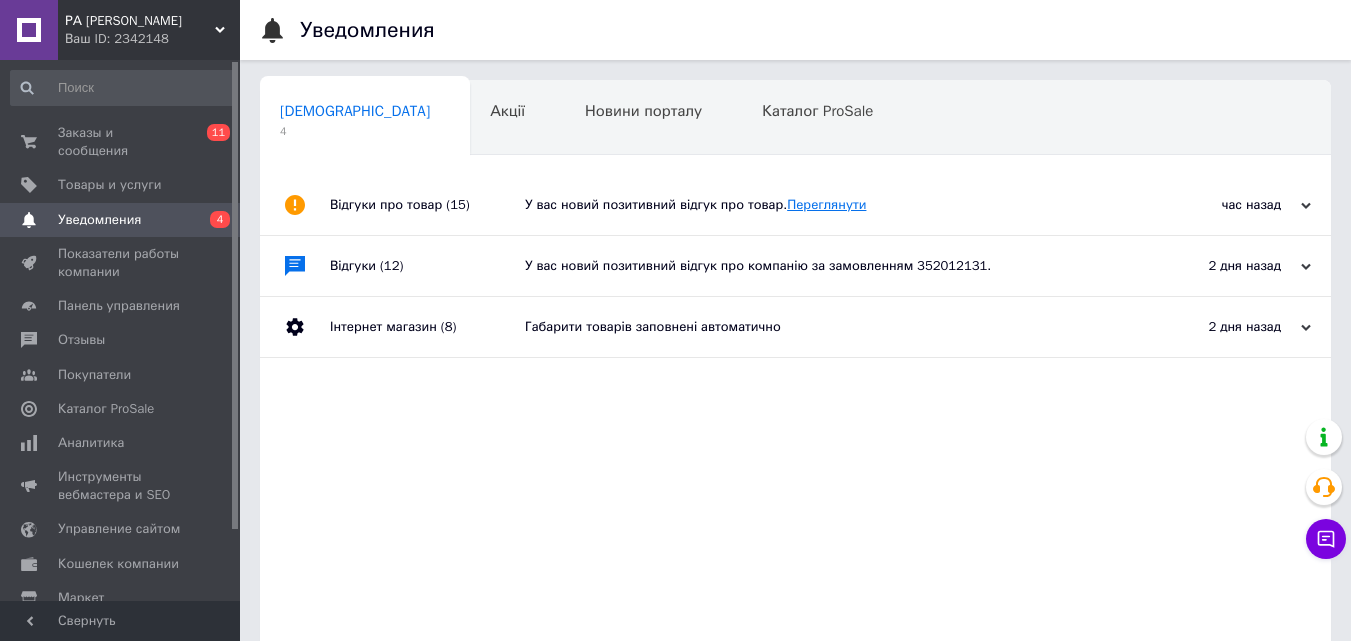 click on "Переглянути" at bounding box center [826, 204] 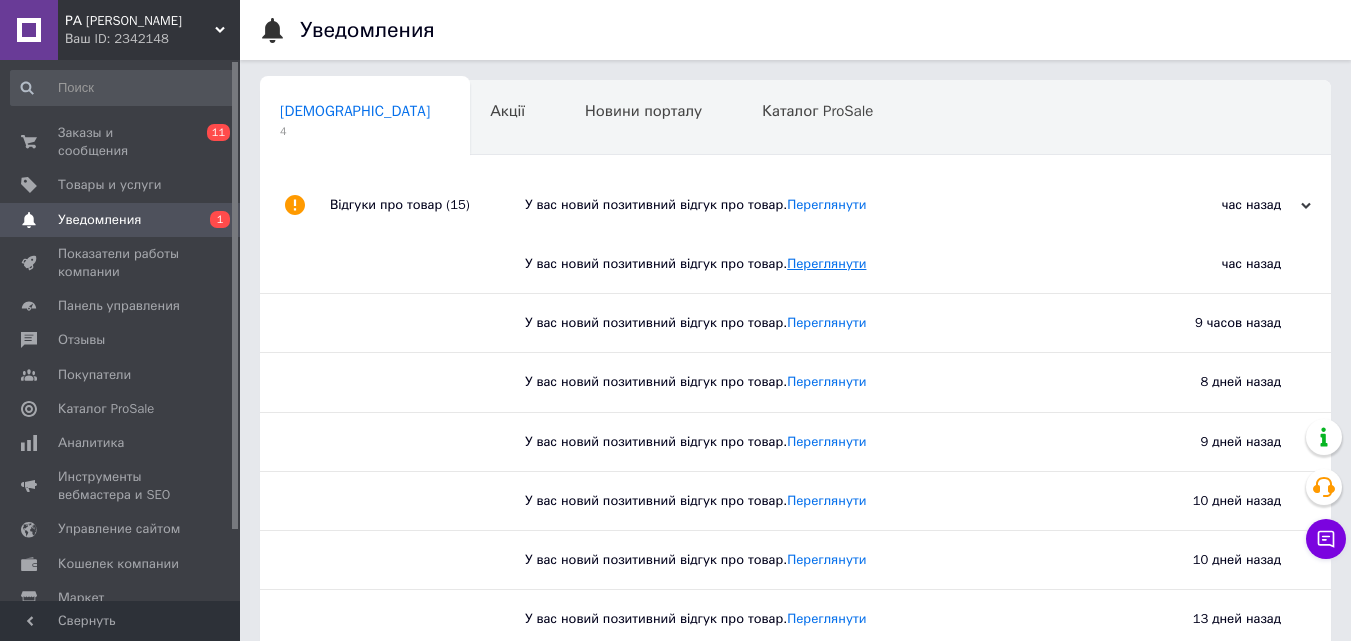 click on "Переглянути" at bounding box center (826, 263) 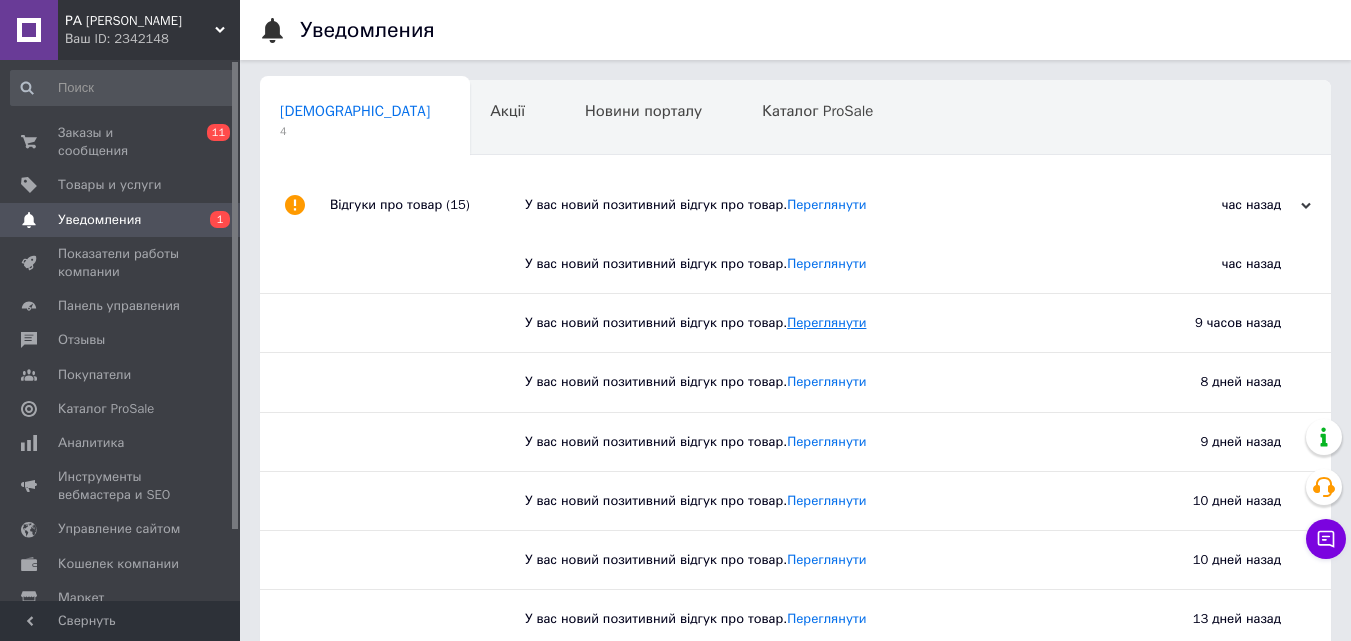 click on "Переглянути" at bounding box center (826, 322) 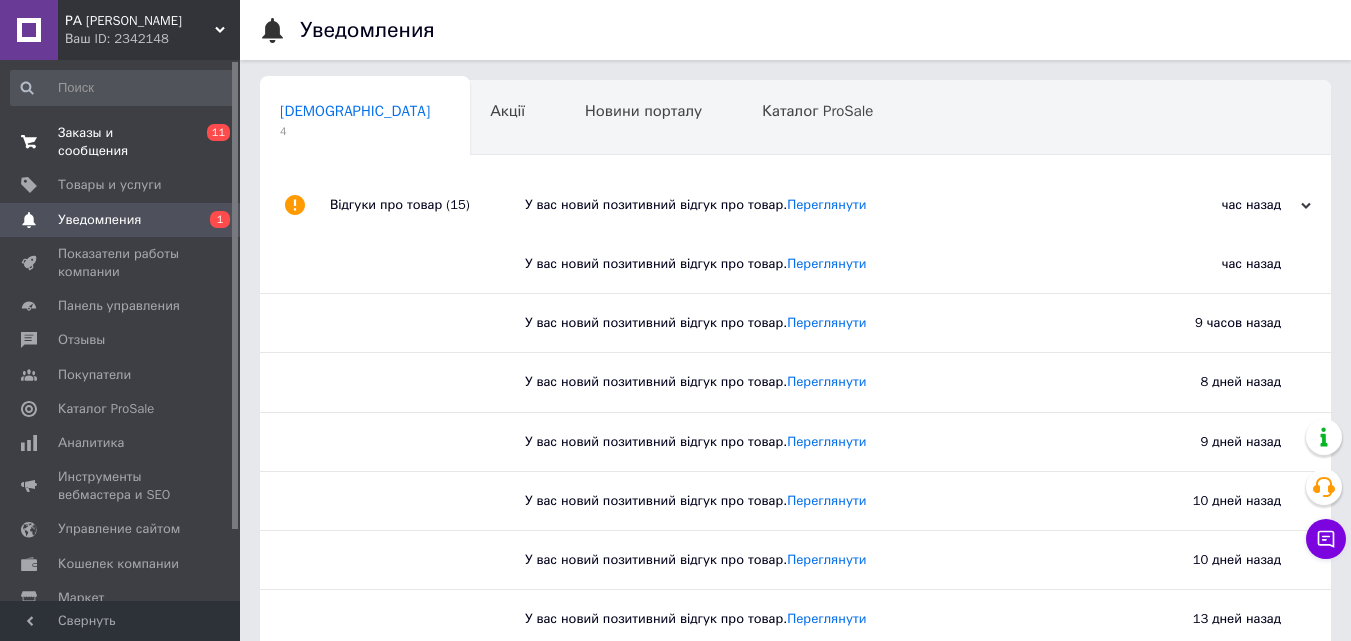 click on "Заказы и сообщения 0 11" at bounding box center (123, 142) 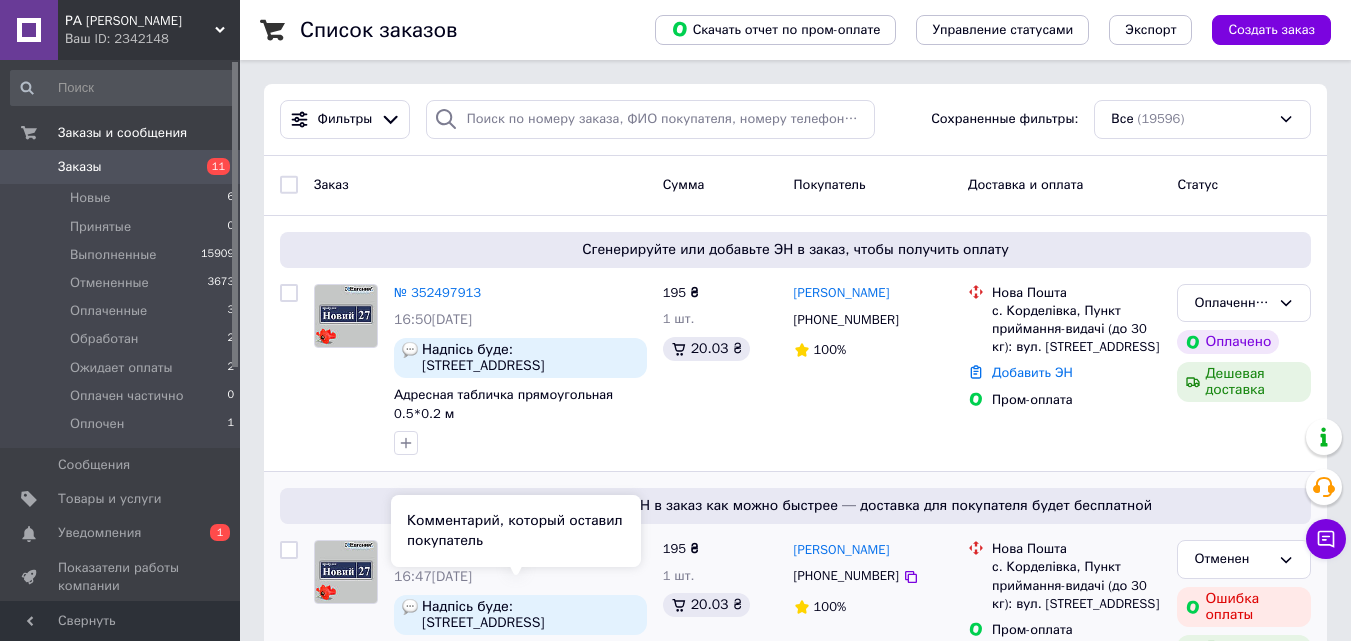 scroll, scrollTop: 300, scrollLeft: 0, axis: vertical 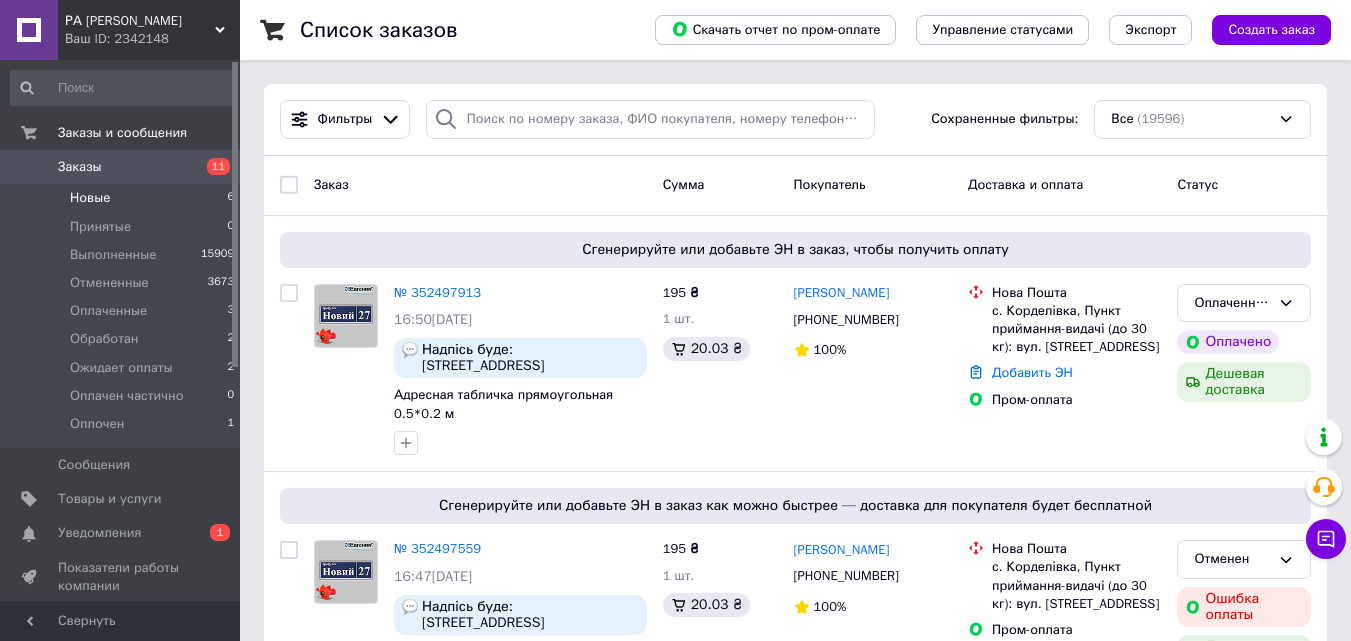 click on "Новые 6" at bounding box center (123, 198) 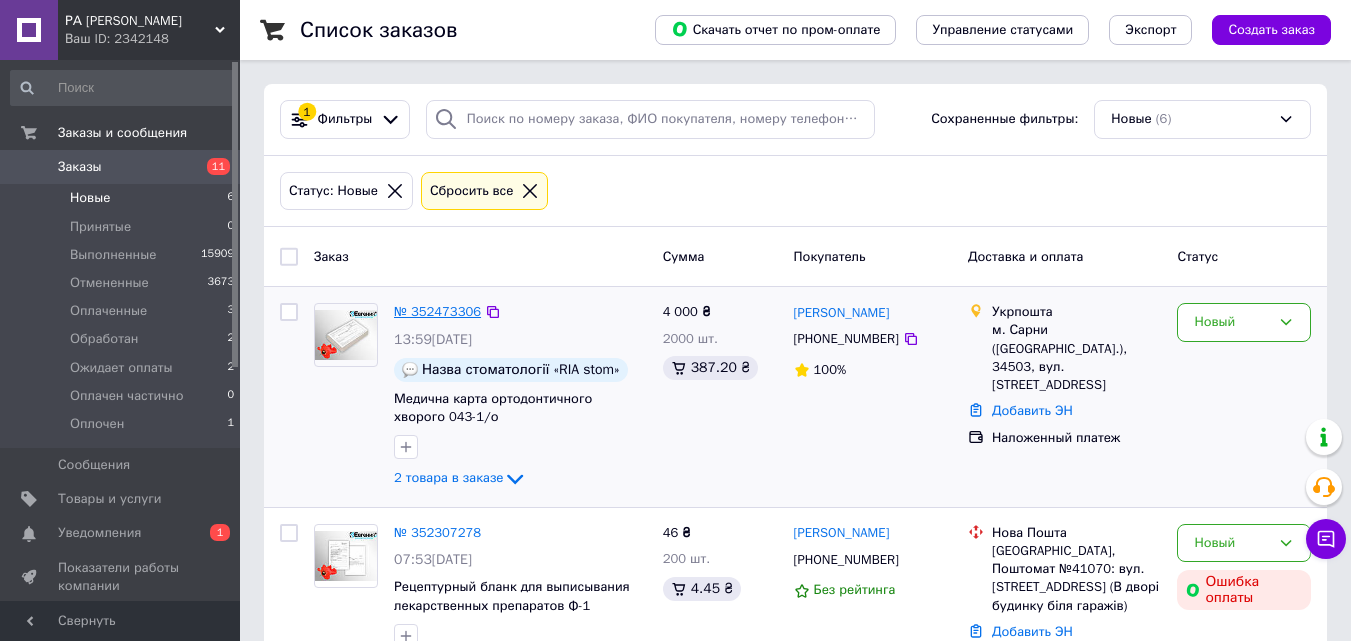 click on "№ 352473306" at bounding box center (437, 311) 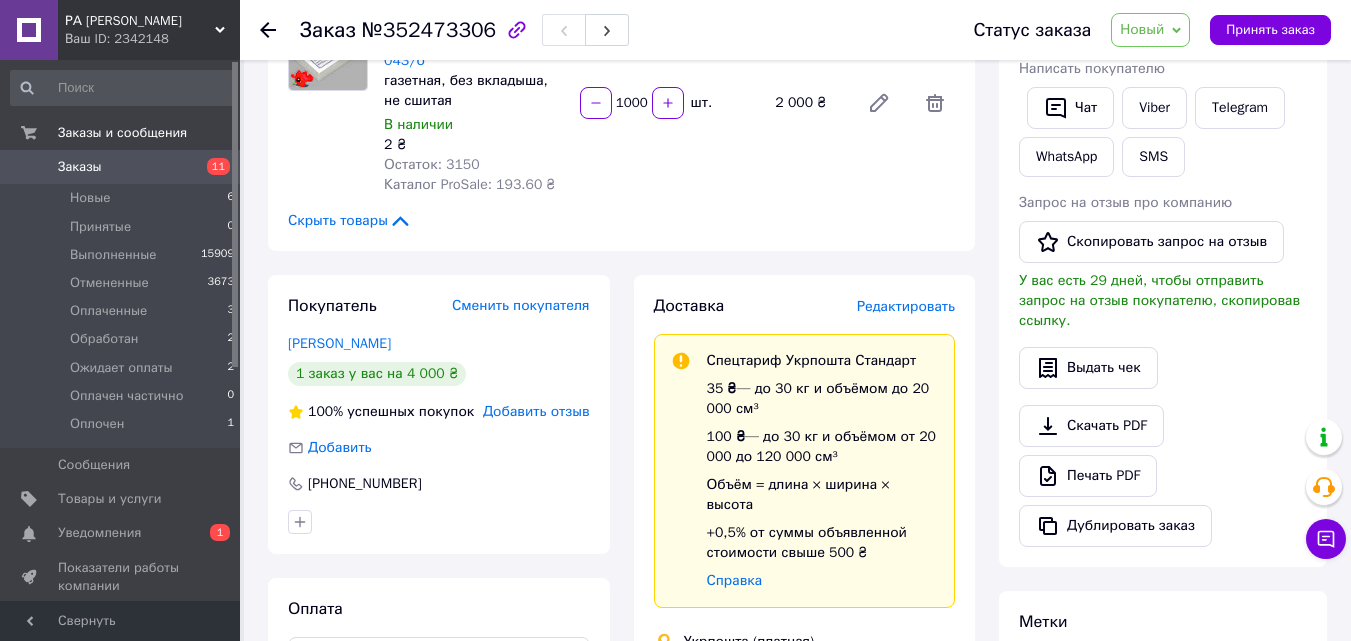 scroll, scrollTop: 700, scrollLeft: 0, axis: vertical 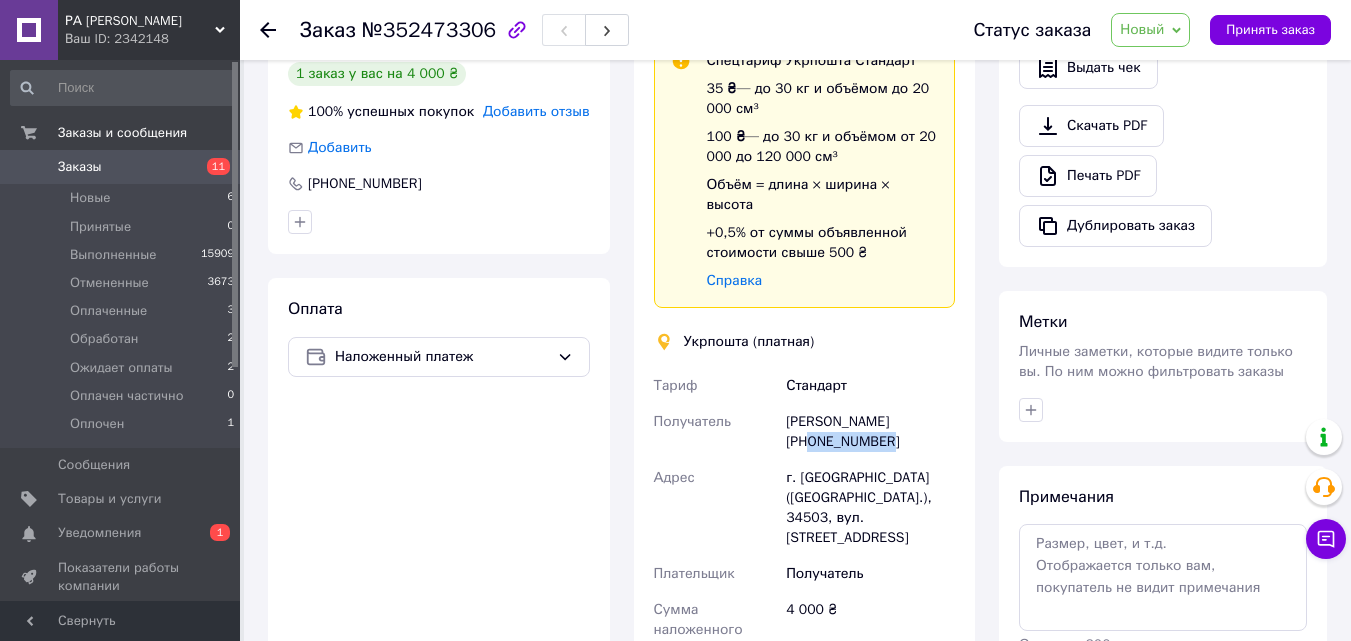 drag, startPoint x: 896, startPoint y: 426, endPoint x: 813, endPoint y: 434, distance: 83.38465 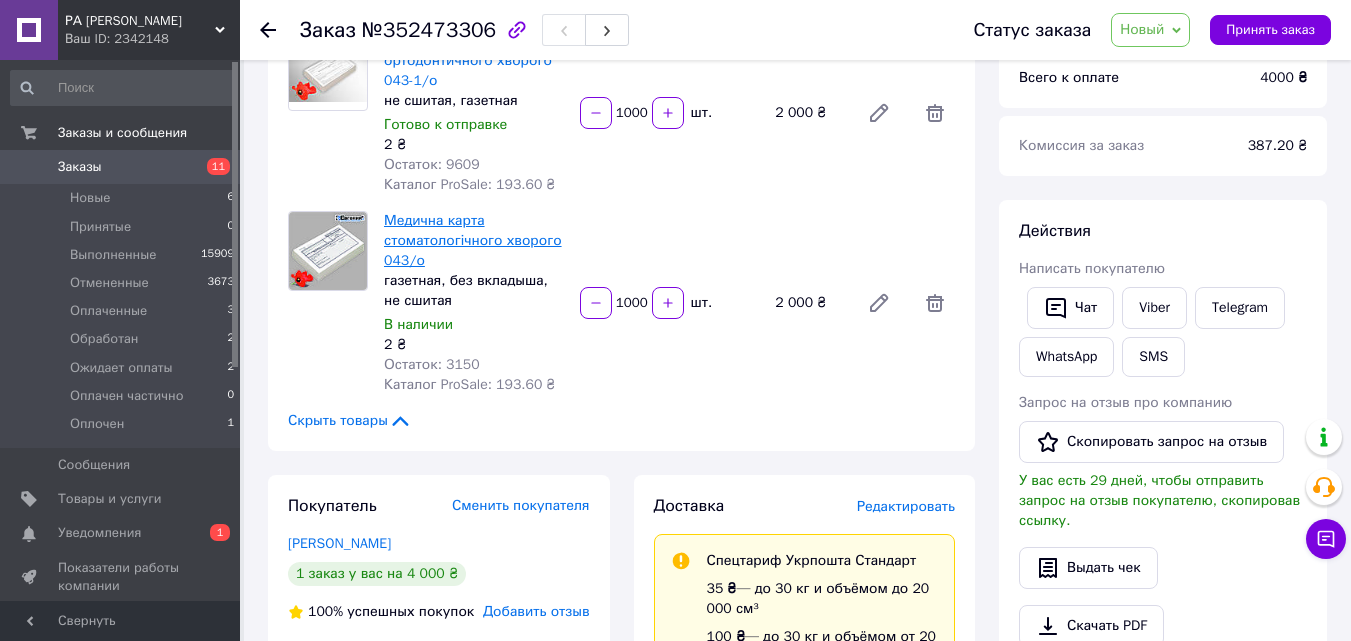 scroll, scrollTop: 0, scrollLeft: 0, axis: both 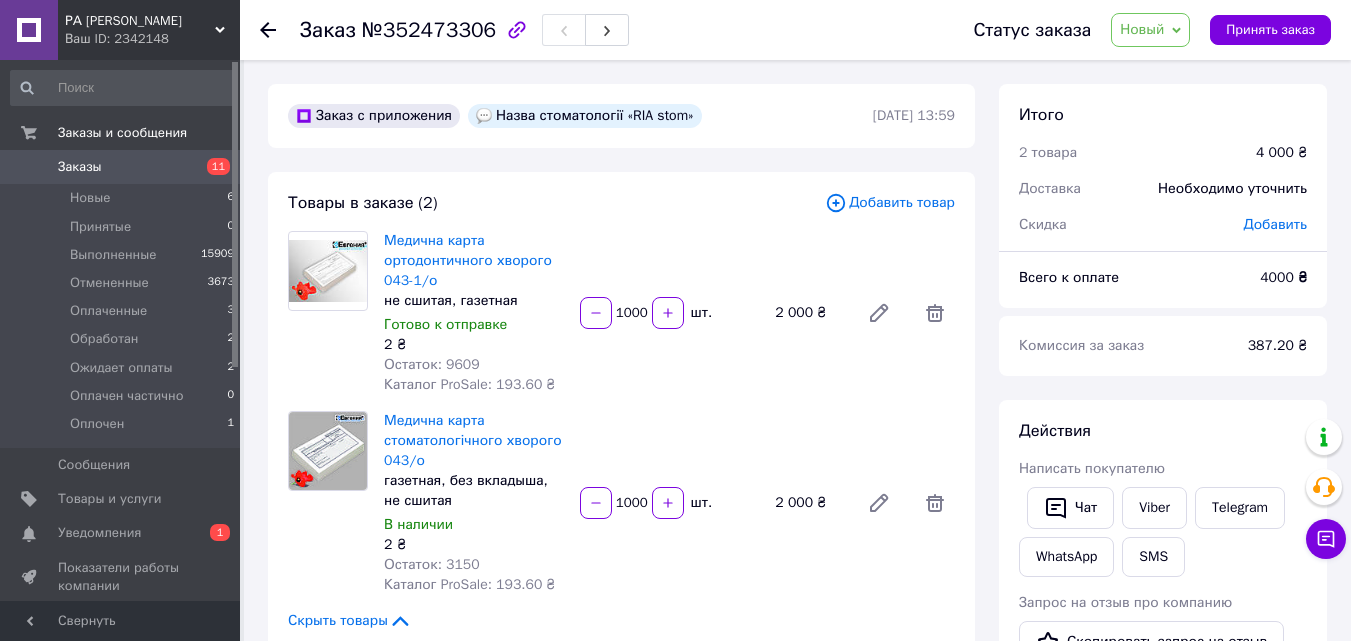 click on "Заказ с приложения Назва стоматології «RIA stom» [DATE] 13:59 Товары в заказе (2) Добавить товар Медична карта ортодонтичного хворого 043-1/о не сшитая, газетная Готово к отправке 2 ₴ Остаток: 9609 Каталог ProSale: 193.60 ₴  1000   шт. 2 000 ₴ Медична карта стоматологічного хворого 043/о газетная, без вкладыша, не сшитая В наличии 2 ₴ Остаток: 3150 Каталог ProSale: 193.60 ₴  1000   шт. 2 000 ₴ Скрыть товары Покупатель Сменить покупателя [PERSON_NAME] 1 заказ у вас на 4 000 ₴ 100%   успешных покупок Добавить отзыв Добавить [PHONE_NUMBER] Оплата Наложенный платеж Доставка Редактировать 35 ₴ 100 ₴ Справка" at bounding box center (621, 980) 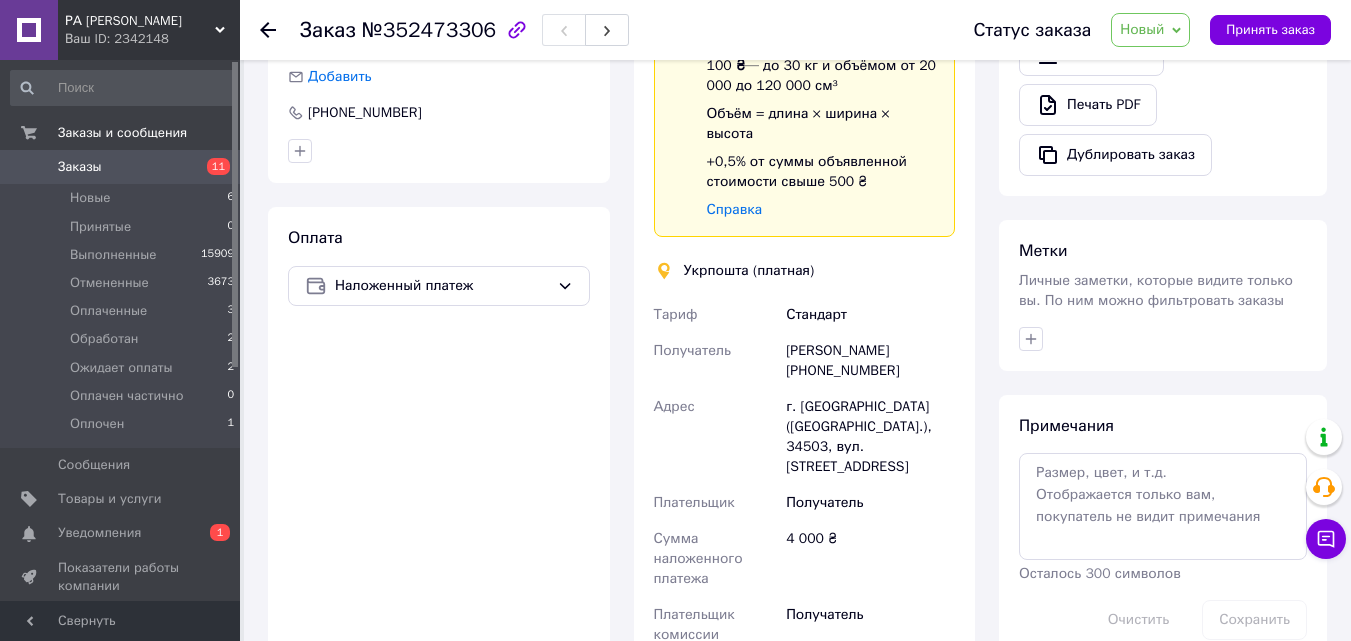 scroll, scrollTop: 800, scrollLeft: 0, axis: vertical 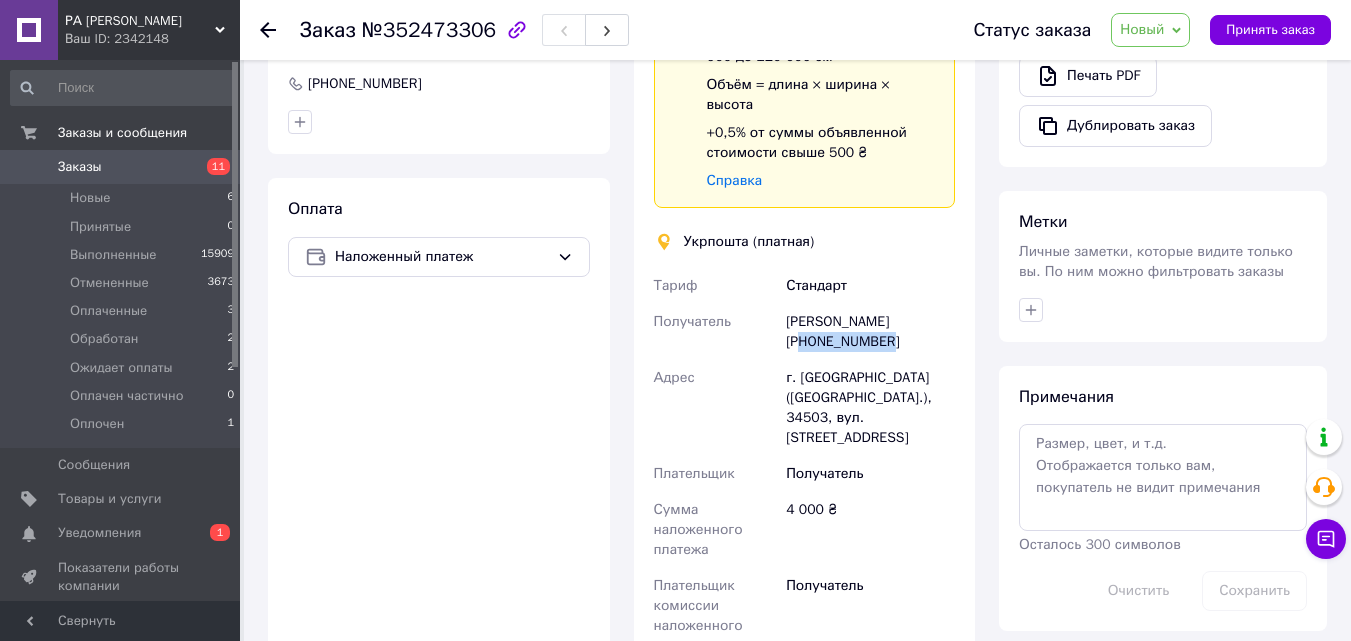 drag, startPoint x: 896, startPoint y: 331, endPoint x: 807, endPoint y: 323, distance: 89.358826 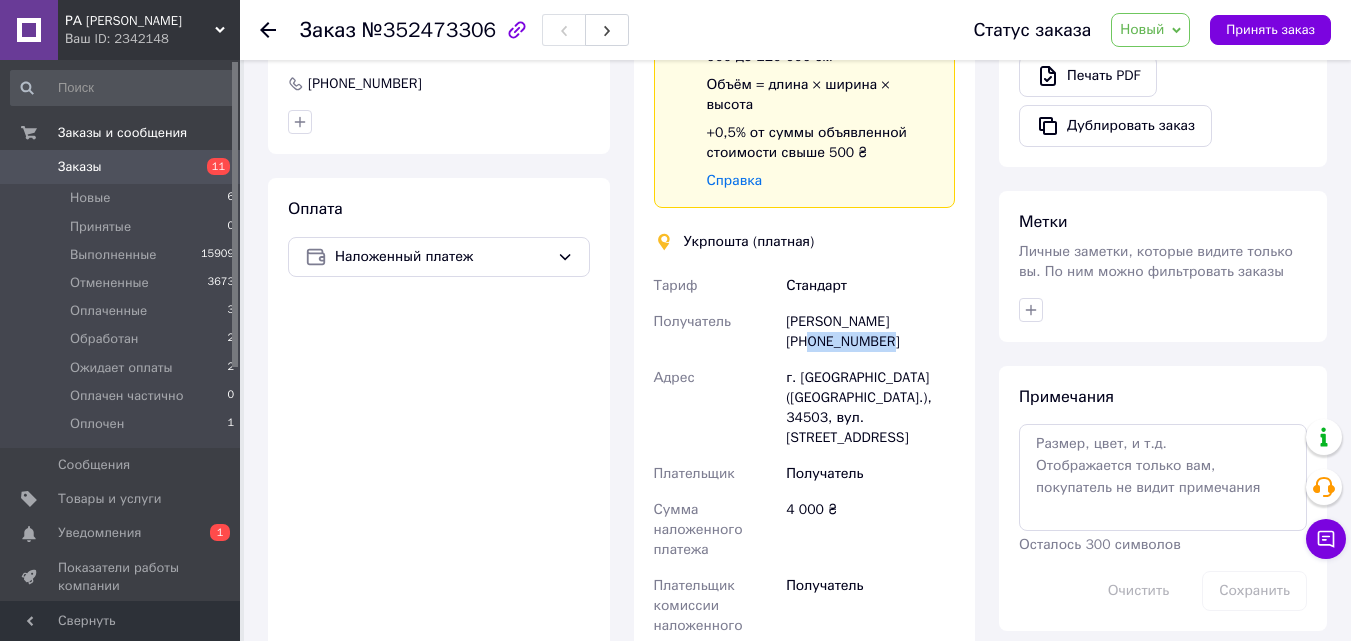 drag, startPoint x: 866, startPoint y: 332, endPoint x: 827, endPoint y: 321, distance: 40.5216 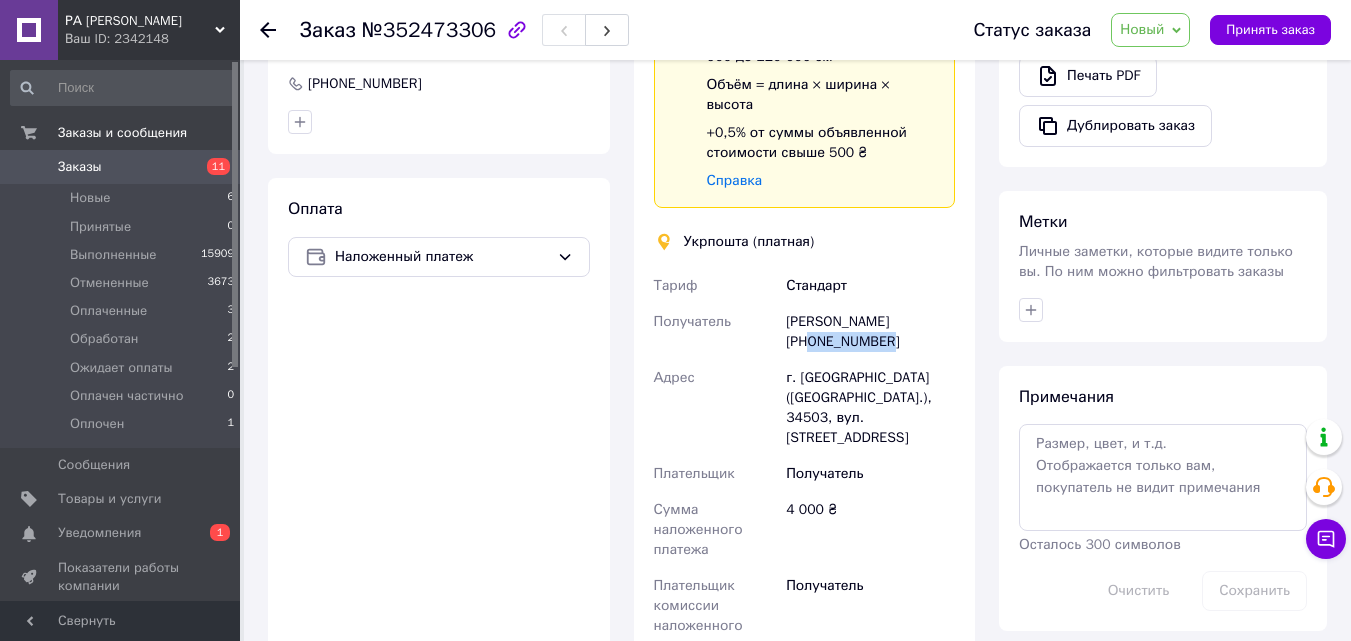 click on "Новый" at bounding box center [1142, 29] 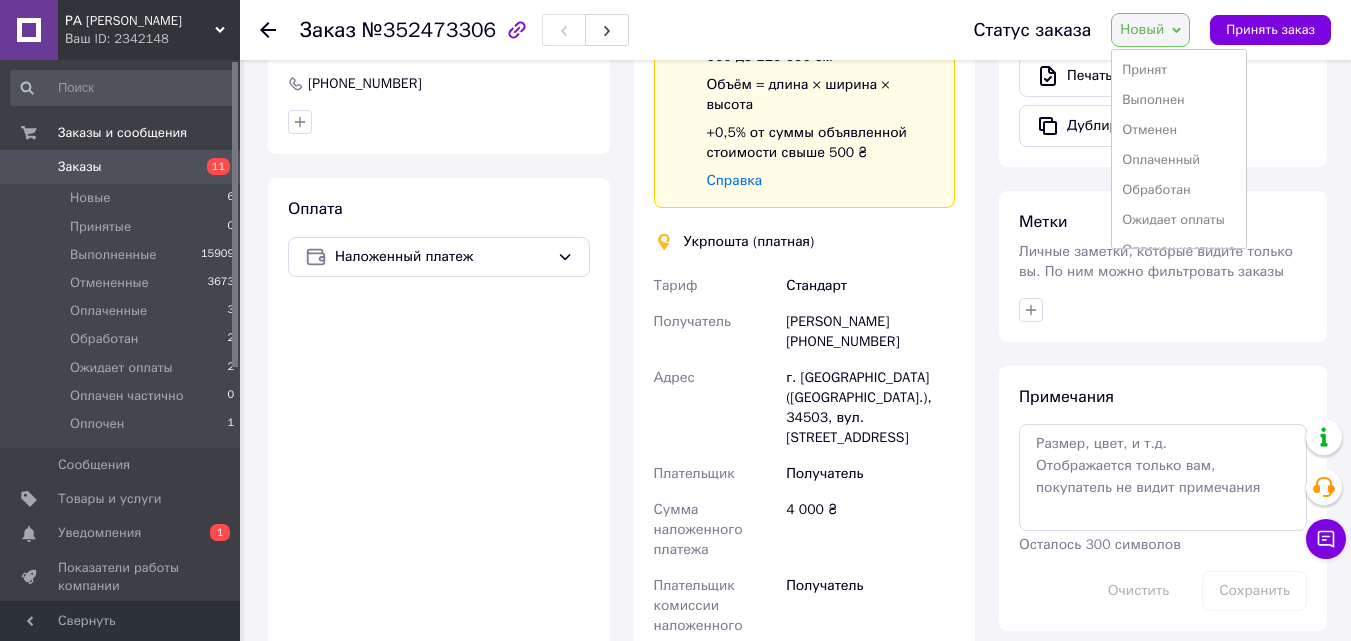 click on "Оплата Наложенный платеж" at bounding box center [439, 555] 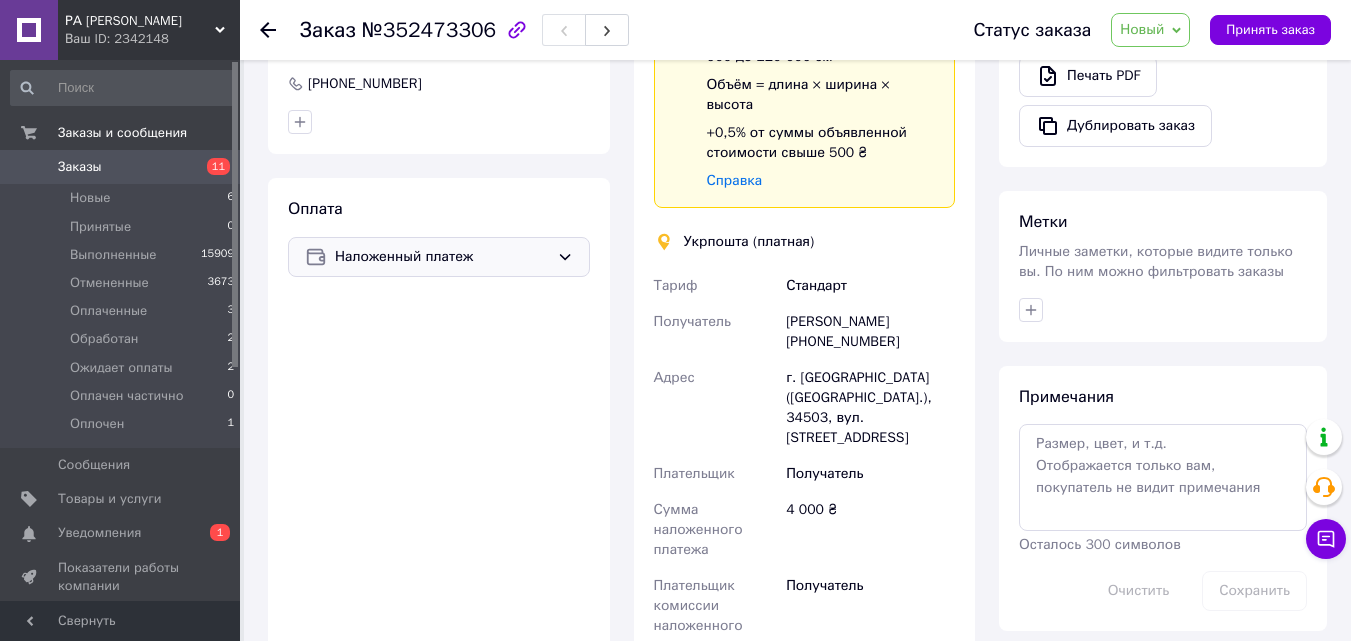click on "Наложенный платеж" at bounding box center [442, 257] 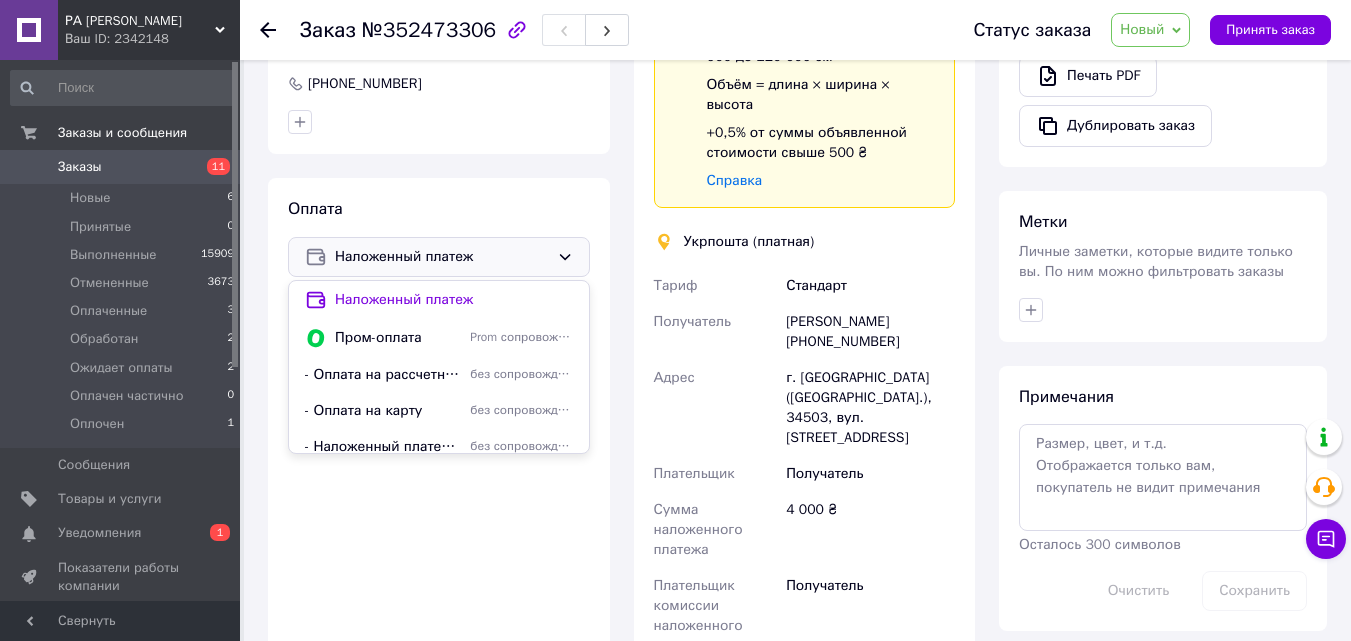 drag, startPoint x: 361, startPoint y: 408, endPoint x: 531, endPoint y: 340, distance: 183.0956 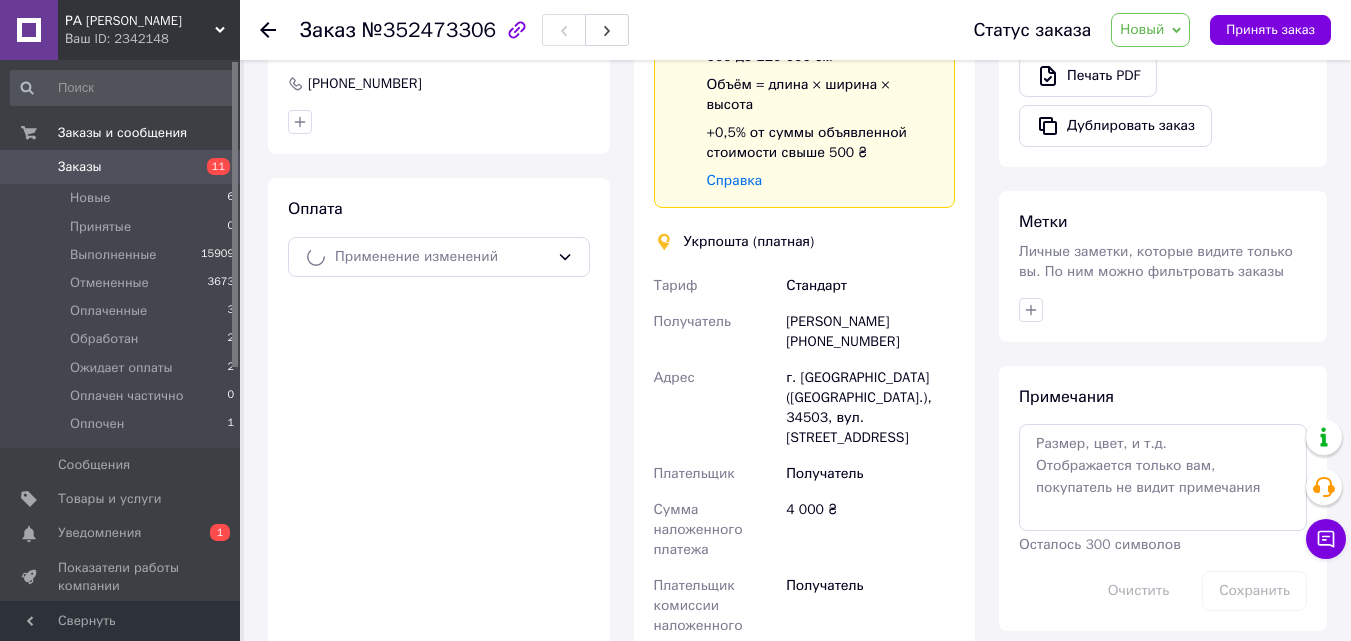 click on "Новый" at bounding box center (1142, 29) 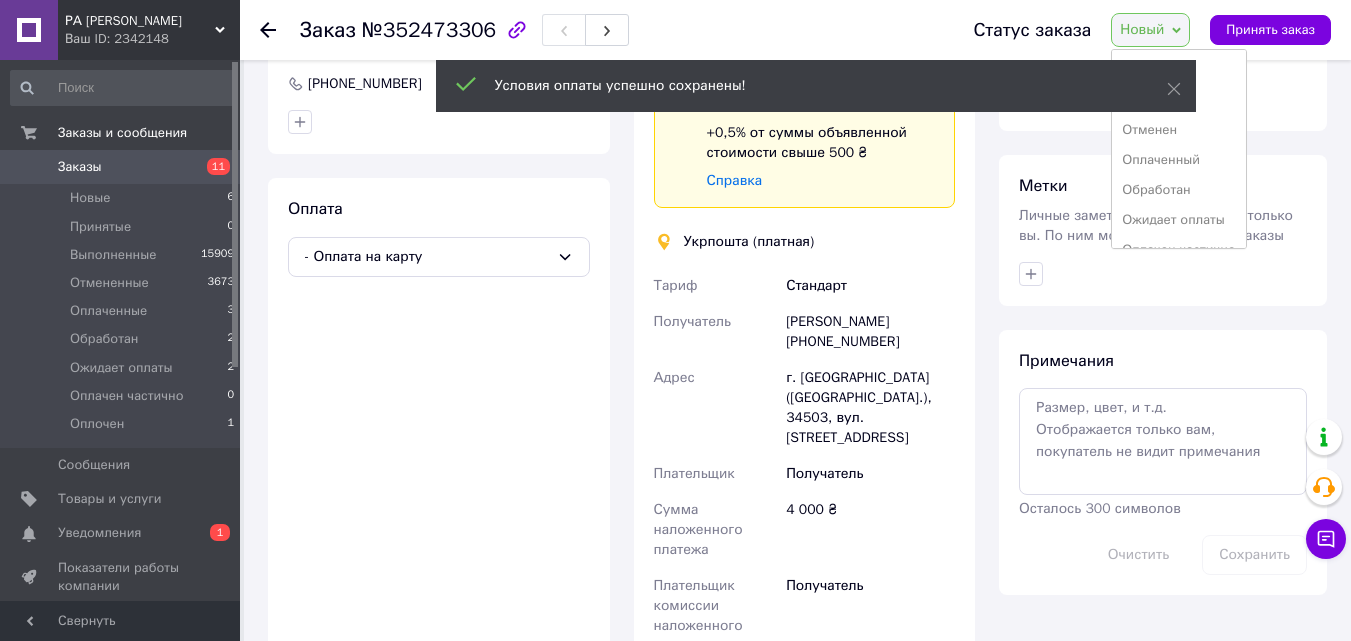 click on "Ожидает оплаты" at bounding box center (1178, 220) 